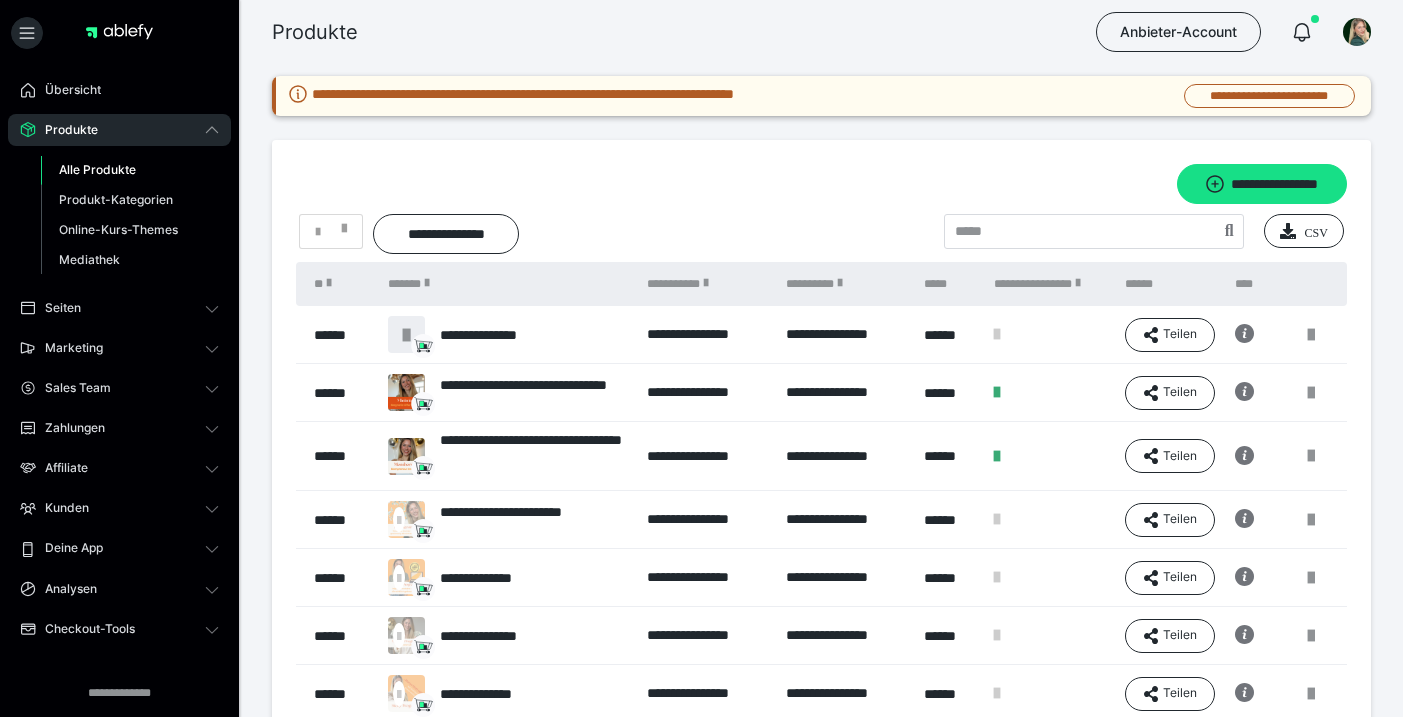 scroll, scrollTop: 227, scrollLeft: 0, axis: vertical 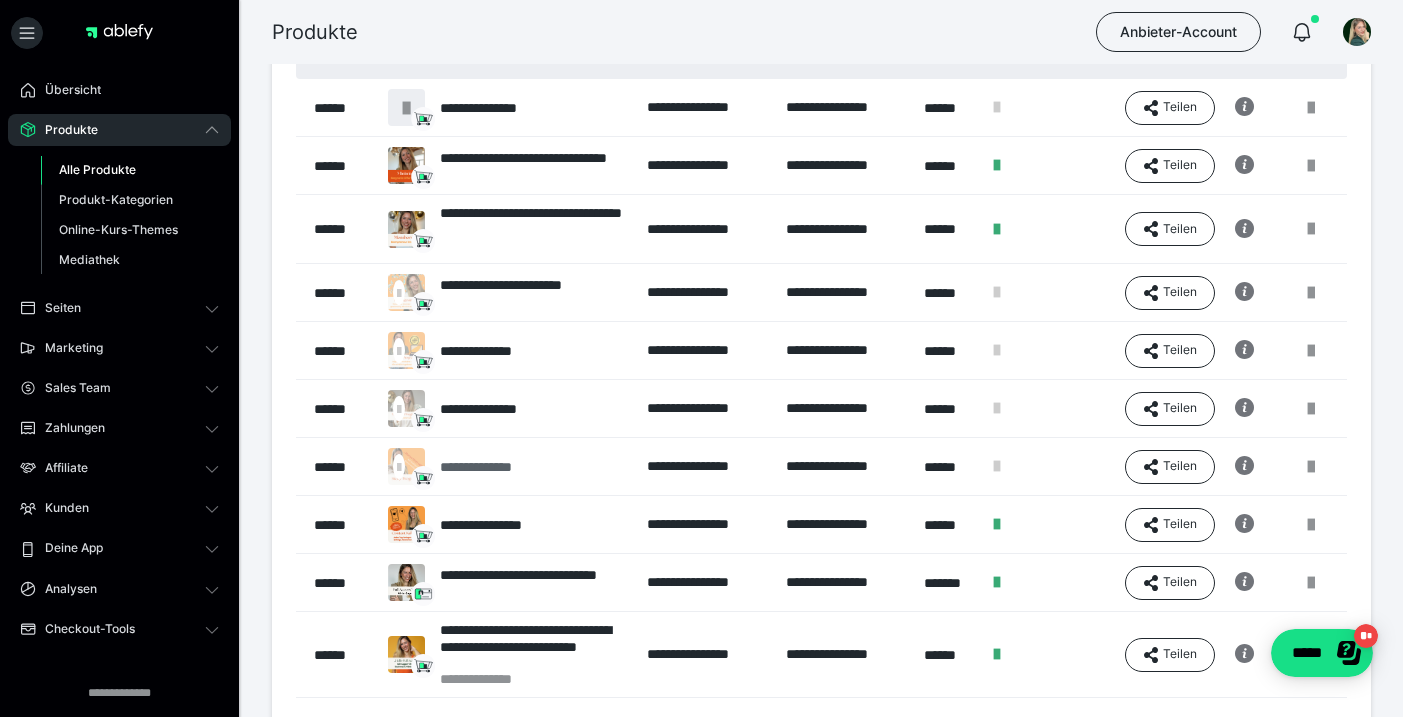 click on "**********" at bounding box center (496, 467) 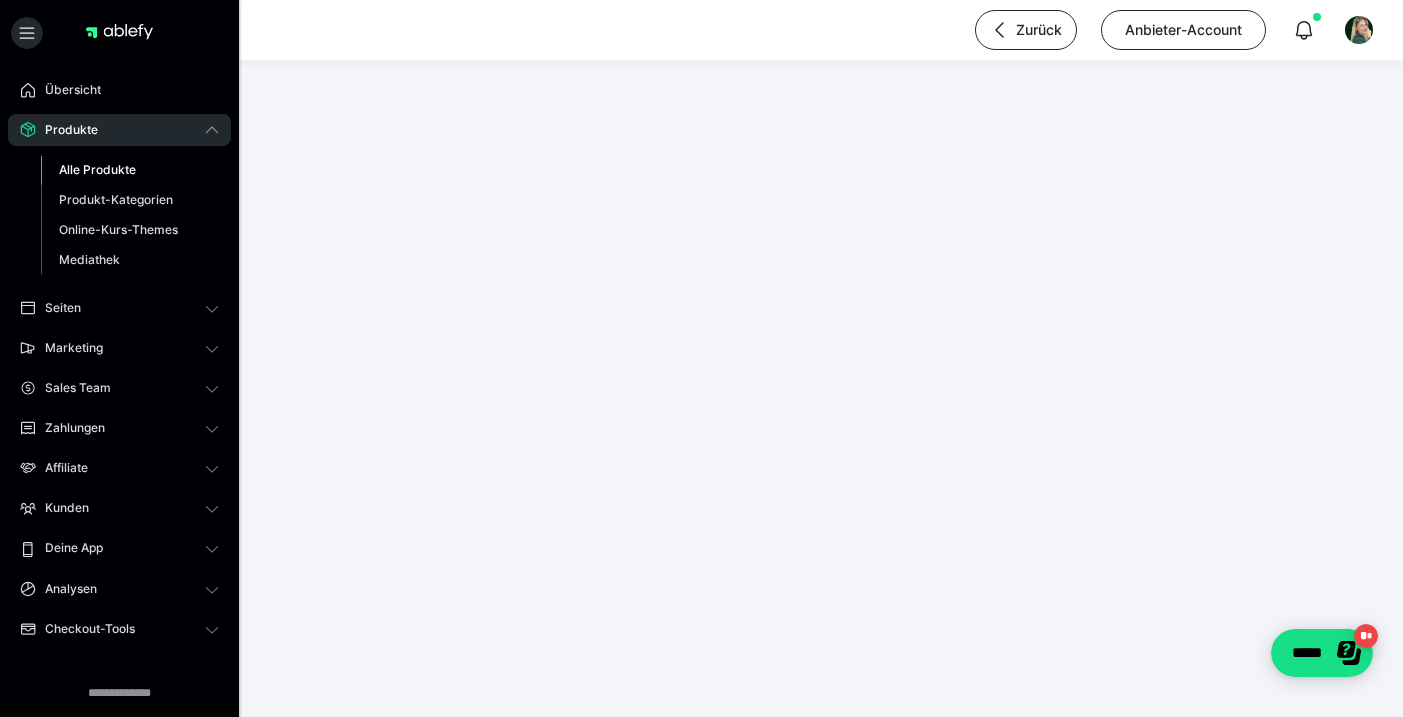 scroll, scrollTop: 0, scrollLeft: 0, axis: both 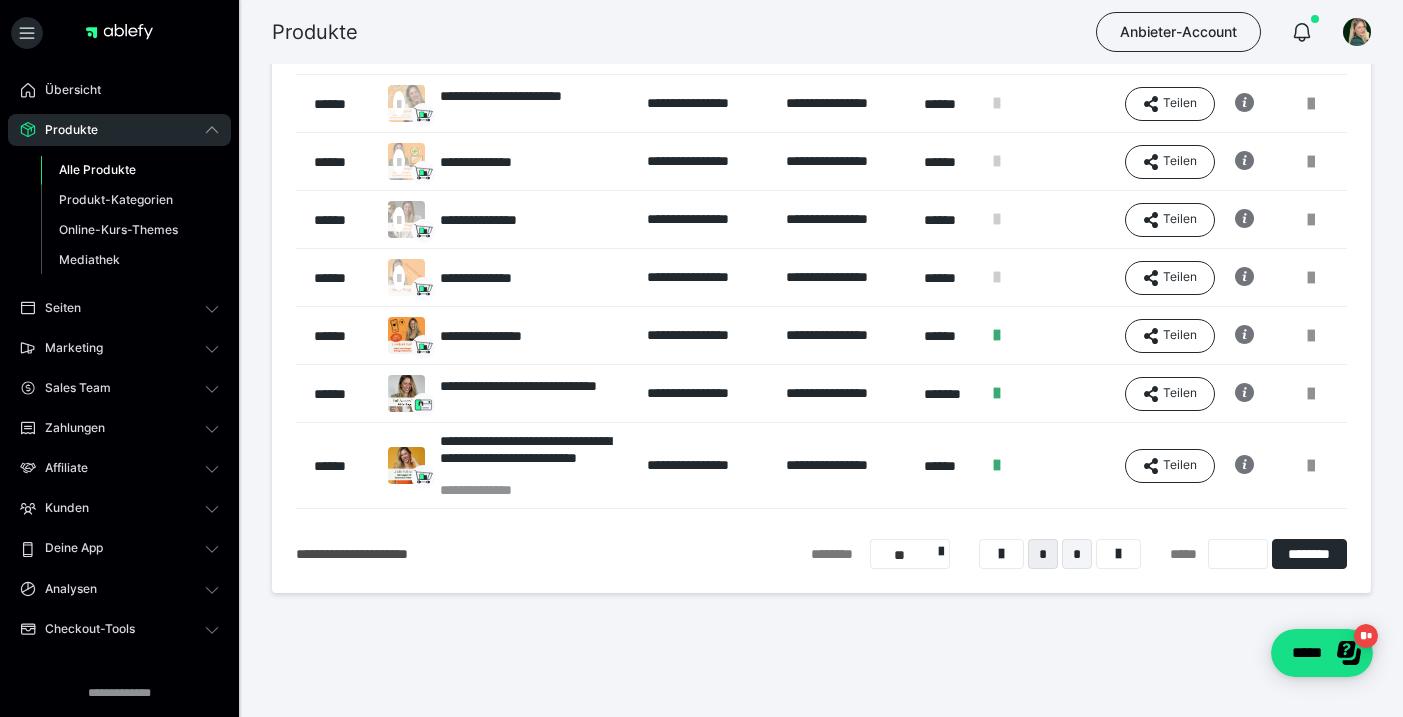 click on "*" at bounding box center [1077, 554] 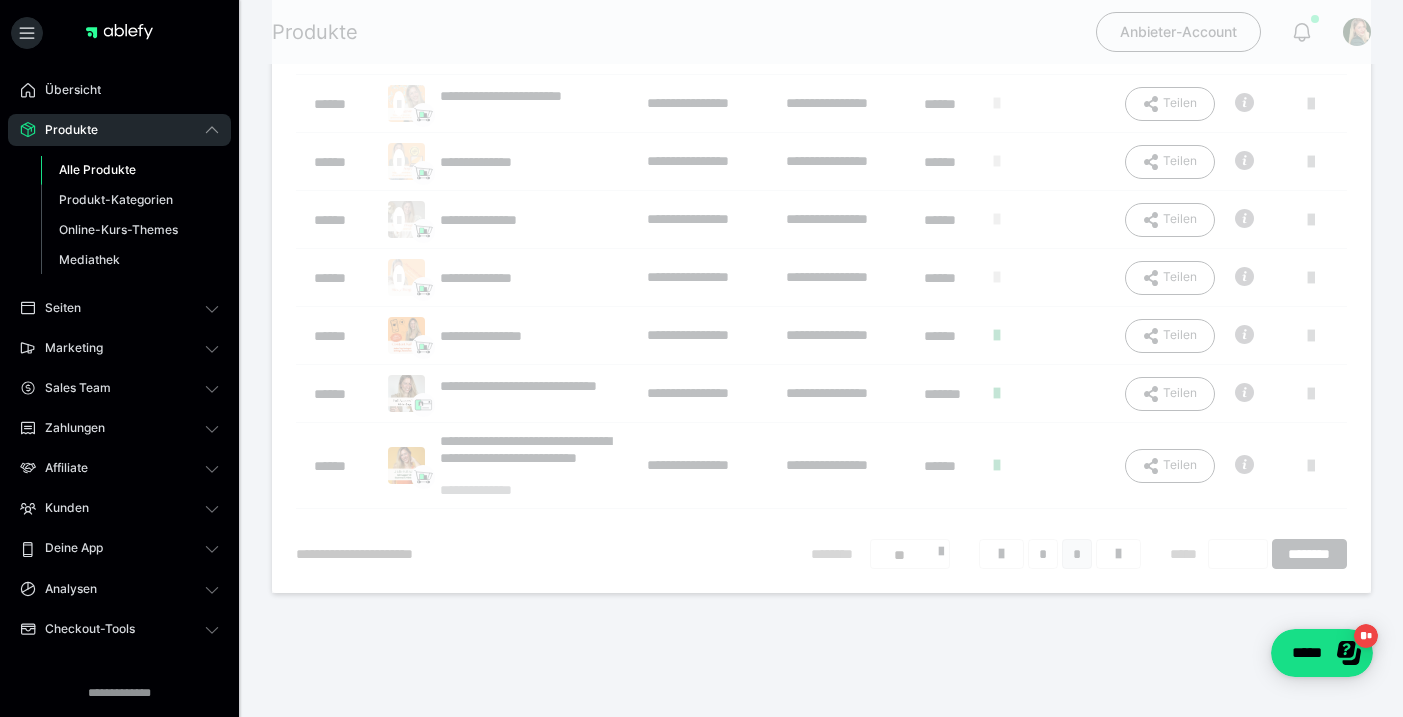scroll, scrollTop: 80, scrollLeft: 0, axis: vertical 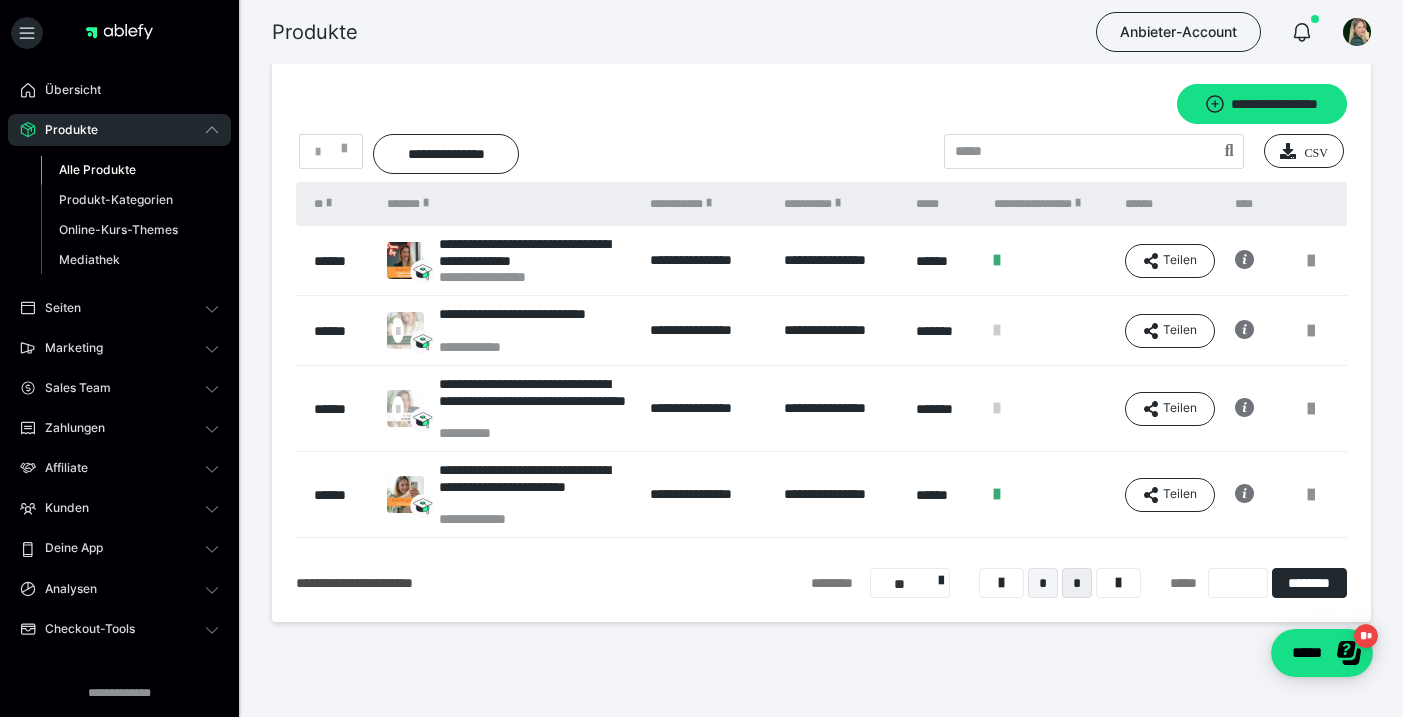 click on "*" at bounding box center (1043, 583) 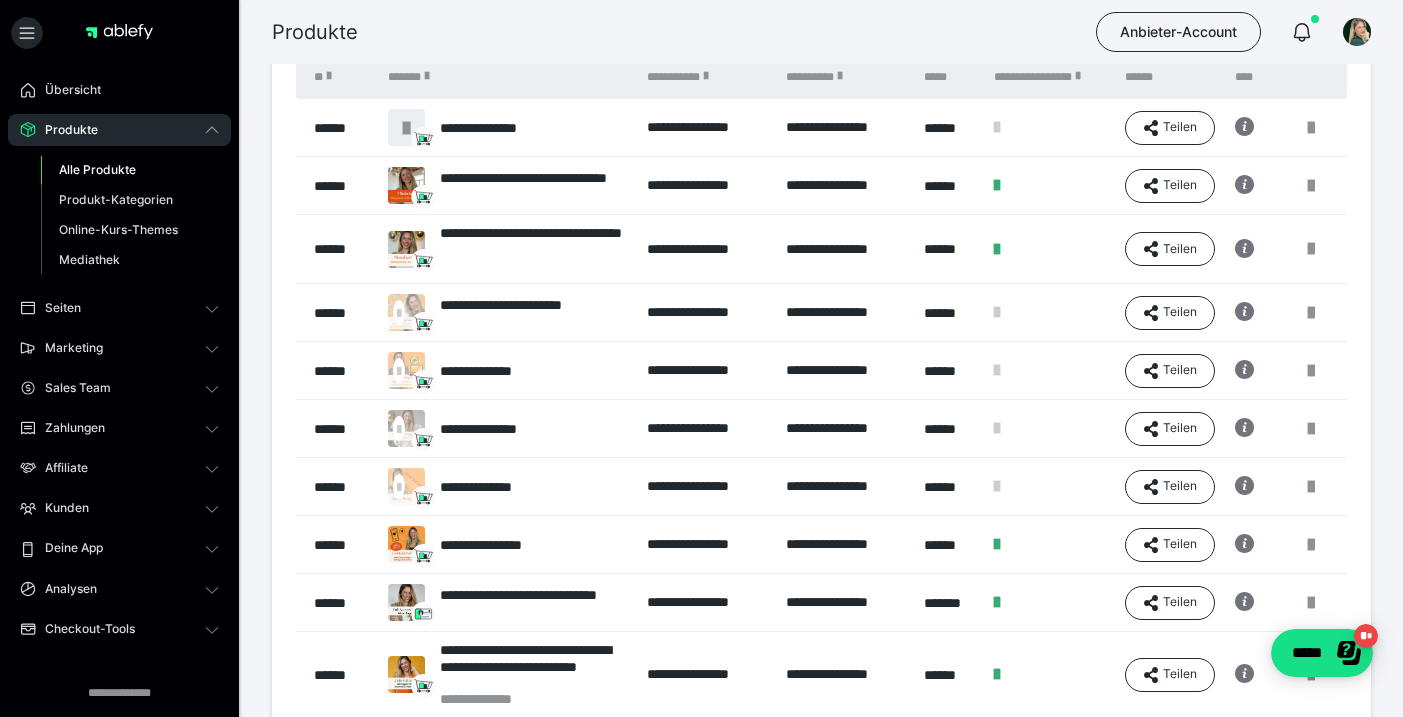 scroll, scrollTop: 217, scrollLeft: 0, axis: vertical 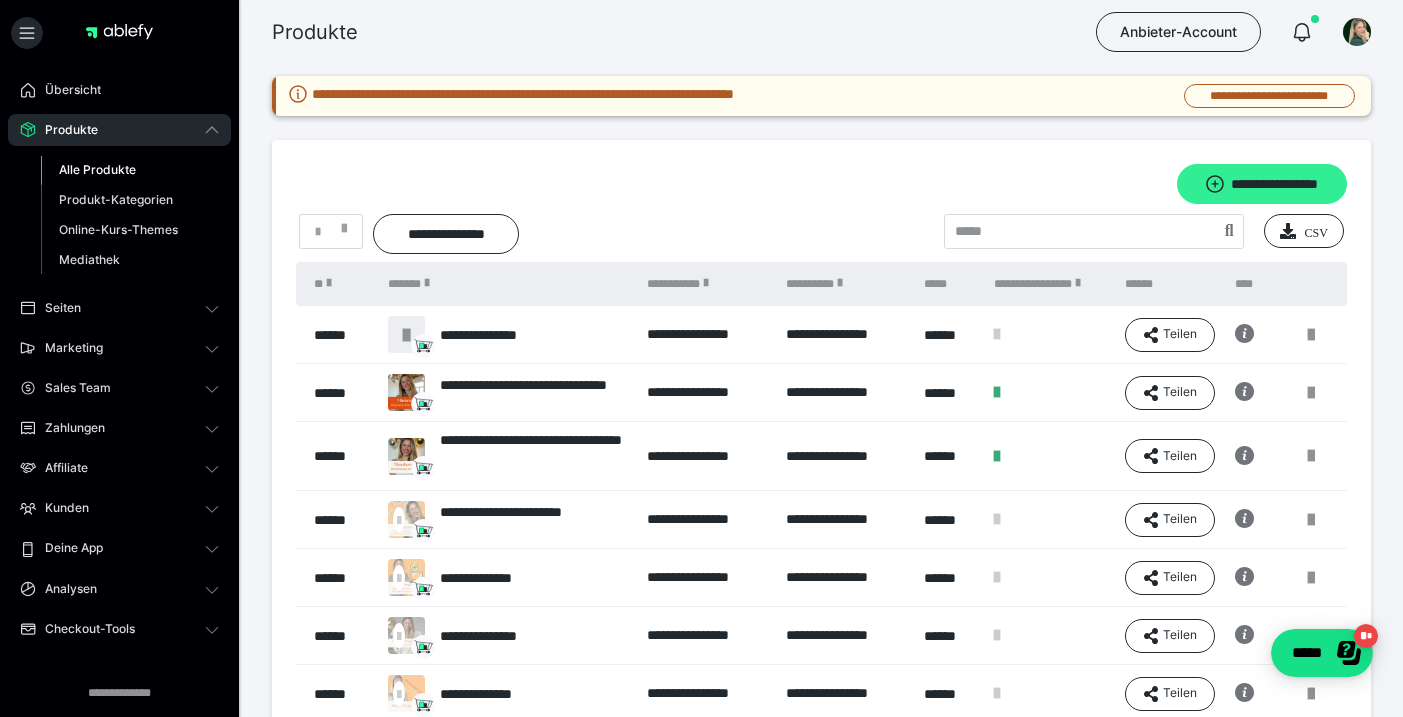 click on "**********" at bounding box center [1262, 184] 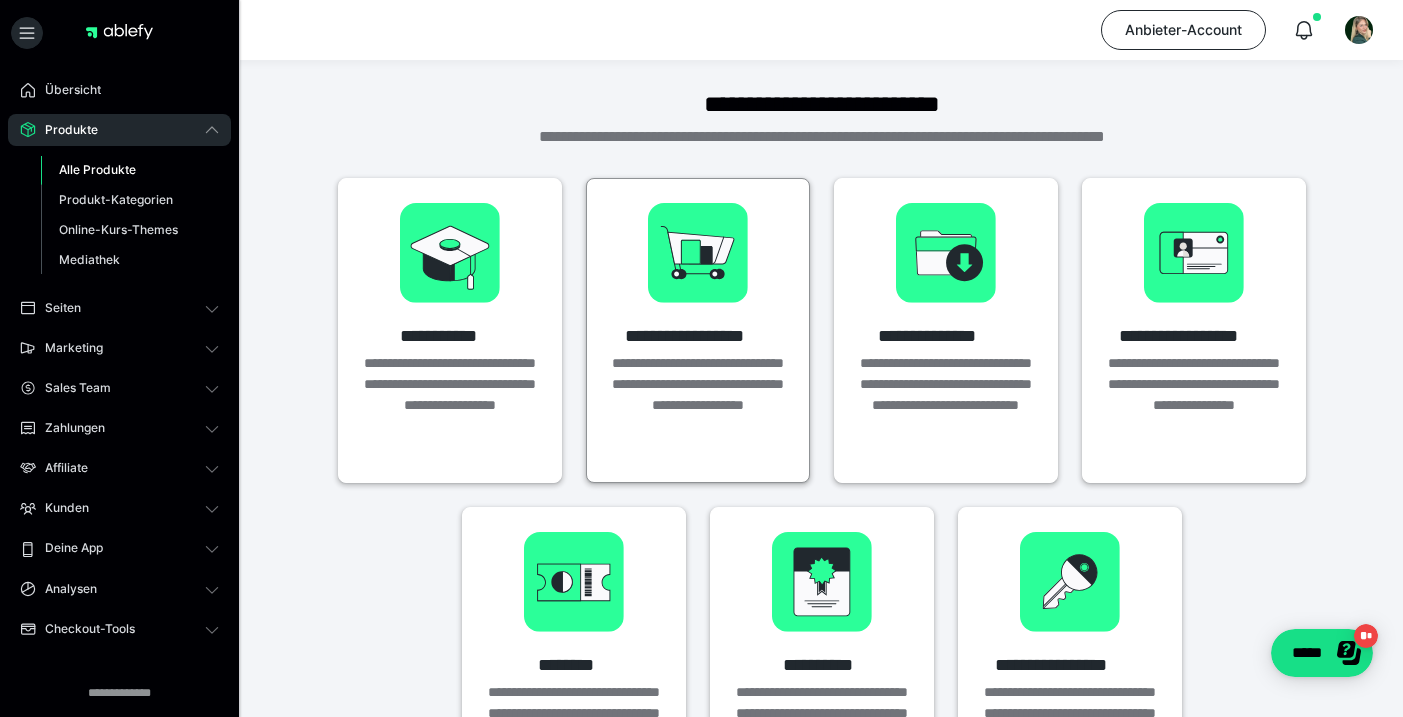 click on "**********" at bounding box center (697, 336) 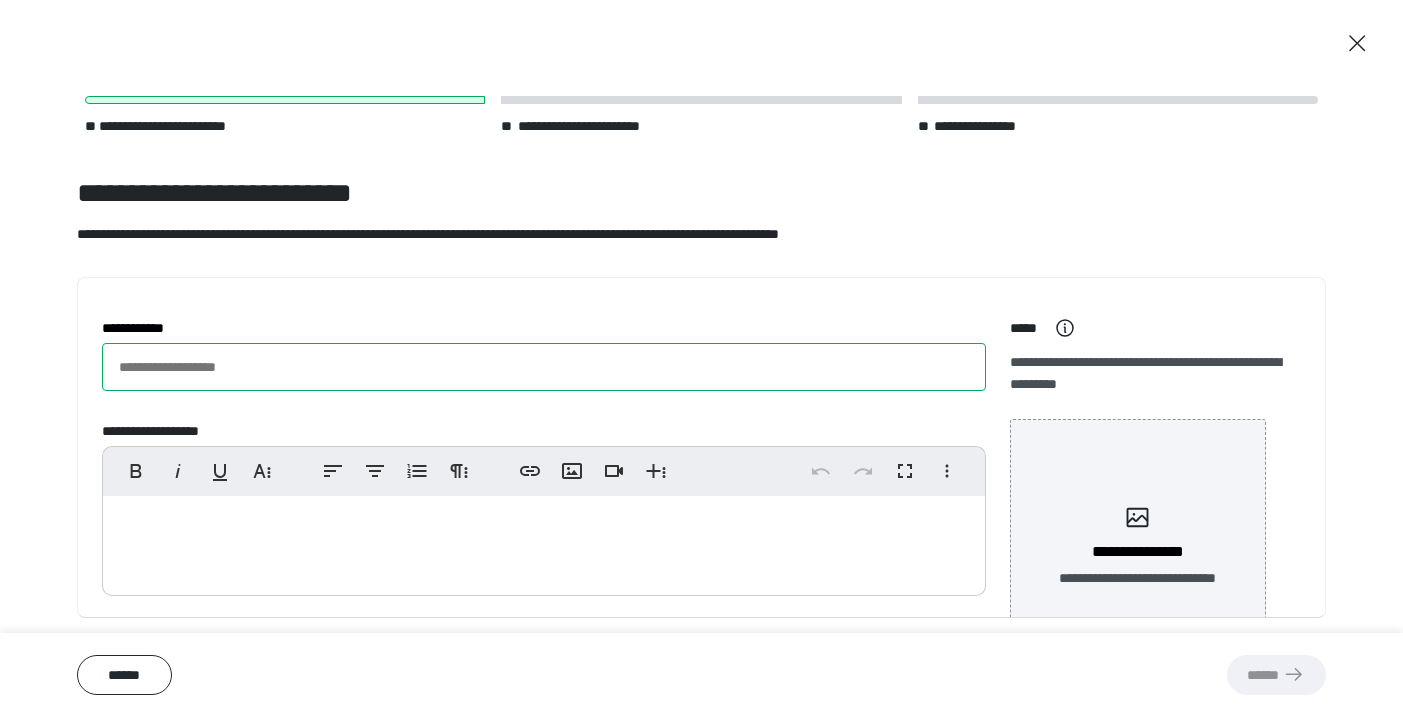 click on "**********" at bounding box center [544, 367] 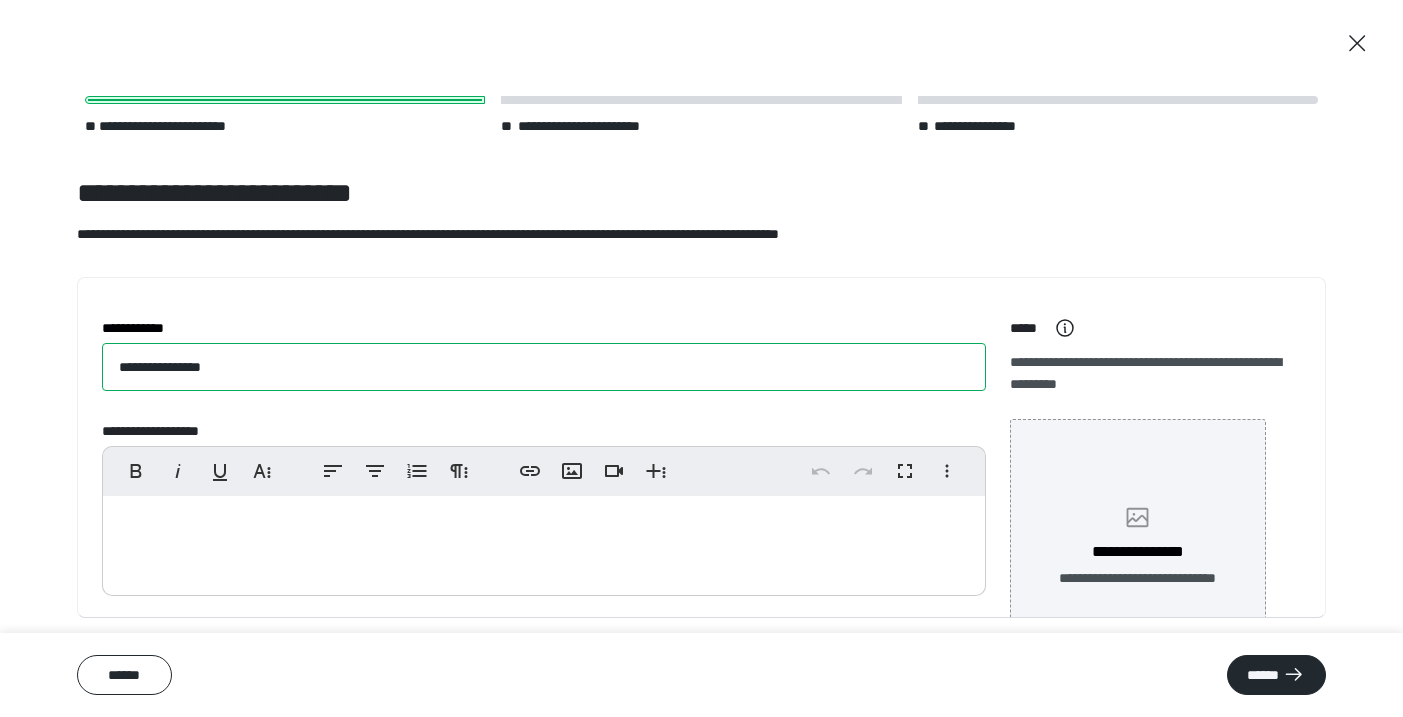 type on "**********" 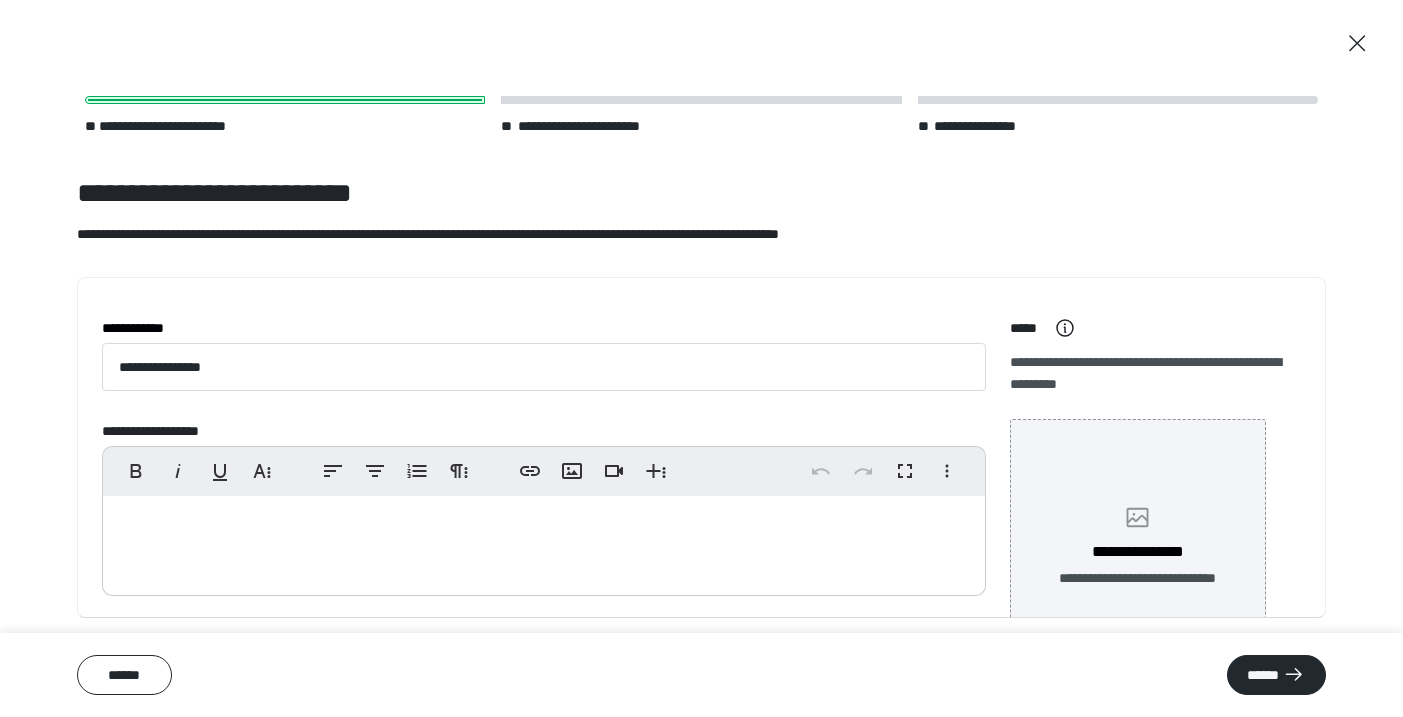 click on "**********" at bounding box center (1138, 547) 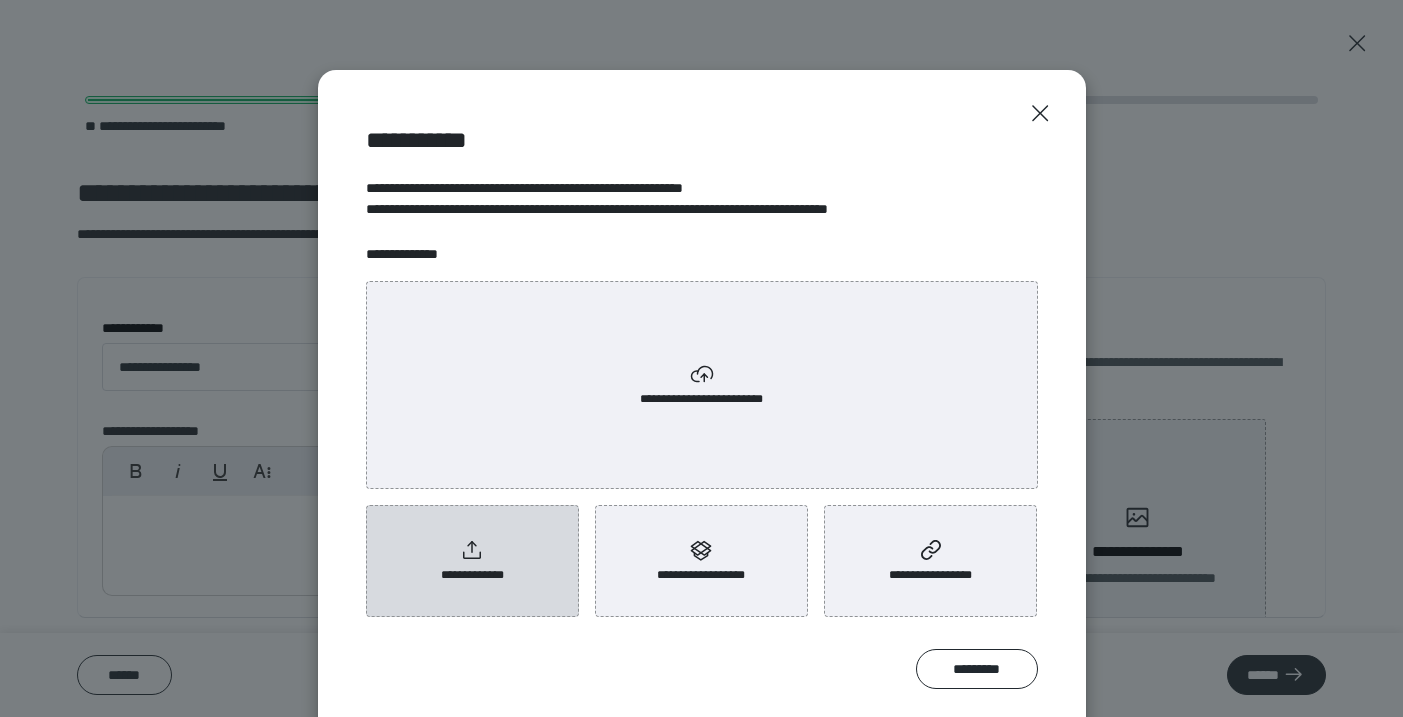 click on "**********" at bounding box center (472, 561) 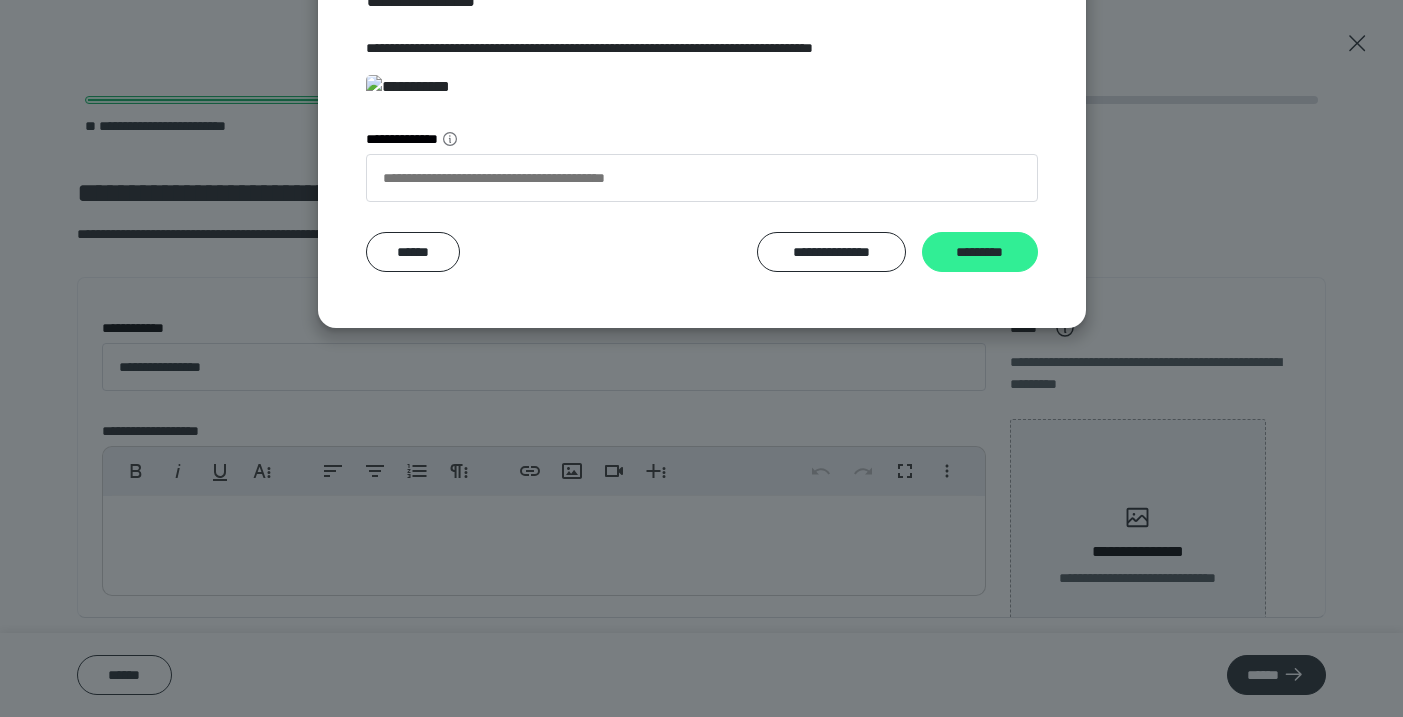scroll, scrollTop: 400, scrollLeft: 0, axis: vertical 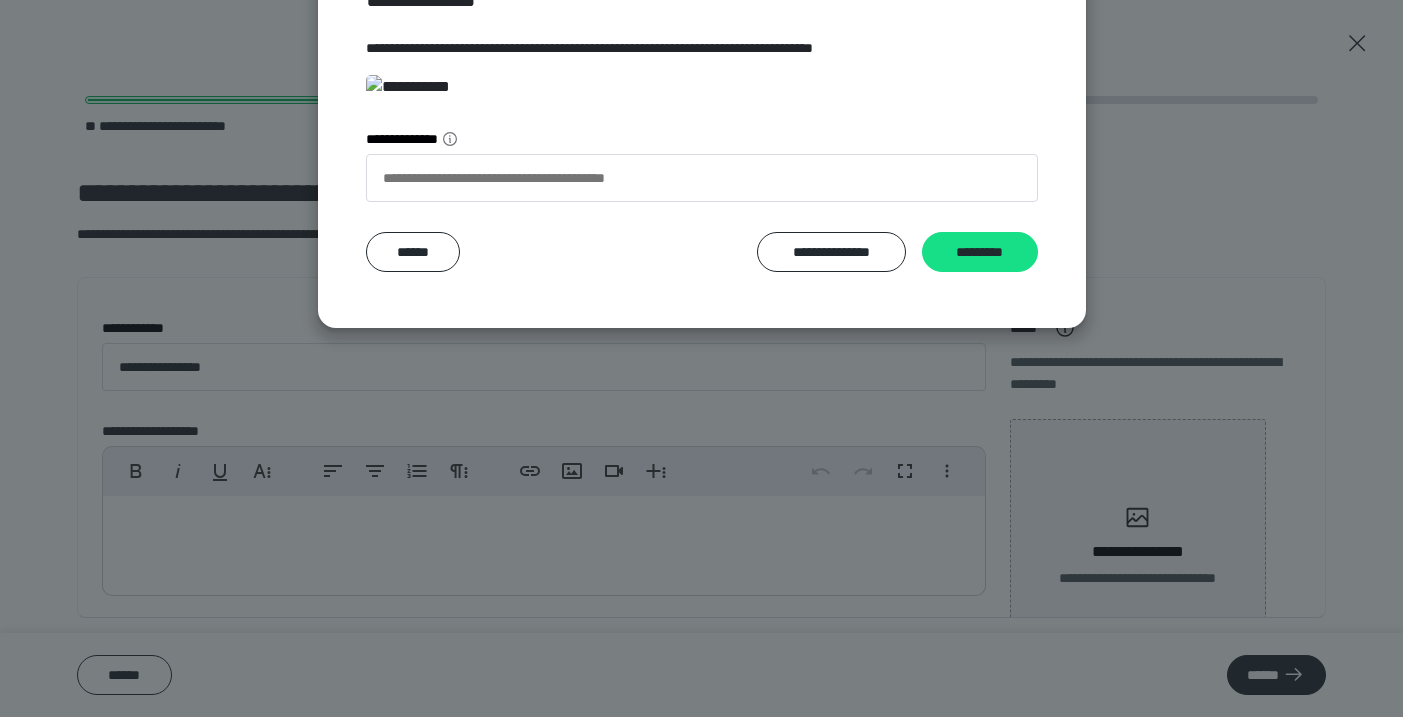 drag, startPoint x: 958, startPoint y: 624, endPoint x: 998, endPoint y: 627, distance: 40.112343 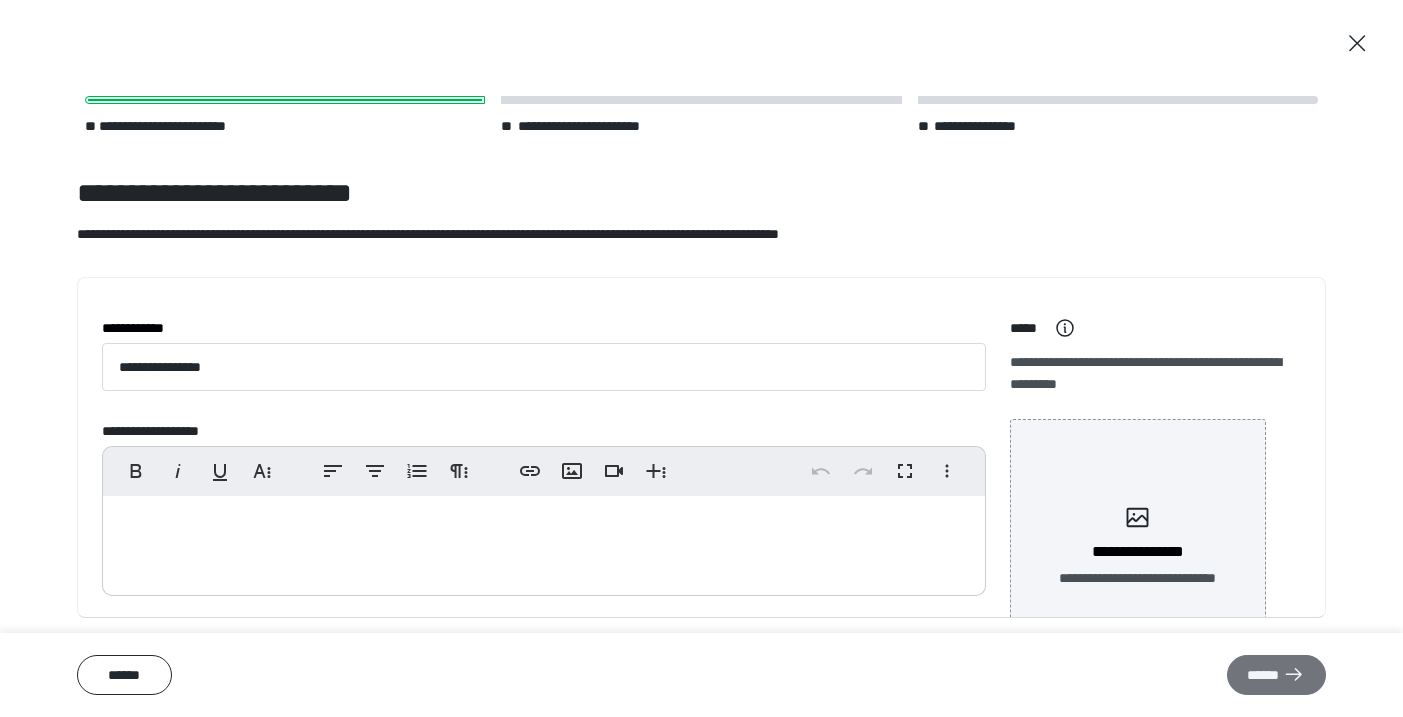 click 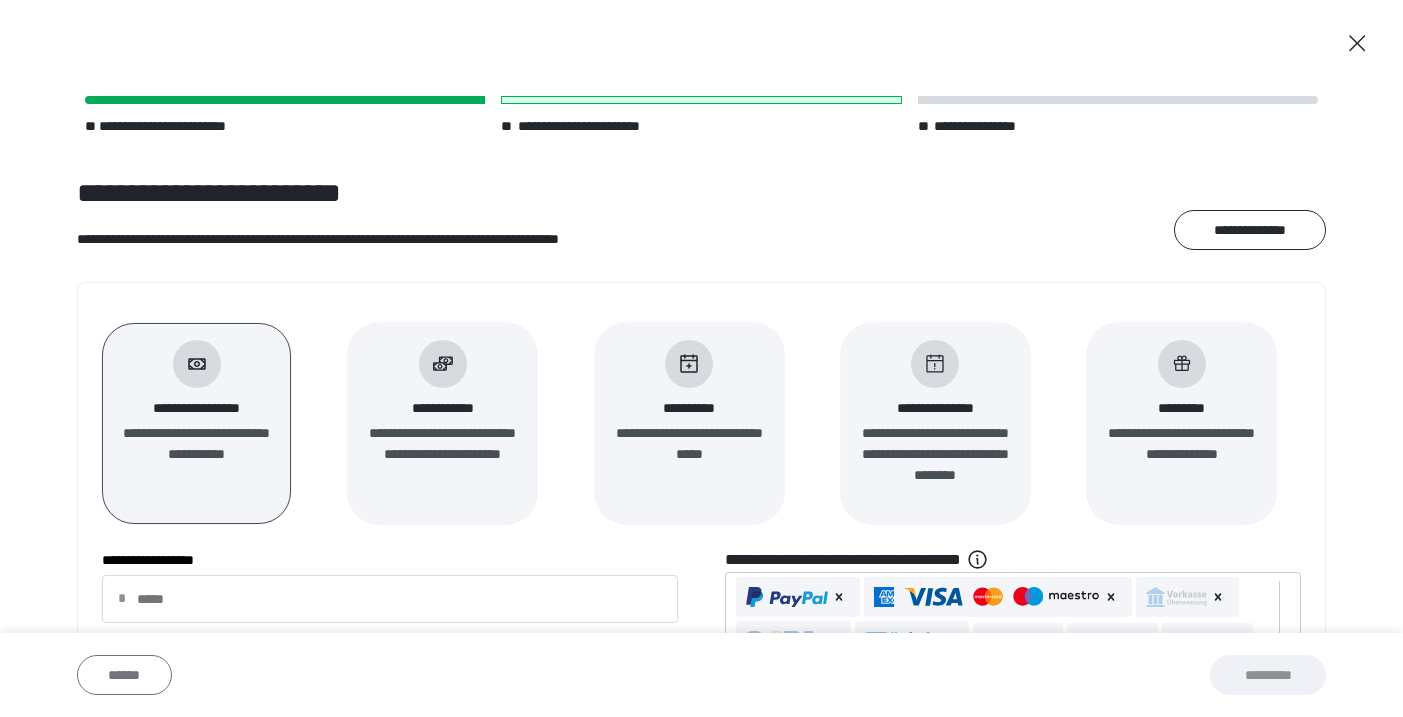 click on "******" at bounding box center [124, 675] 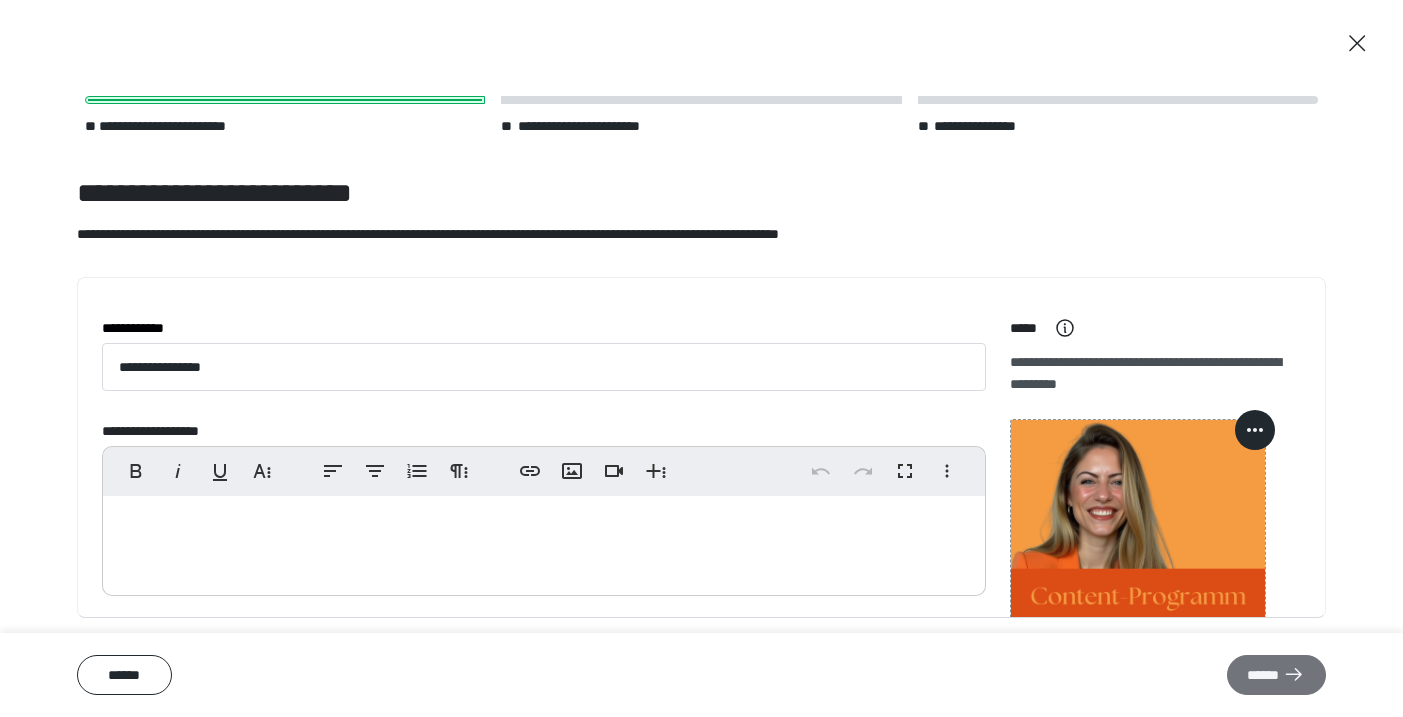 click on "******" at bounding box center (1276, 675) 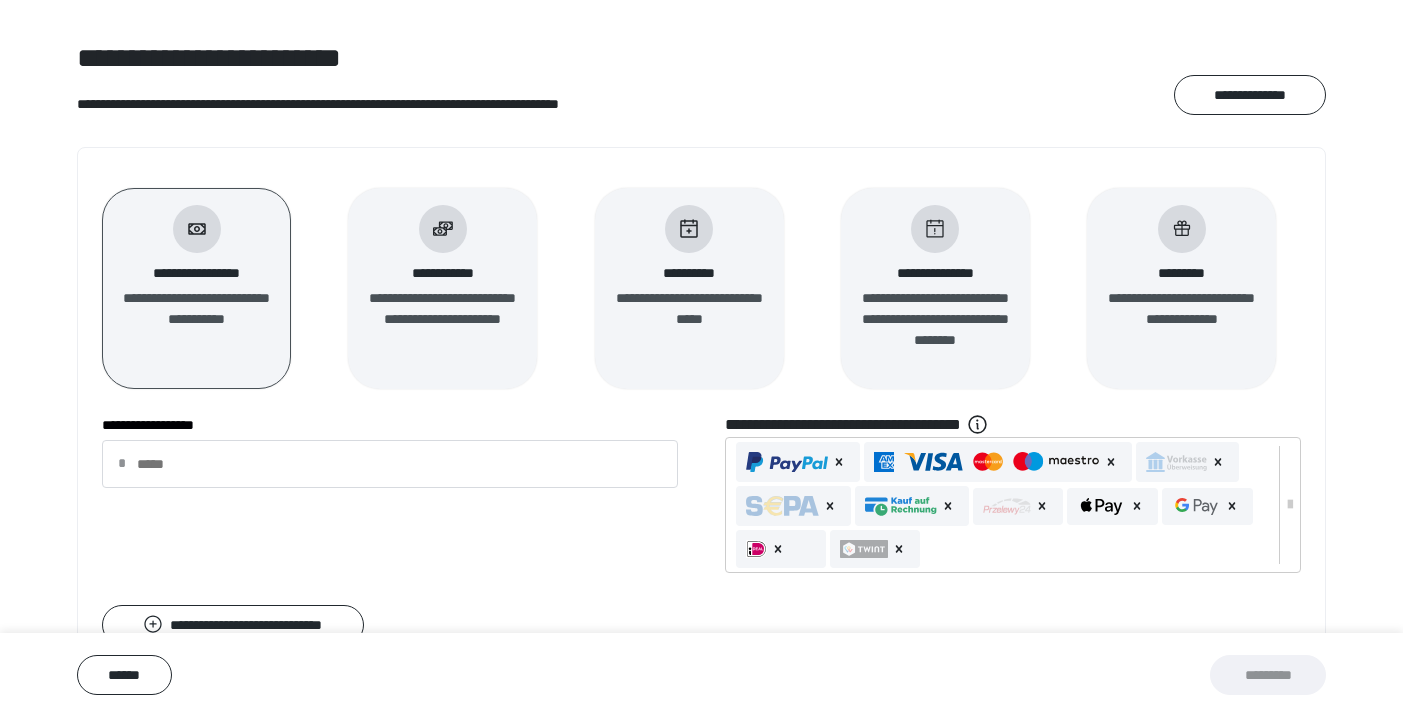 scroll, scrollTop: 144, scrollLeft: 0, axis: vertical 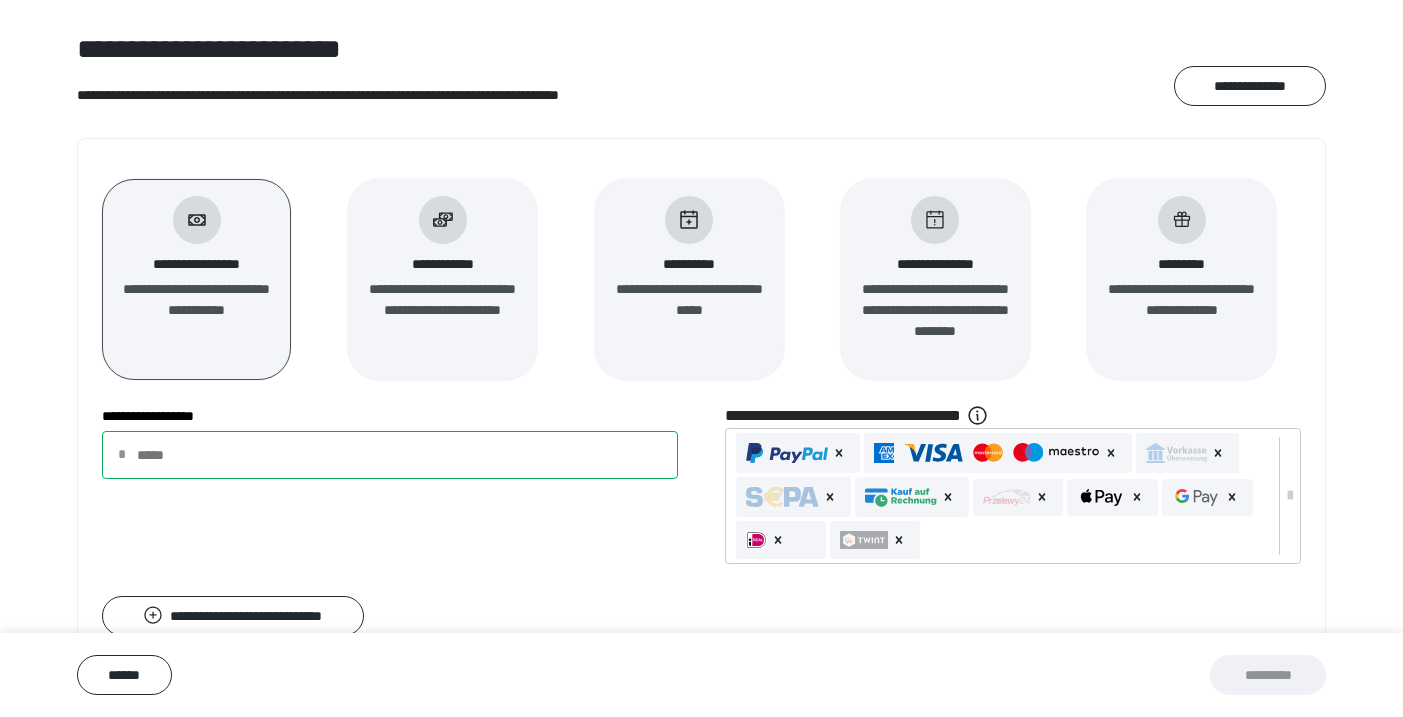 click on "**********" at bounding box center [390, 455] 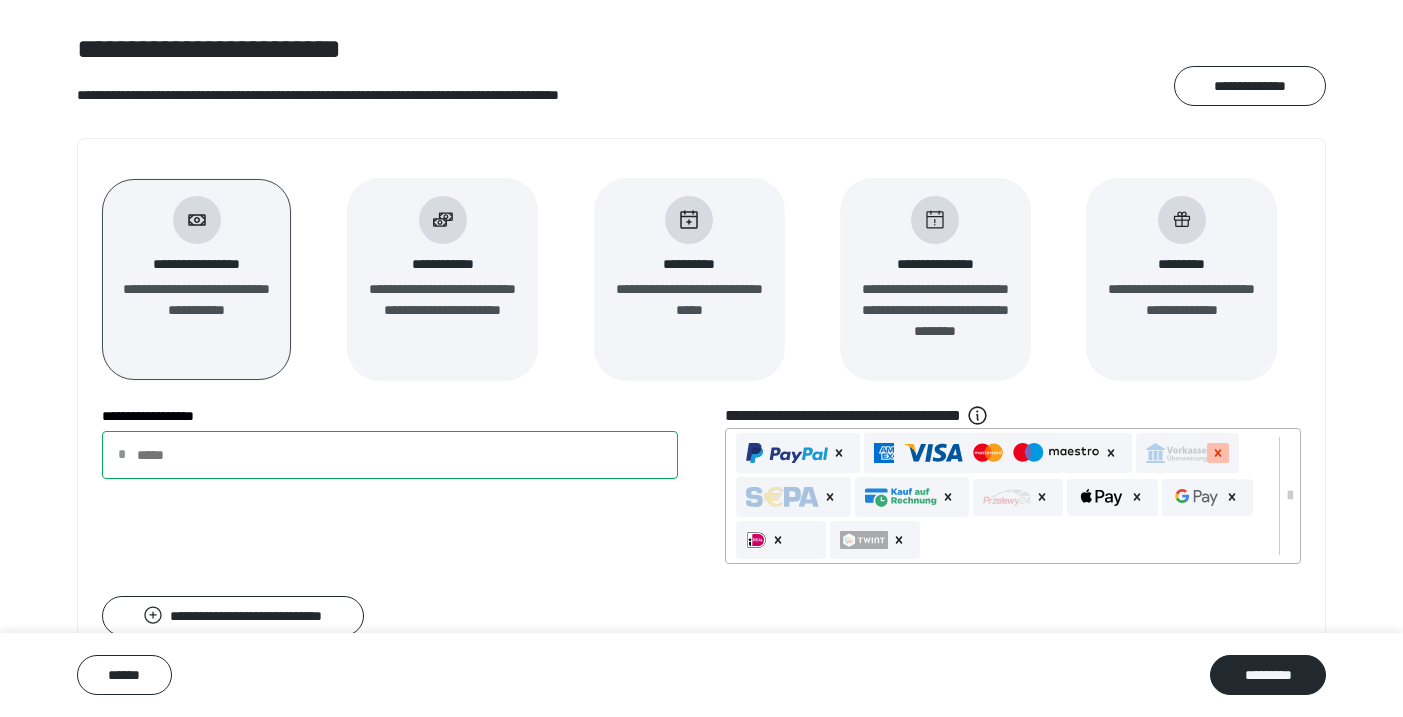 click 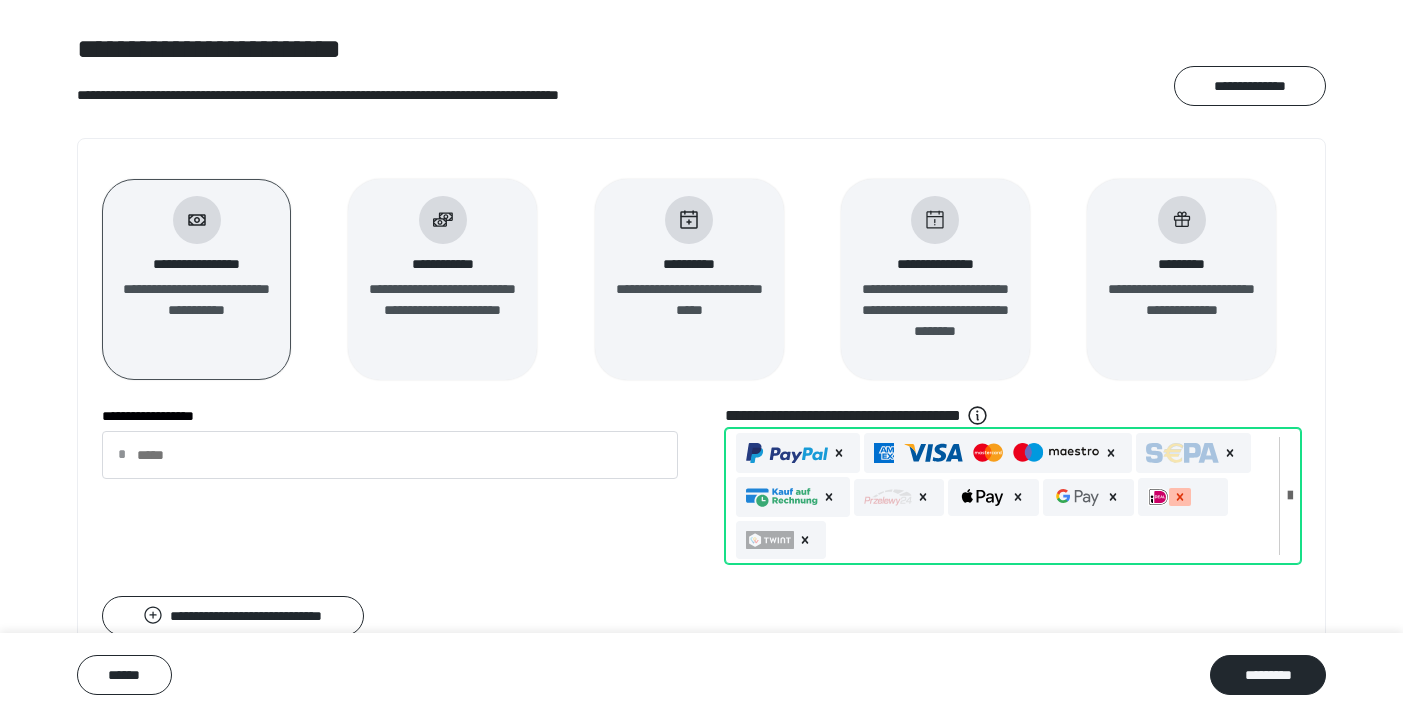 click at bounding box center (1180, 497) 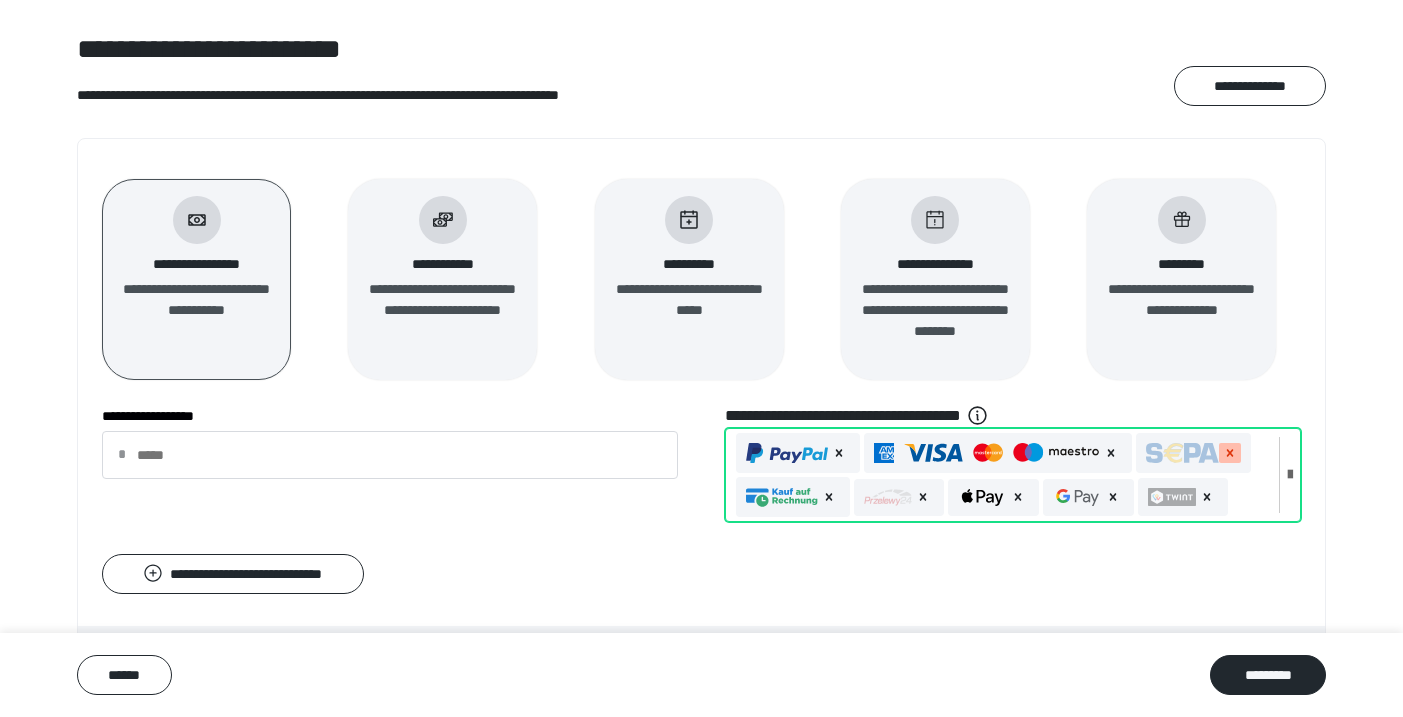click 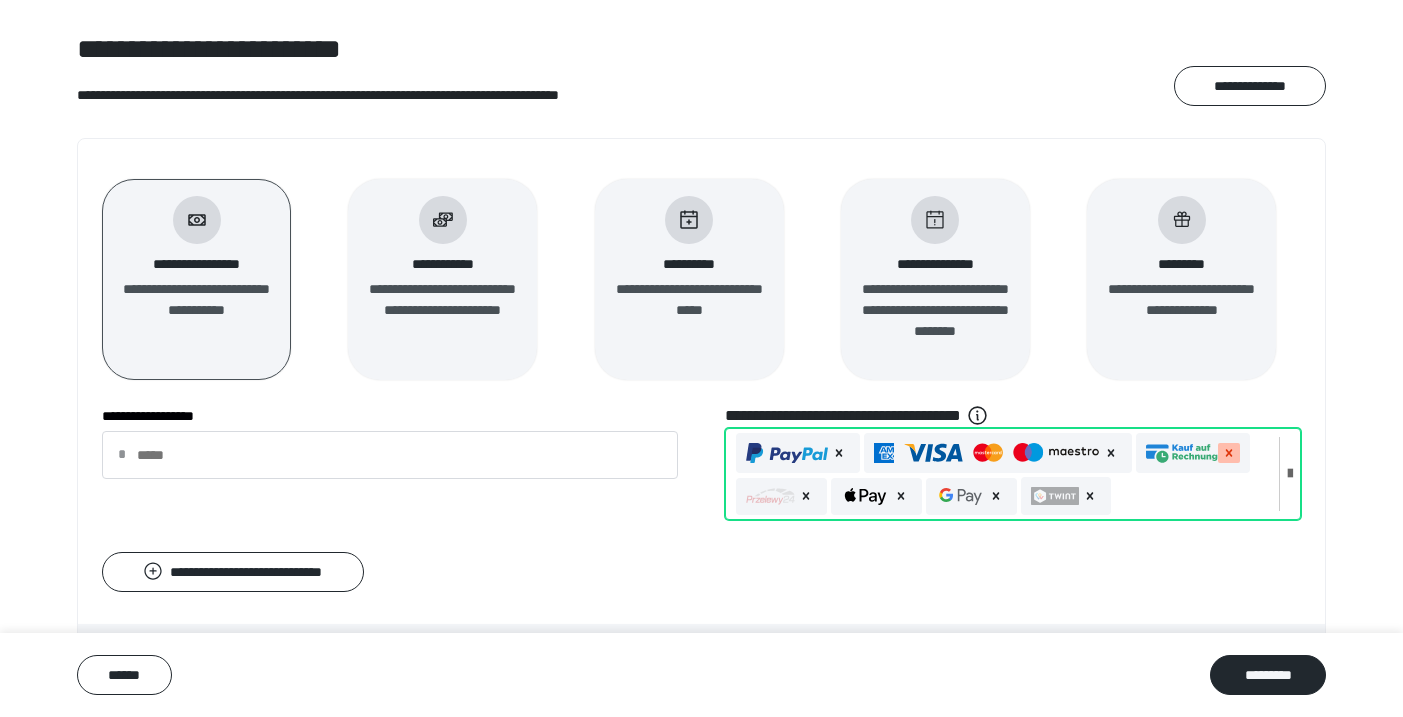 click 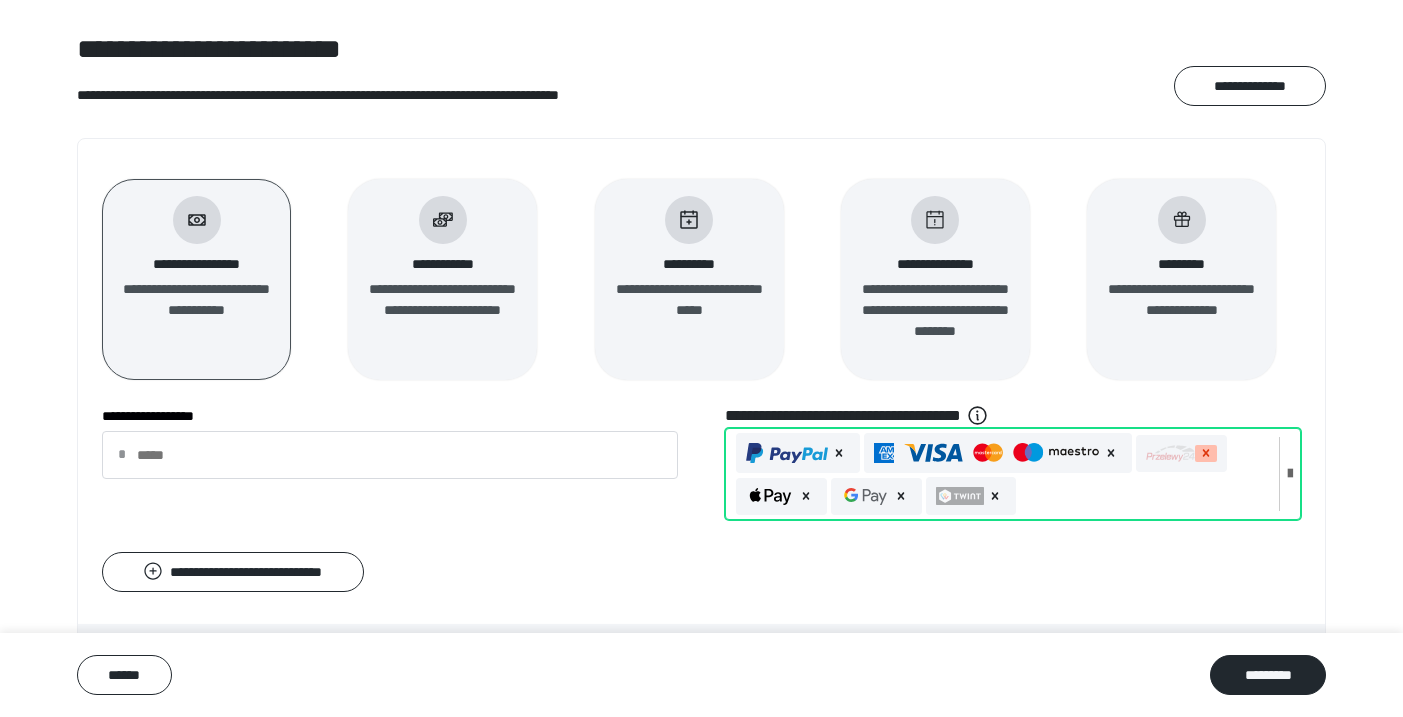 click 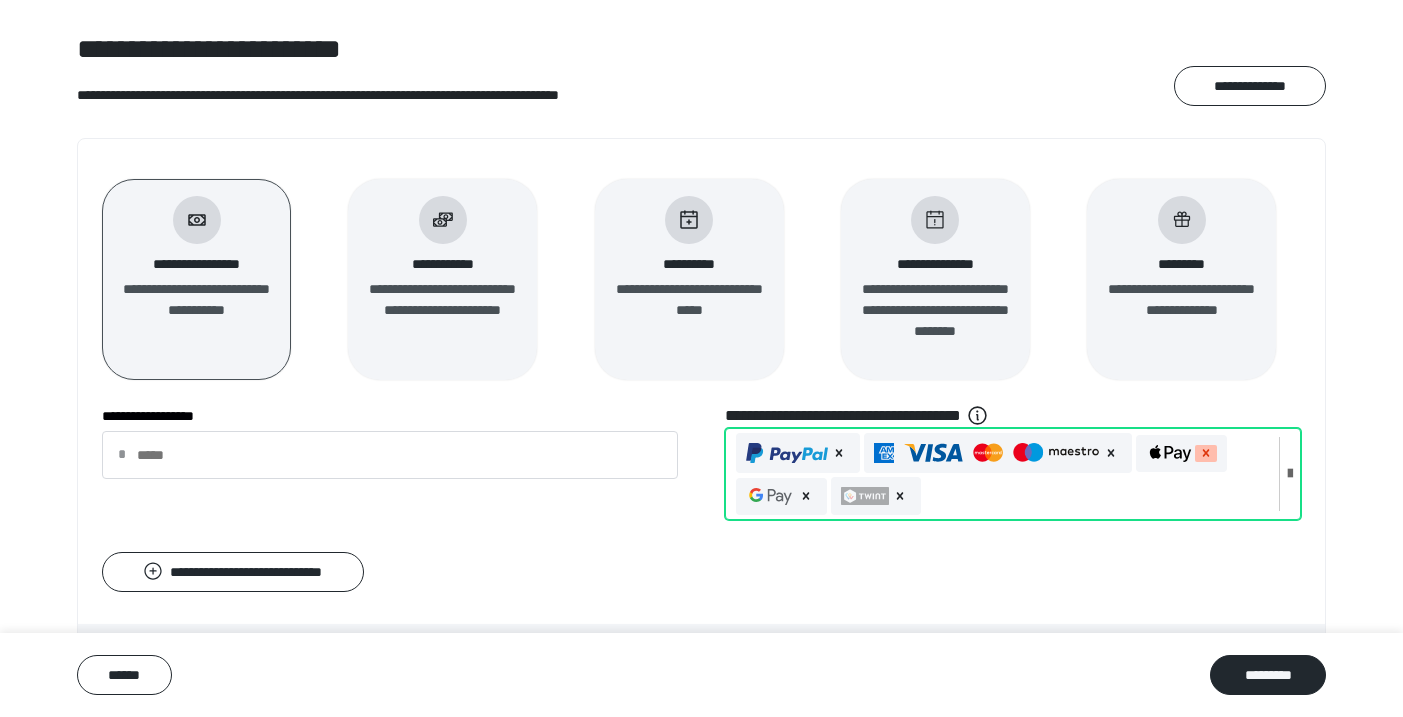 click 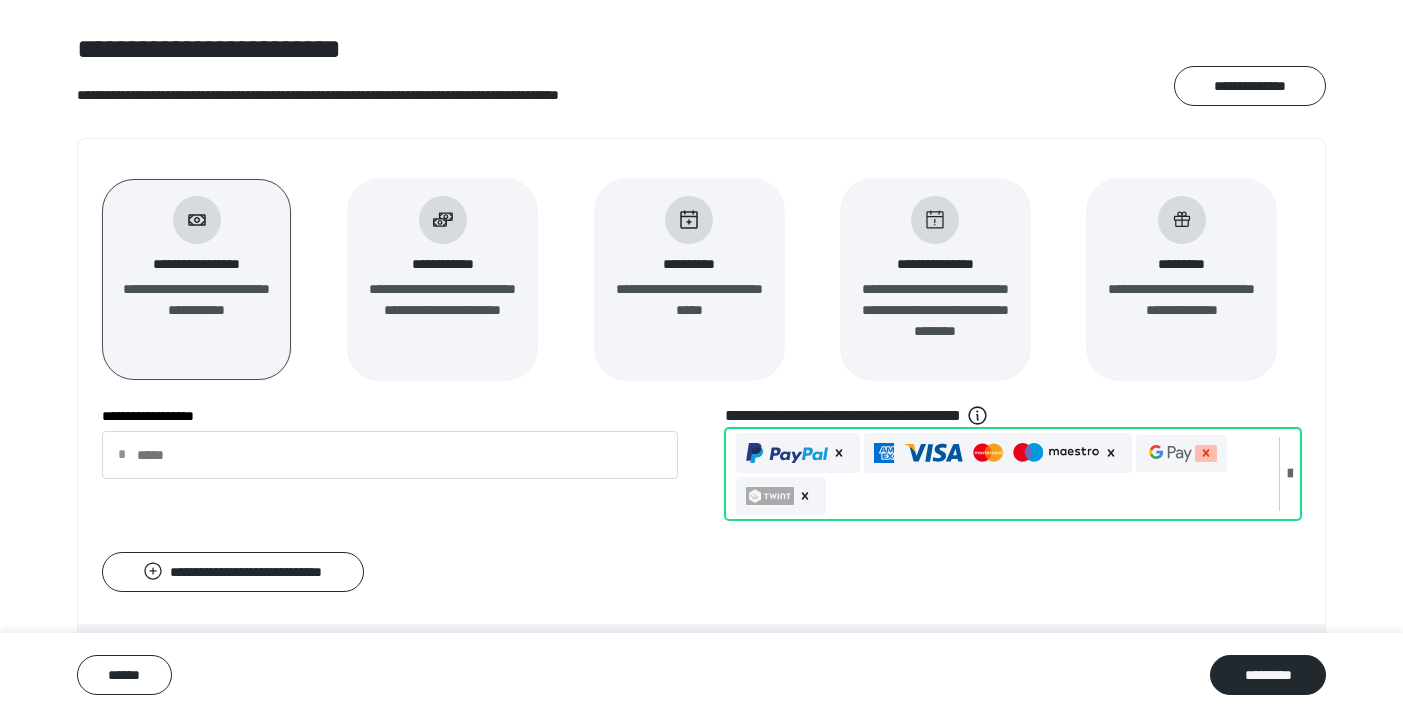 click 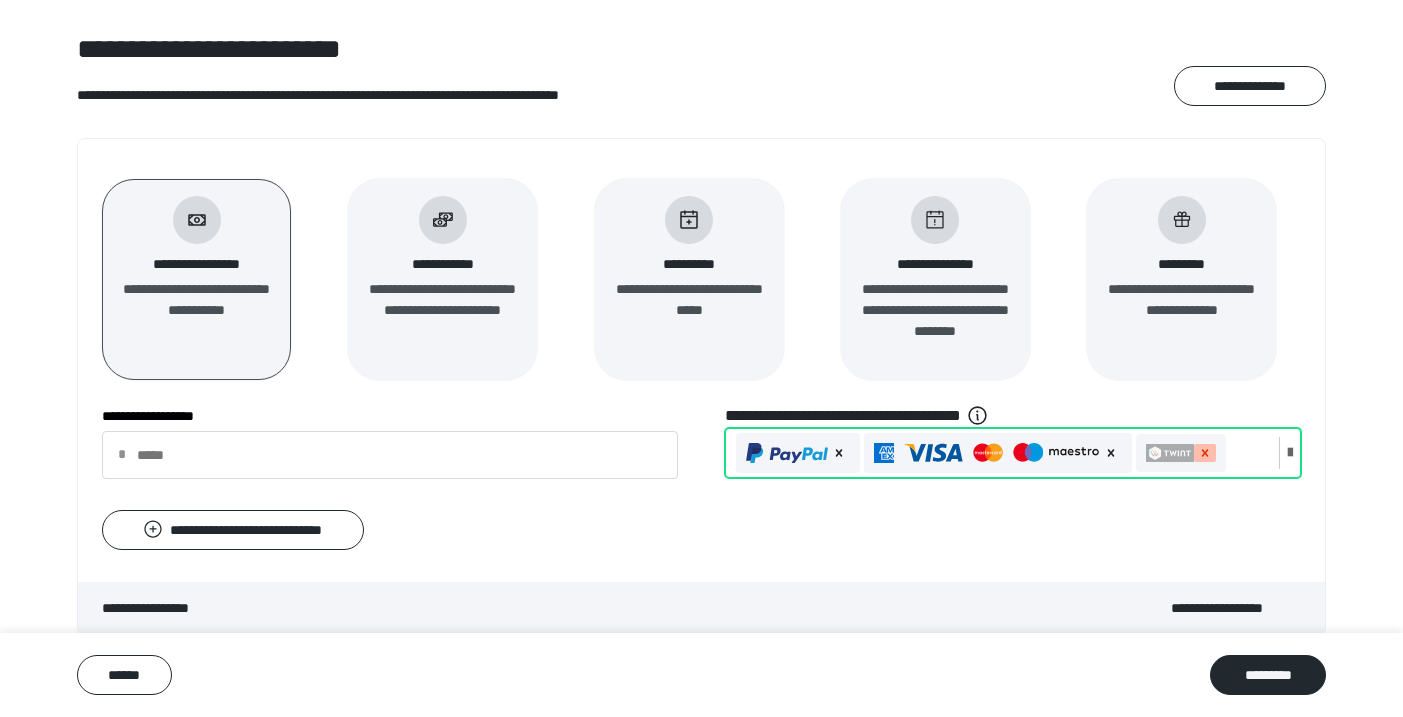 click 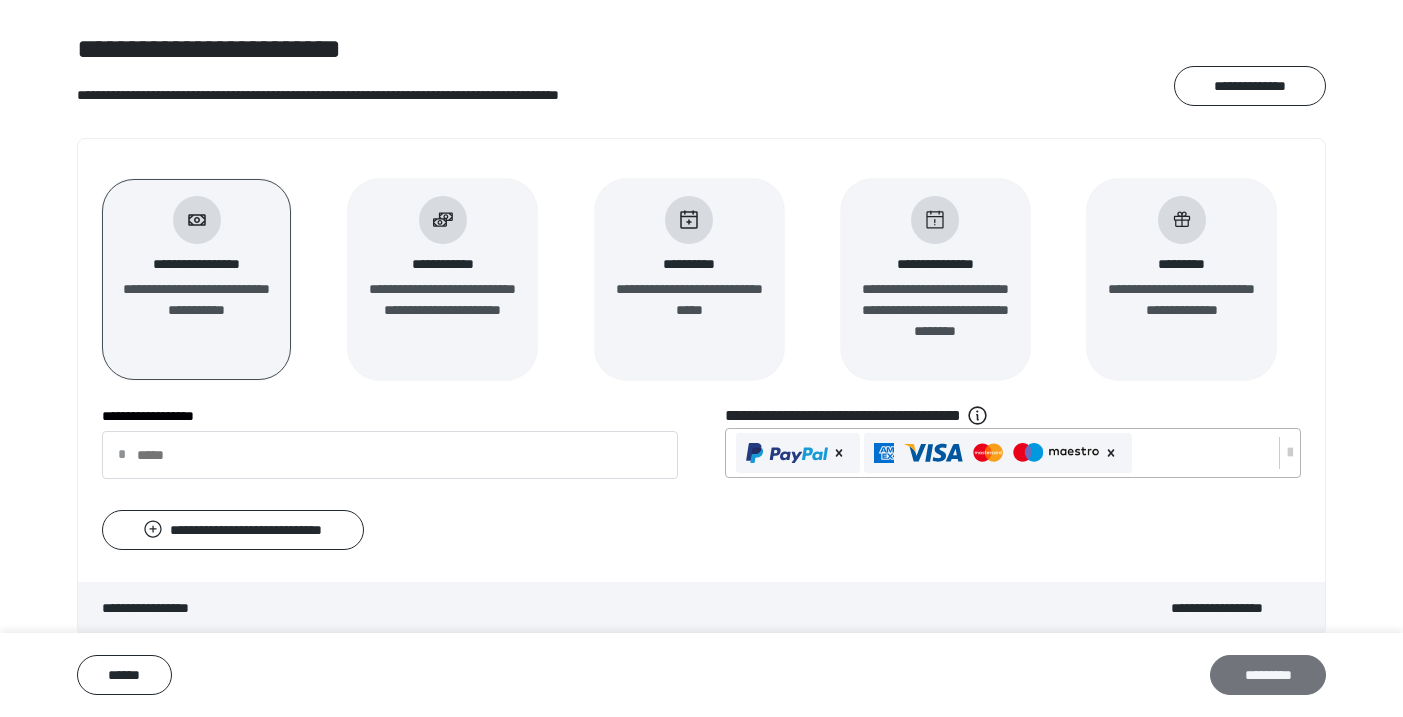 click on "*********" at bounding box center [1268, 675] 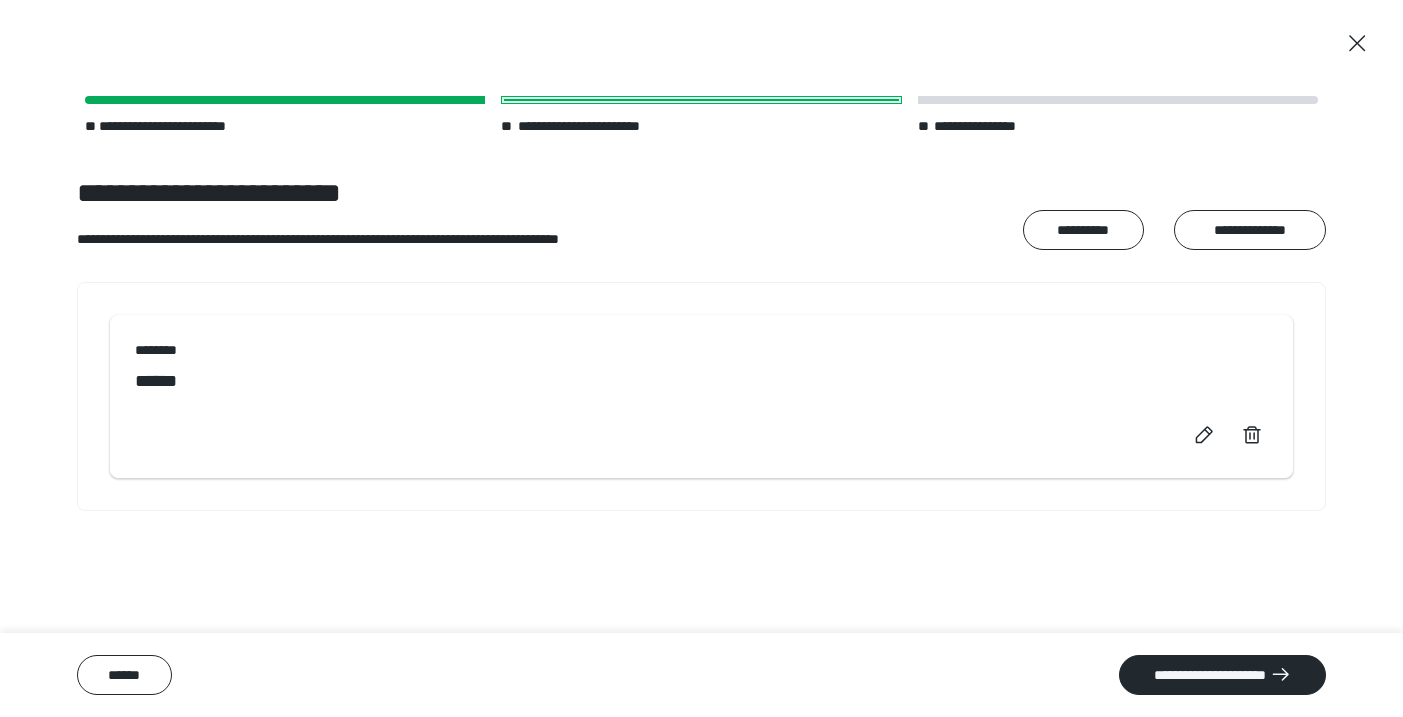 scroll, scrollTop: 0, scrollLeft: 0, axis: both 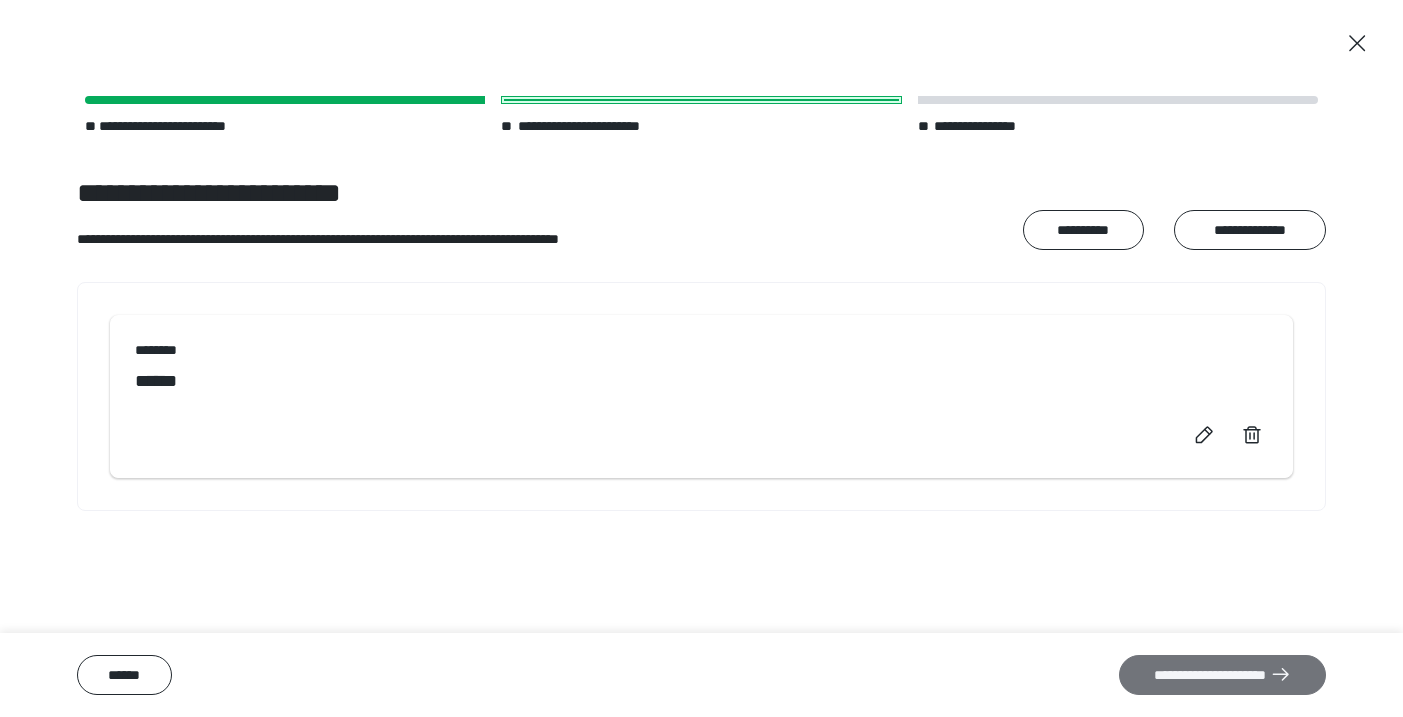click on "**********" at bounding box center [1222, 675] 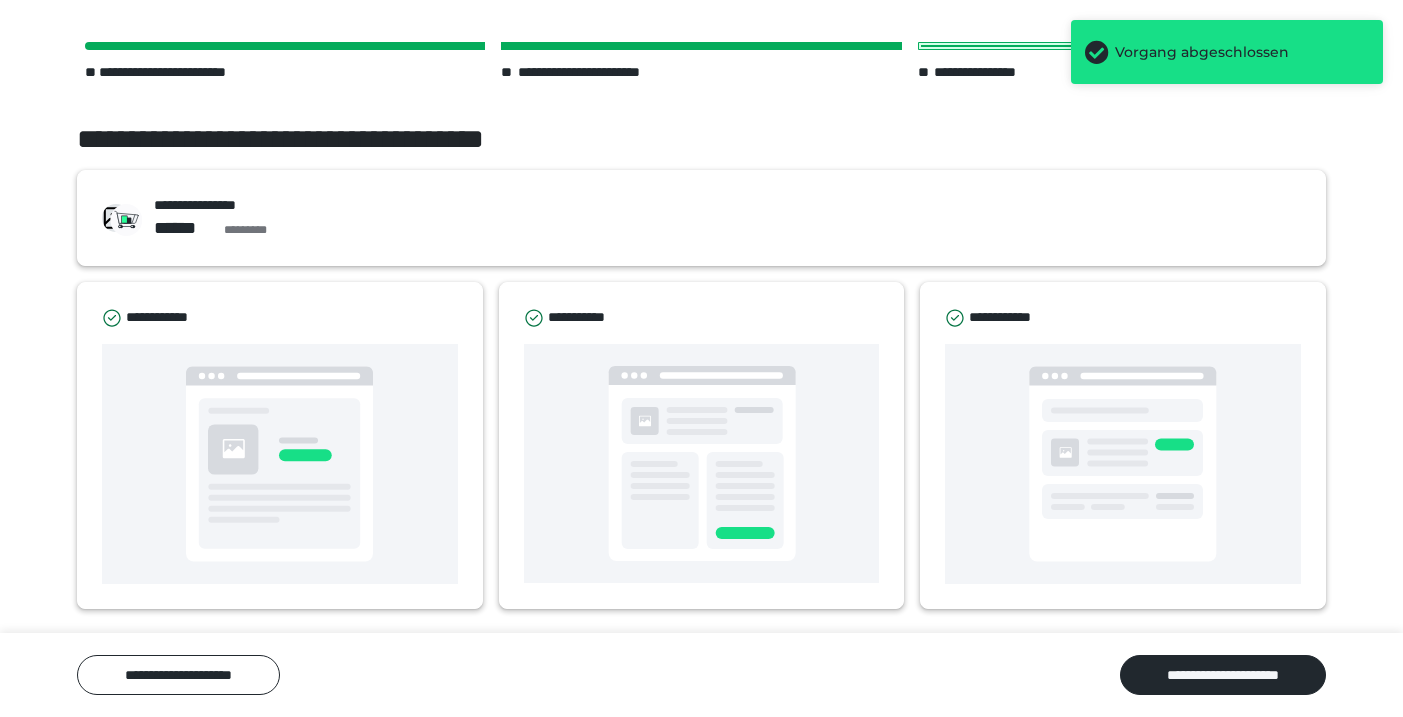 scroll, scrollTop: 54, scrollLeft: 0, axis: vertical 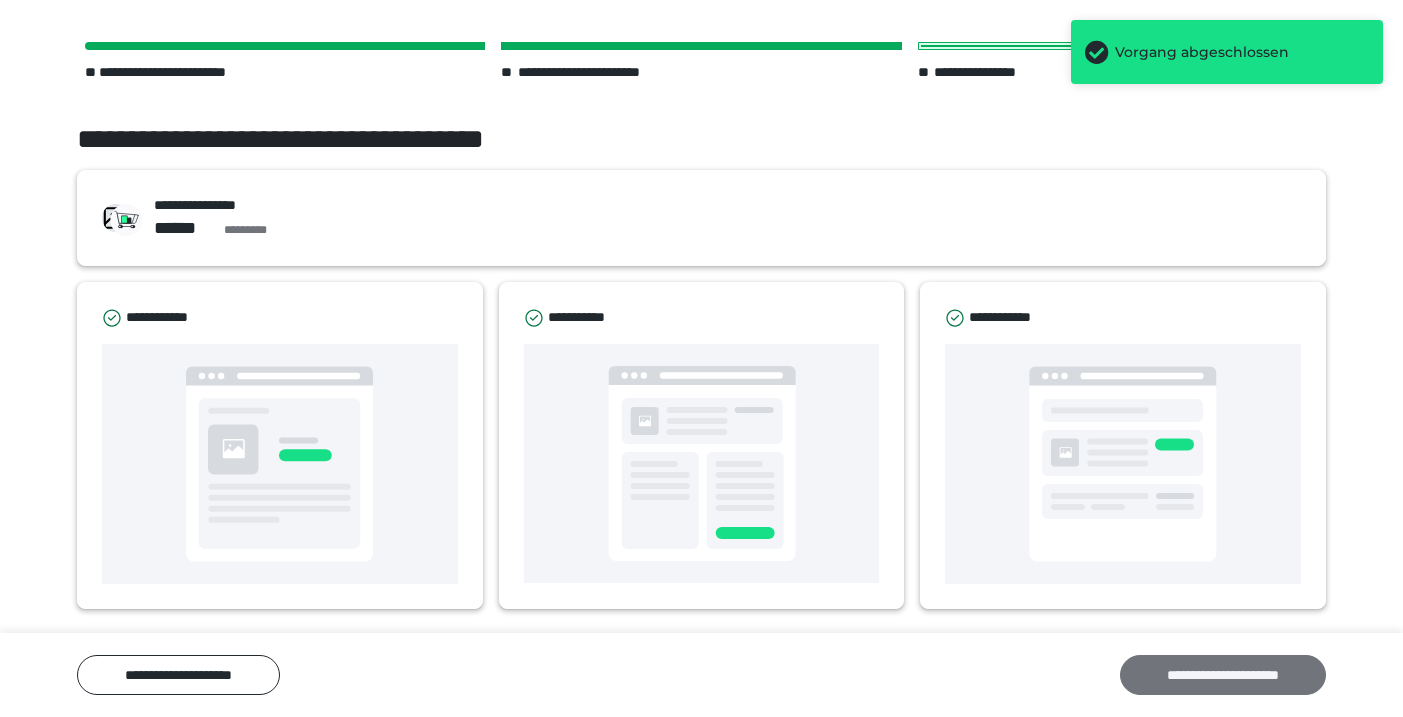 click on "**********" at bounding box center [1223, 675] 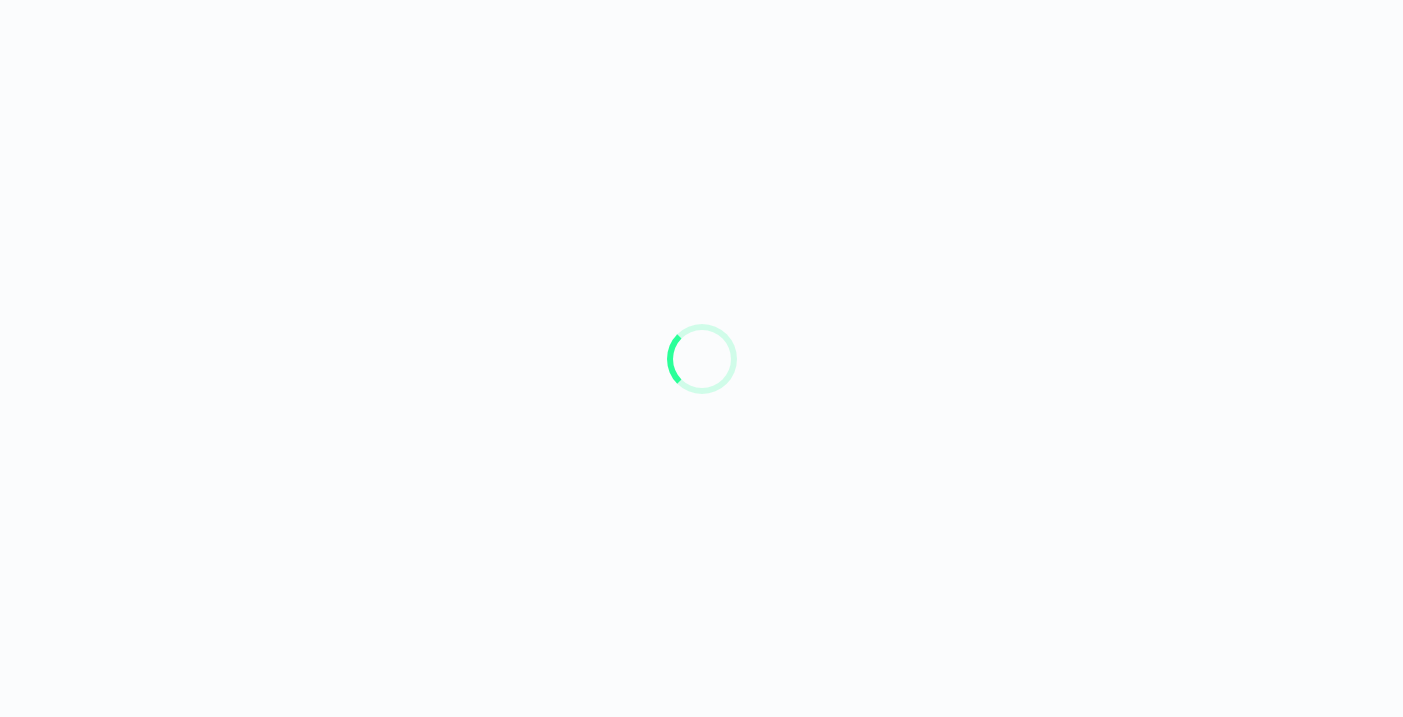 scroll, scrollTop: 0, scrollLeft: 0, axis: both 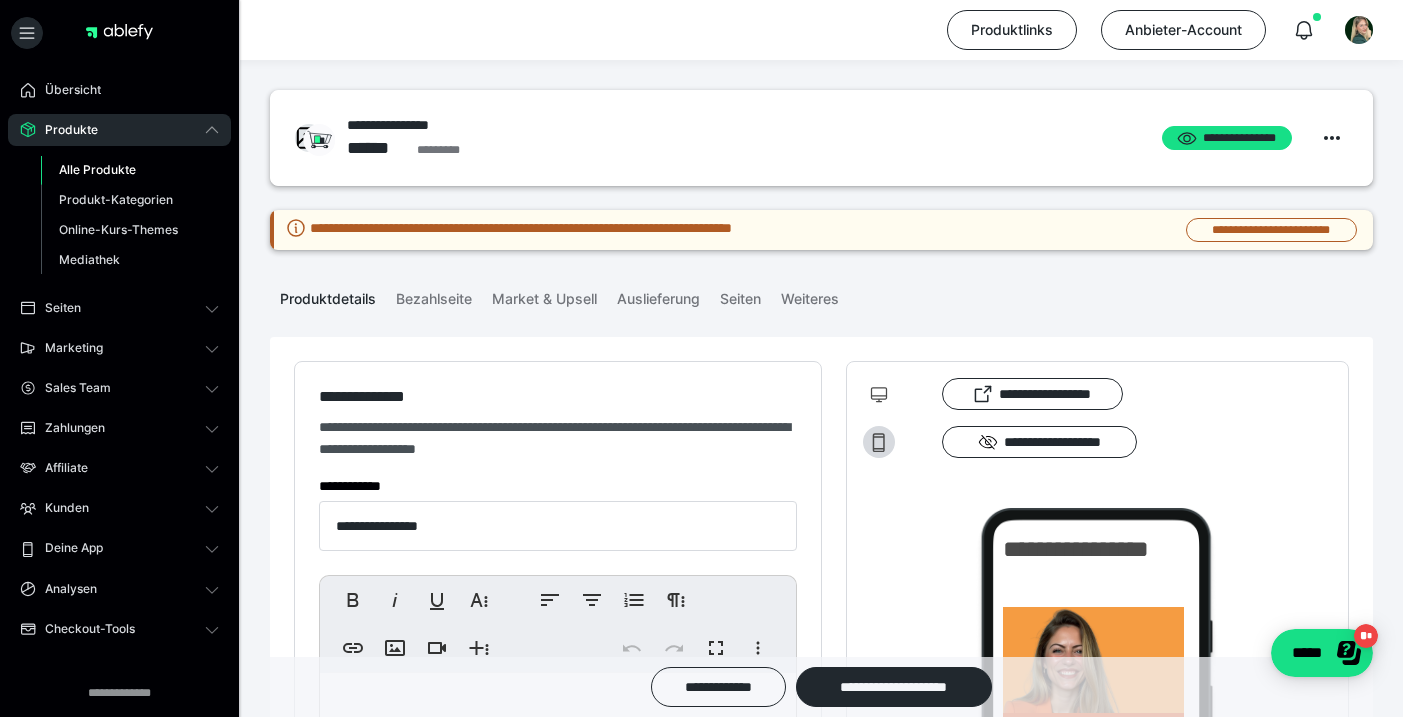 click on "Alle Produkte" at bounding box center [97, 169] 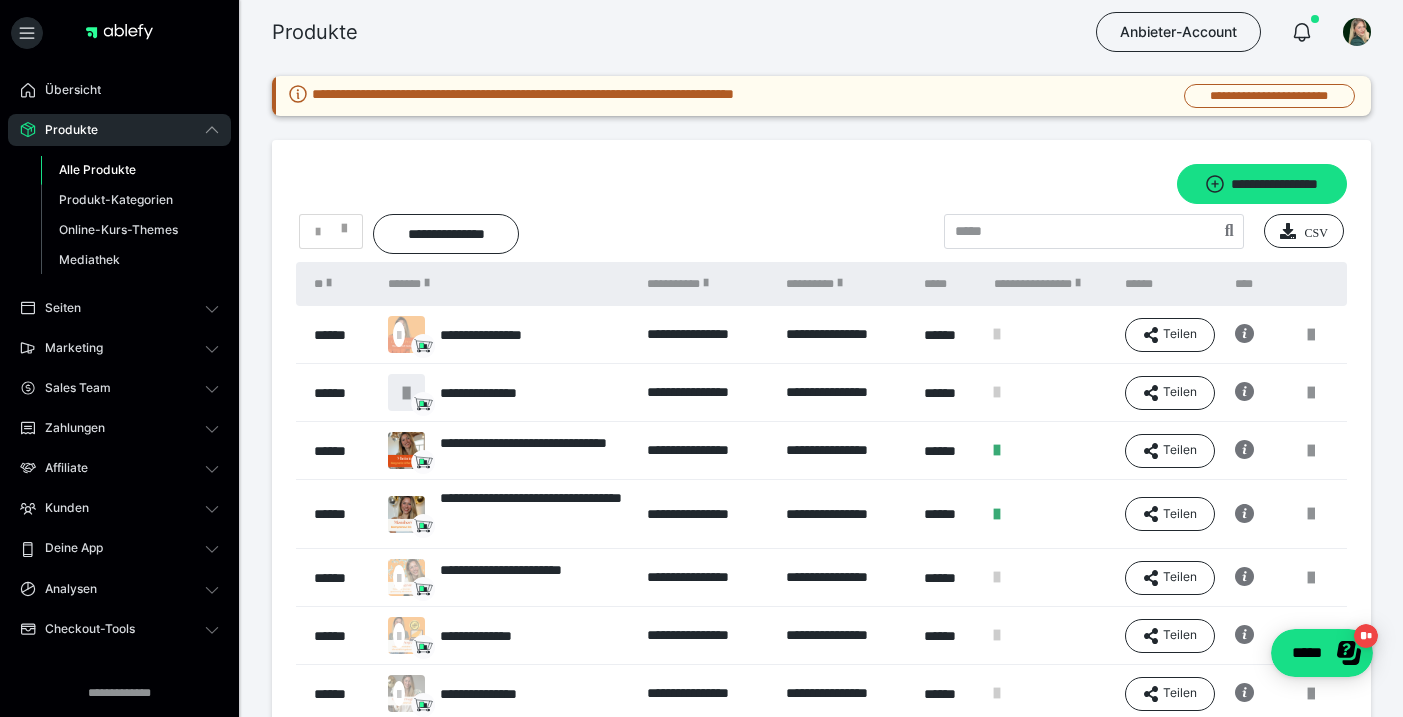 click on "Alle Produkte" at bounding box center (97, 169) 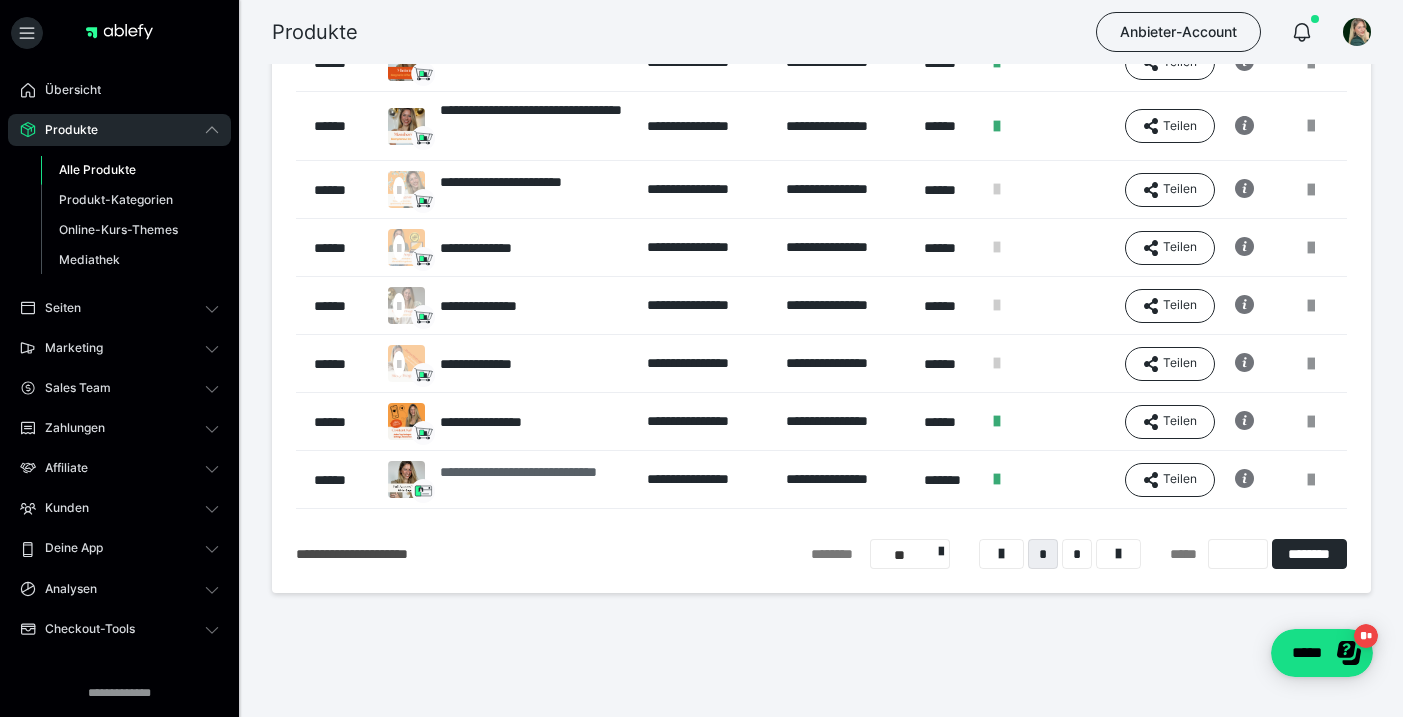 scroll, scrollTop: 388, scrollLeft: 0, axis: vertical 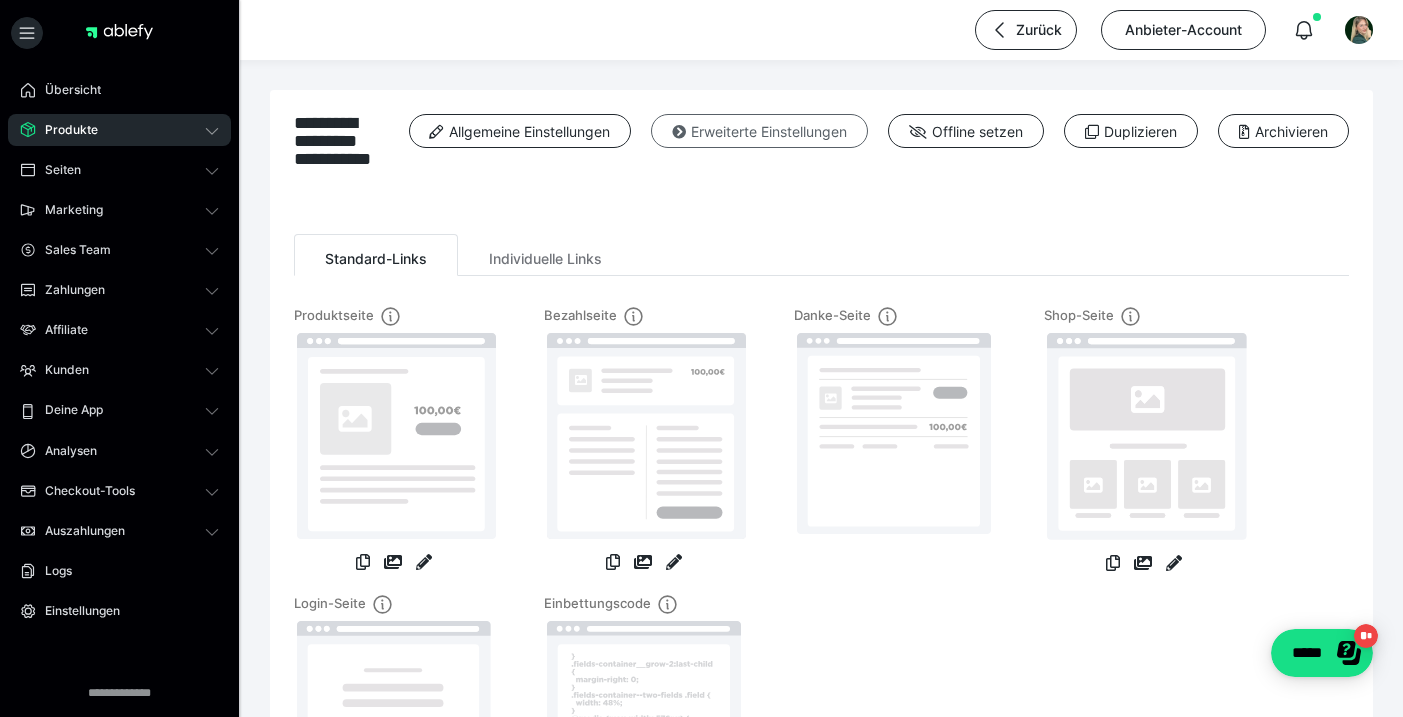 click on "Erweiterte Einstellungen" at bounding box center (759, 131) 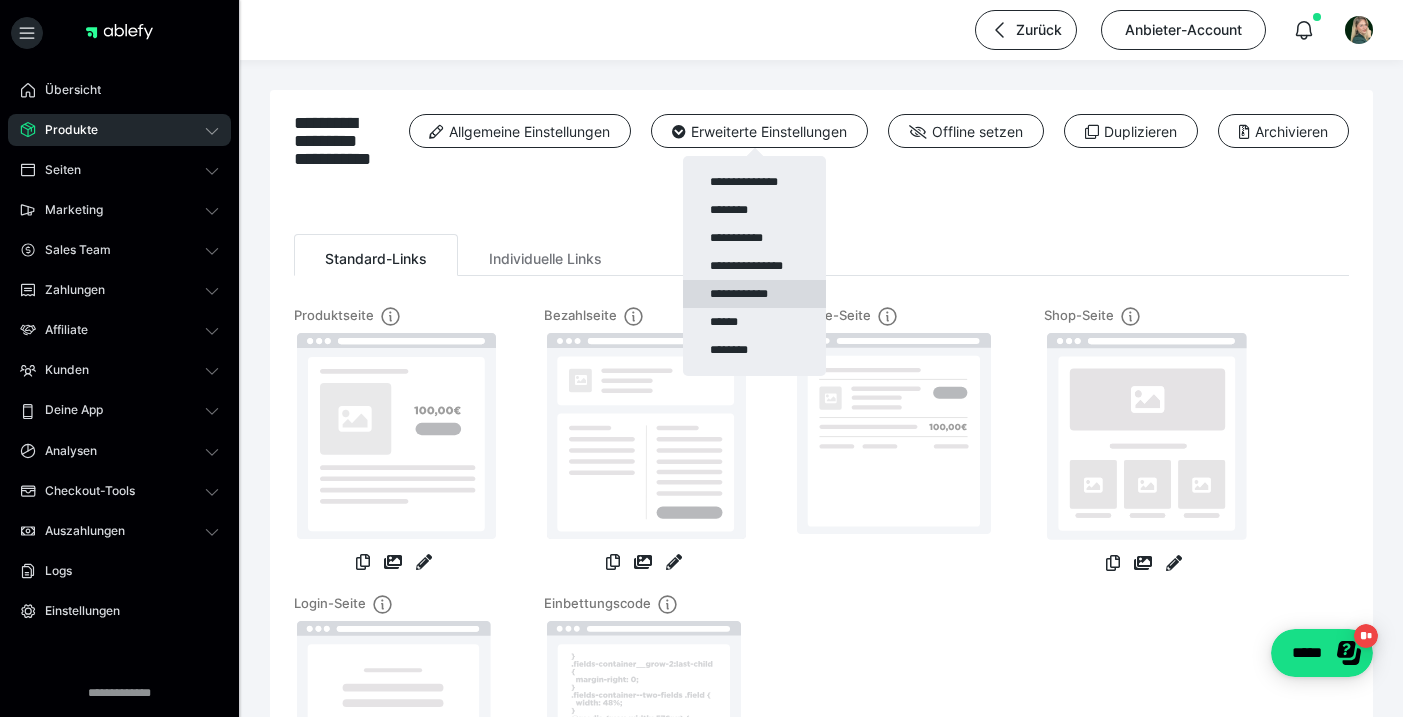click on "**********" at bounding box center [754, 294] 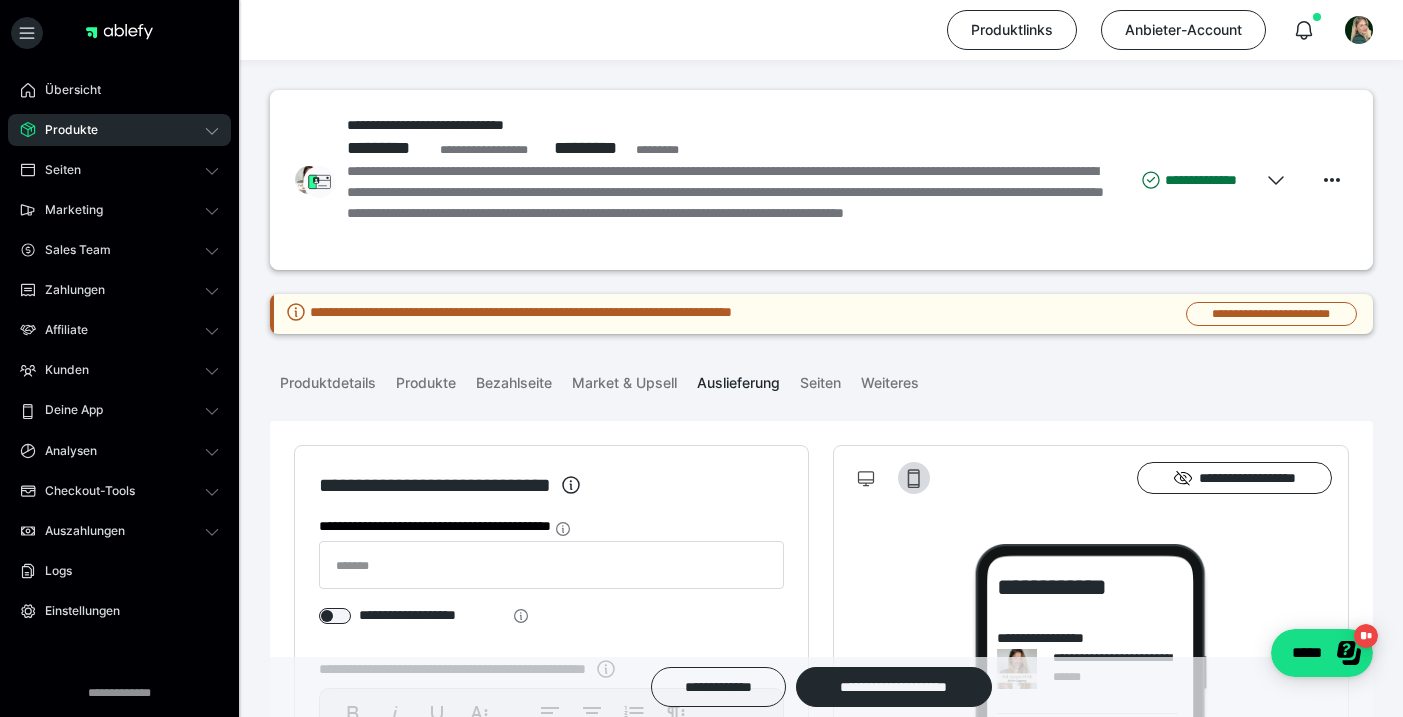 scroll, scrollTop: 0, scrollLeft: 0, axis: both 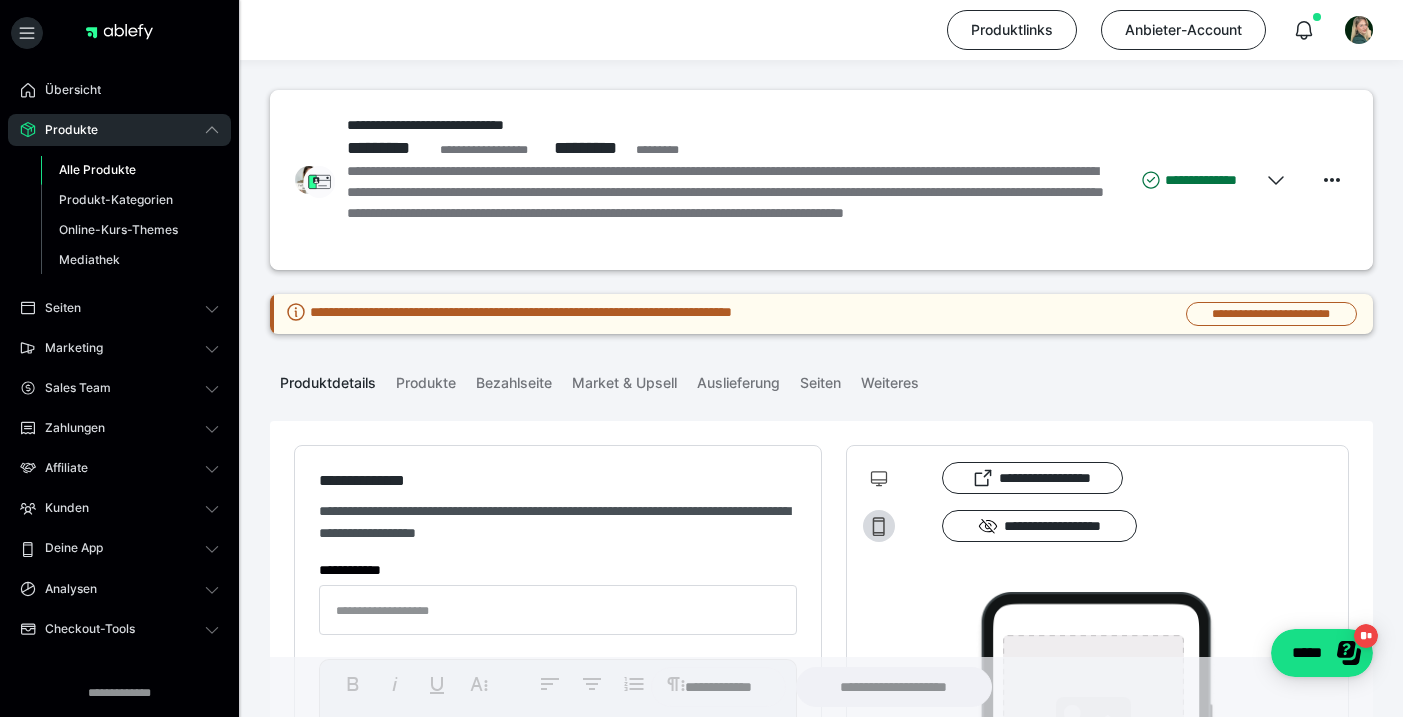 type on "**********" 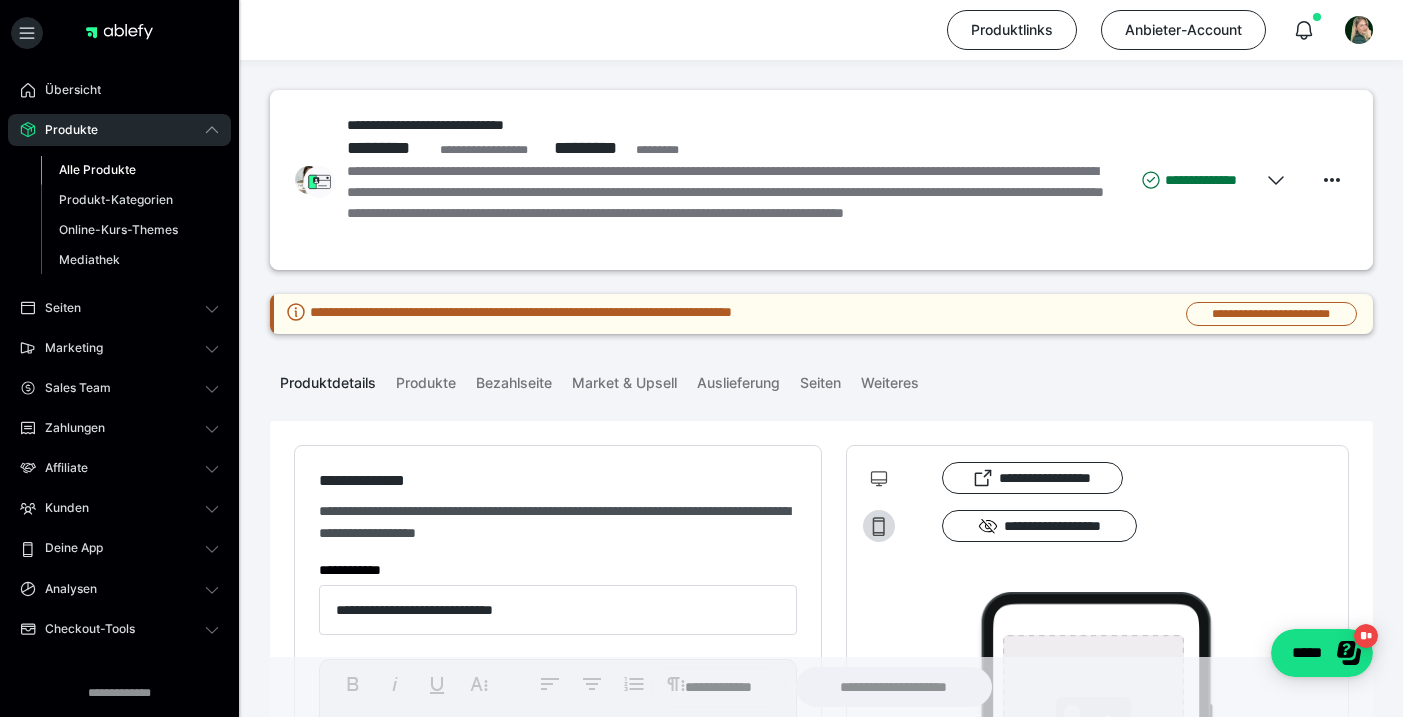 type on "**********" 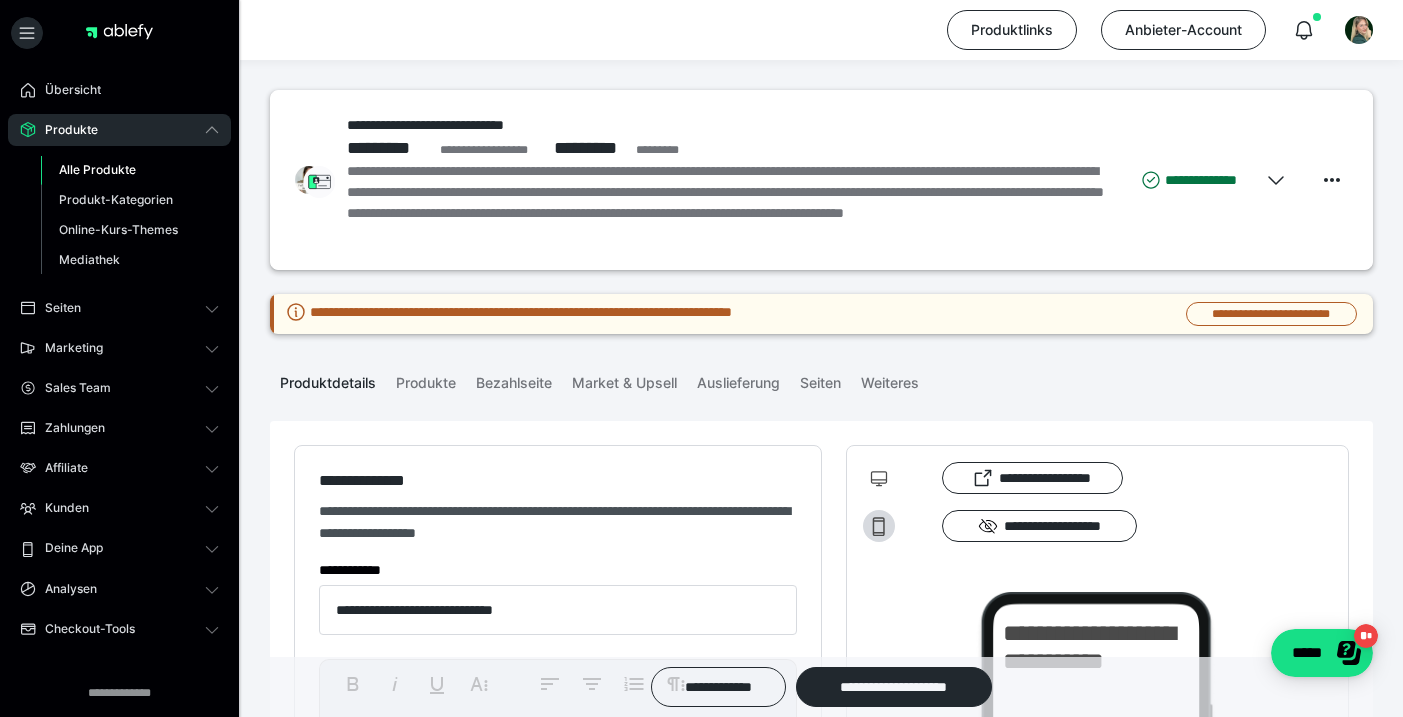 click on "Alle Produkte" at bounding box center [97, 169] 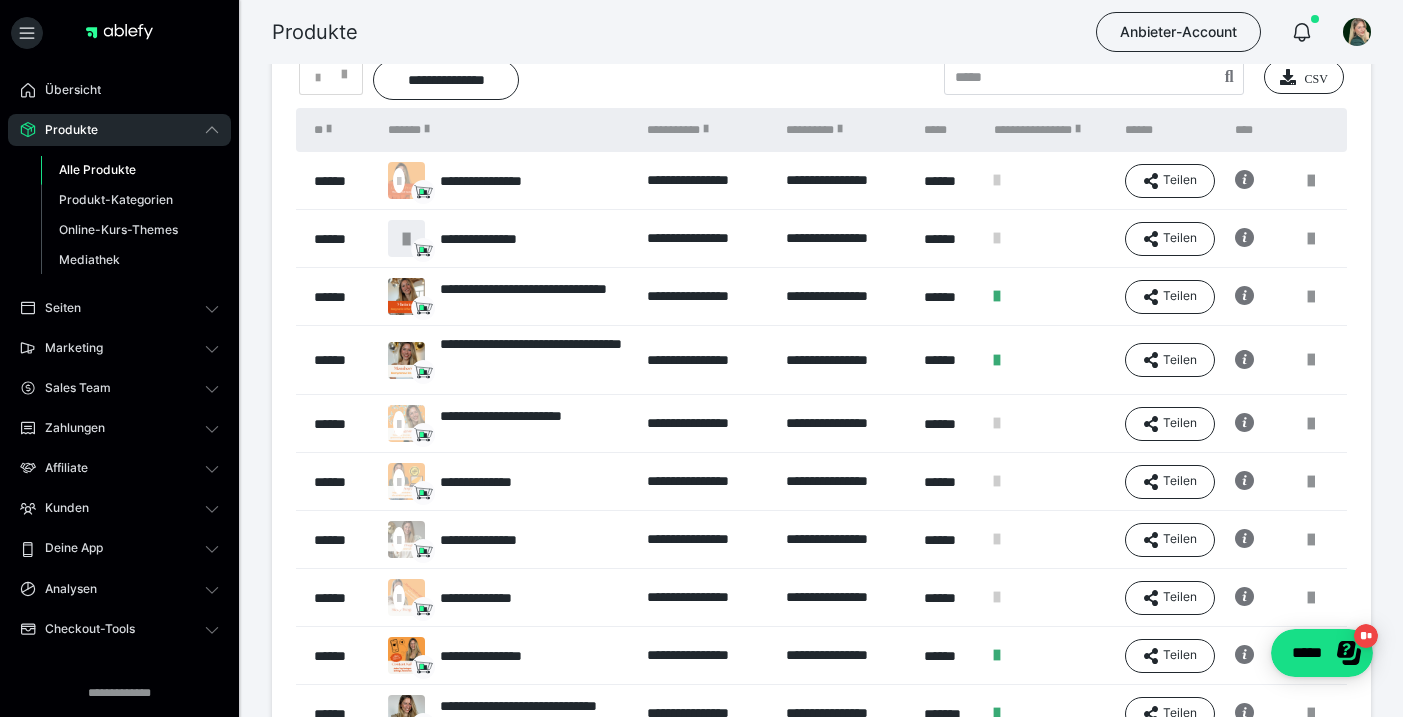 scroll, scrollTop: 370, scrollLeft: 0, axis: vertical 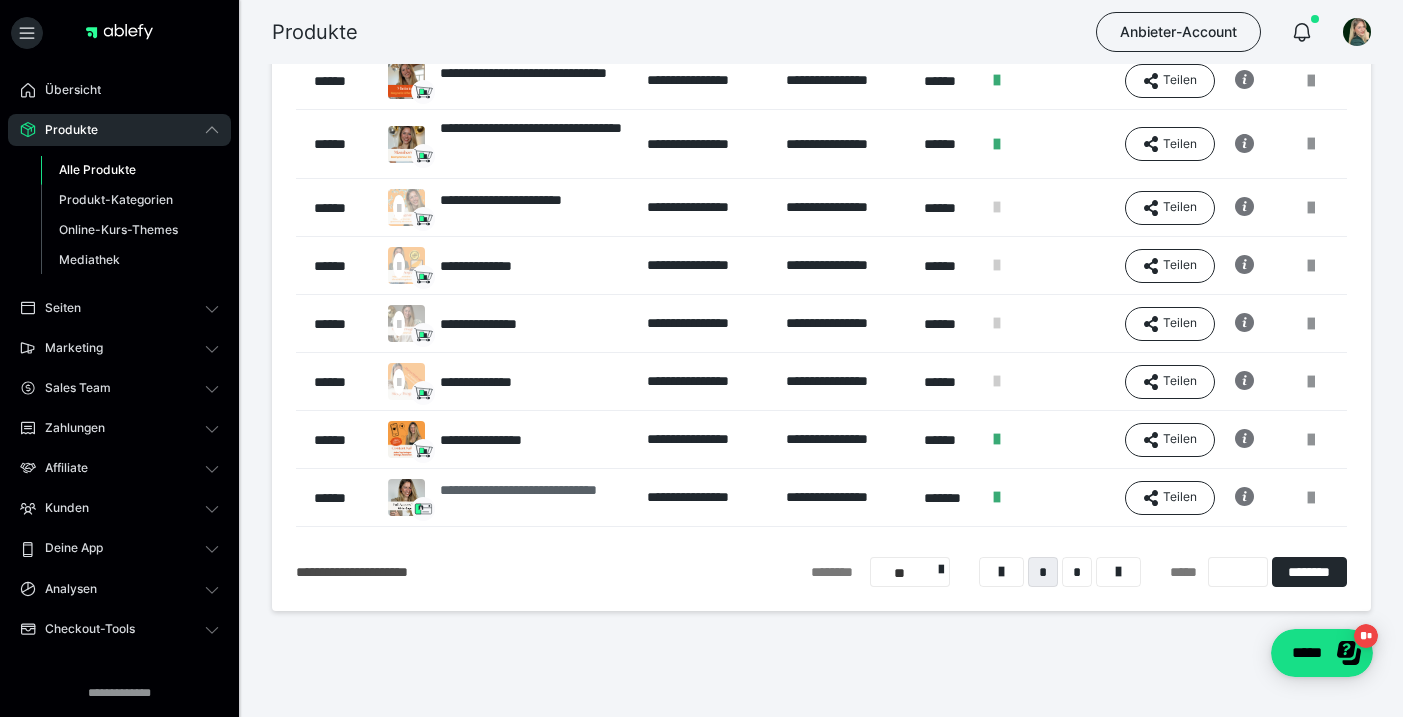click on "**********" at bounding box center (533, 498) 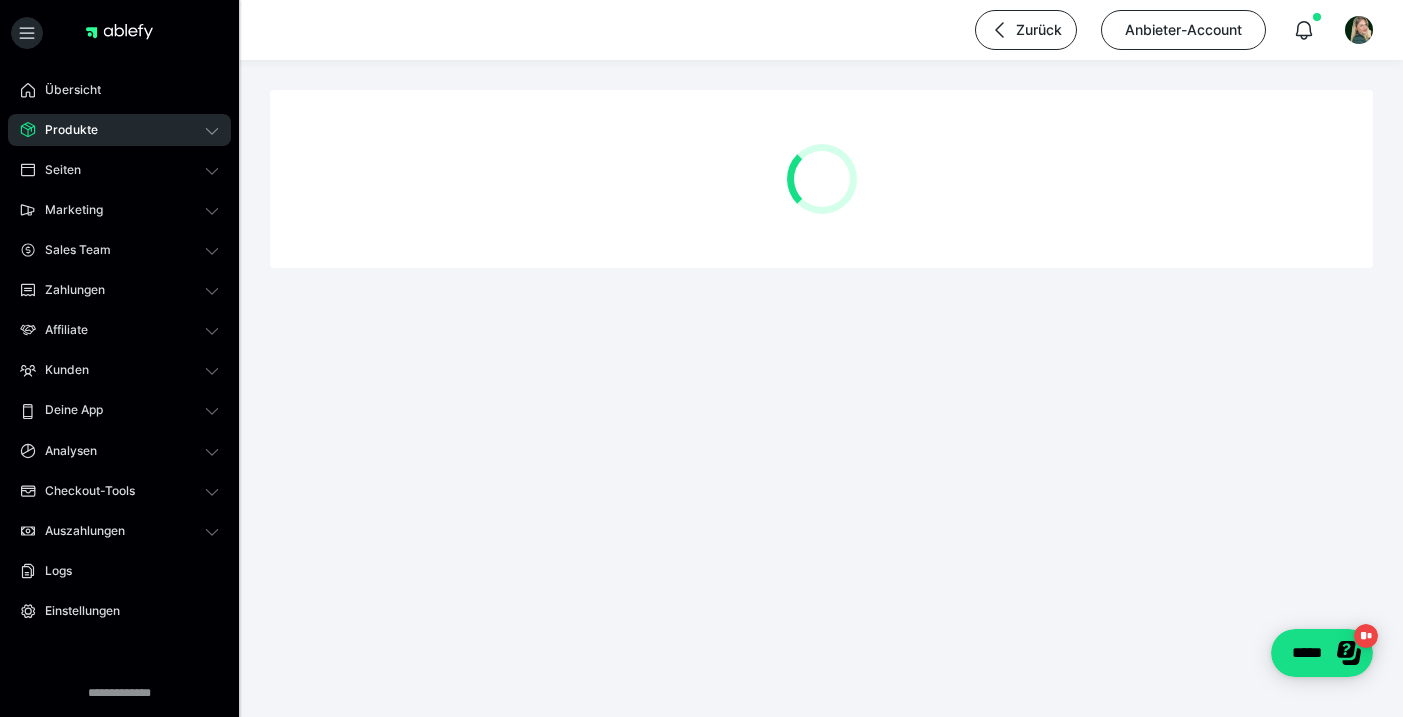 scroll, scrollTop: 0, scrollLeft: 0, axis: both 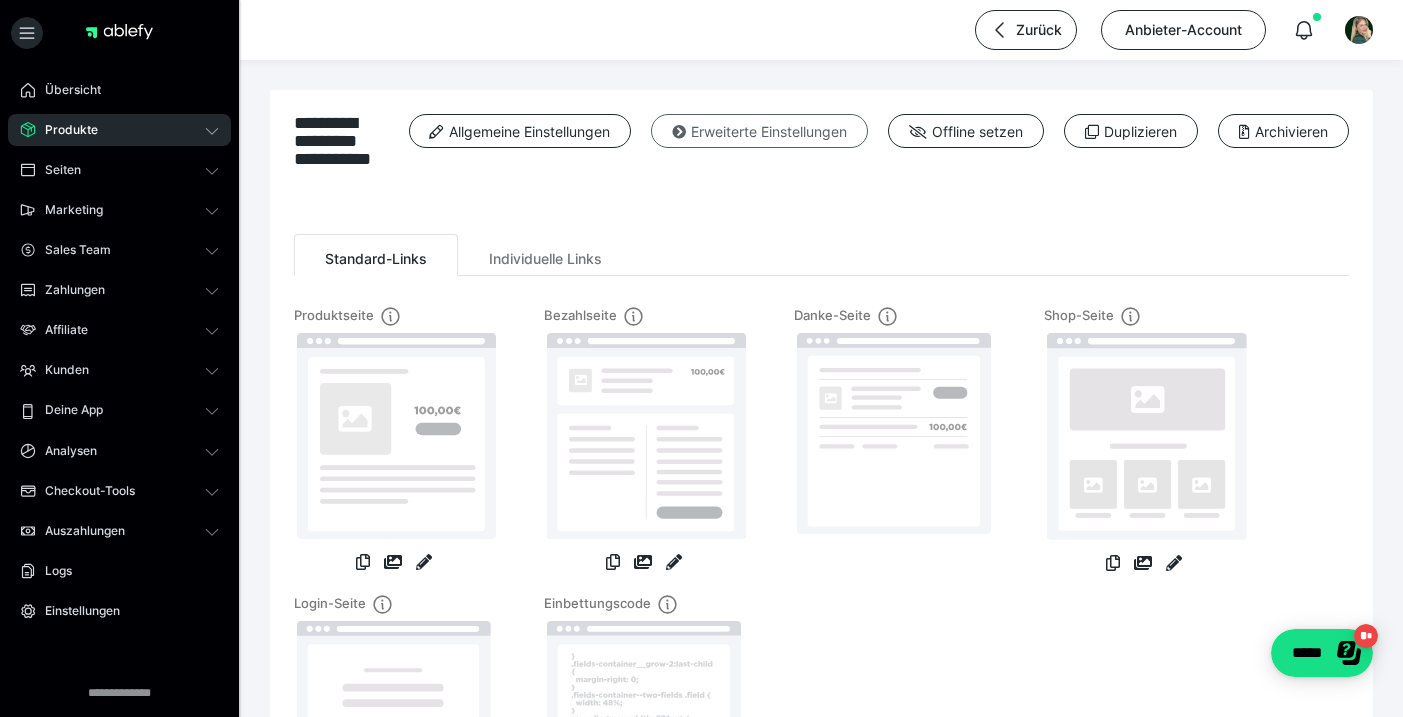 click on "Erweiterte Einstellungen" at bounding box center [759, 131] 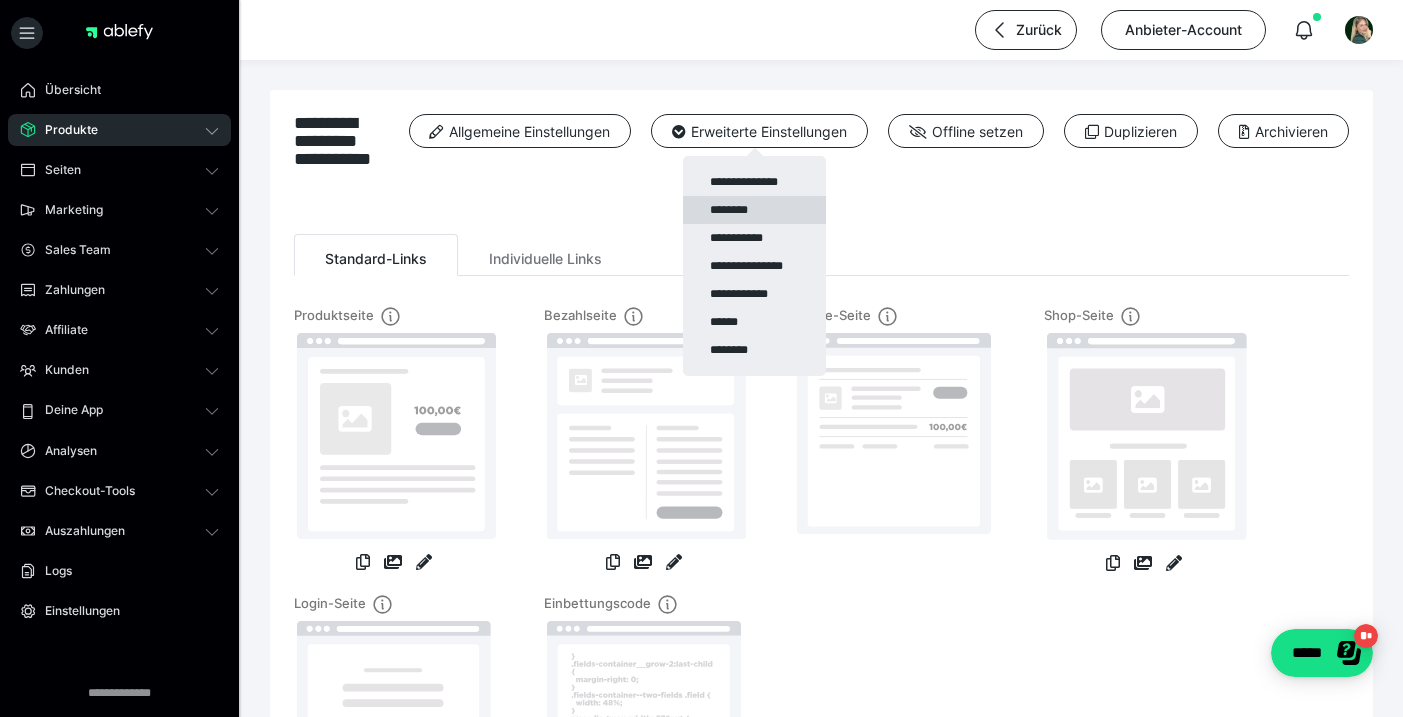 click on "********" at bounding box center (754, 210) 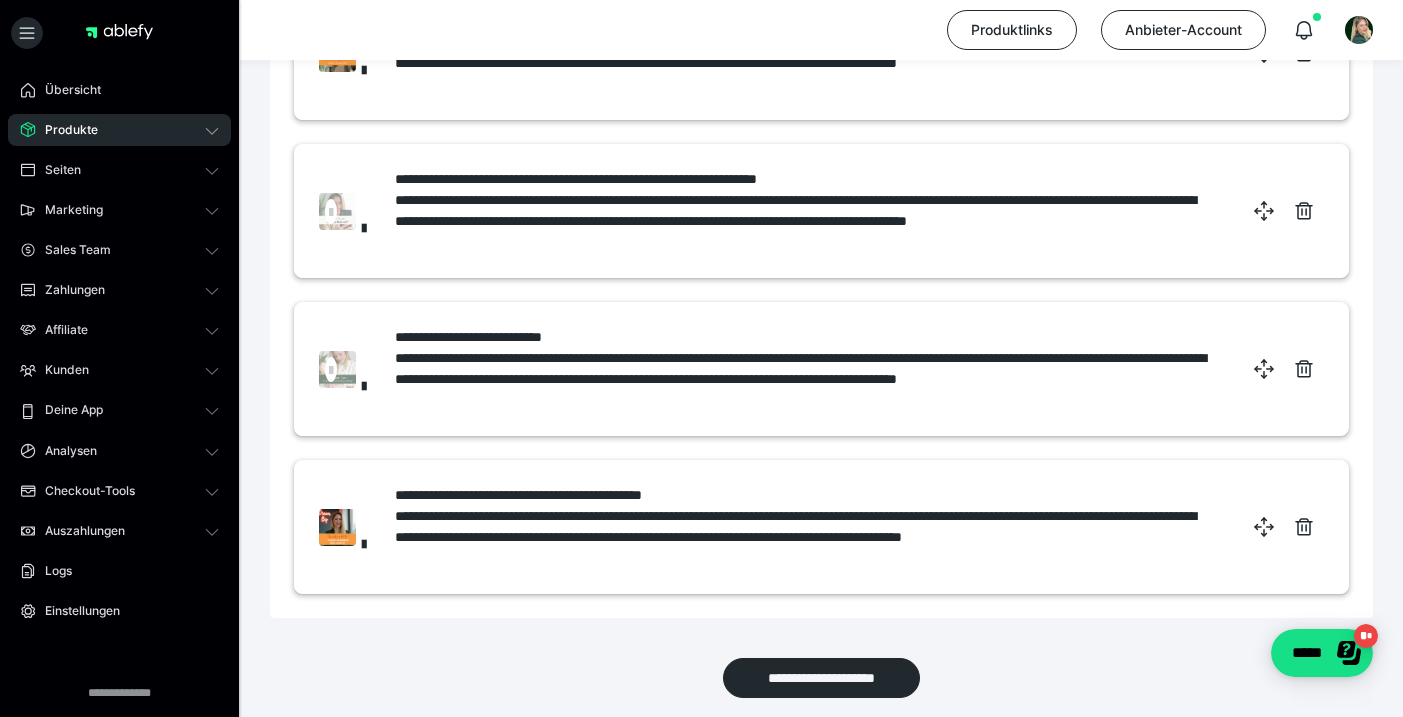 scroll, scrollTop: 586, scrollLeft: 0, axis: vertical 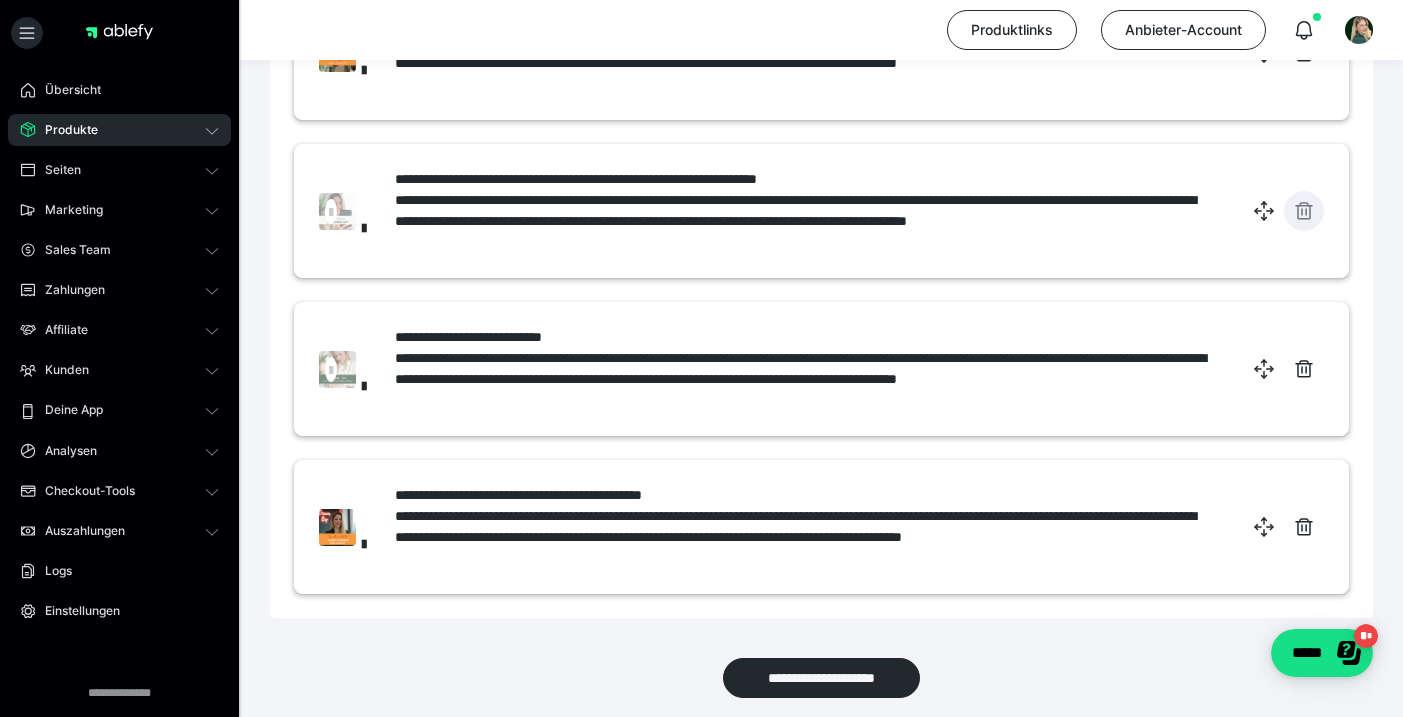 click 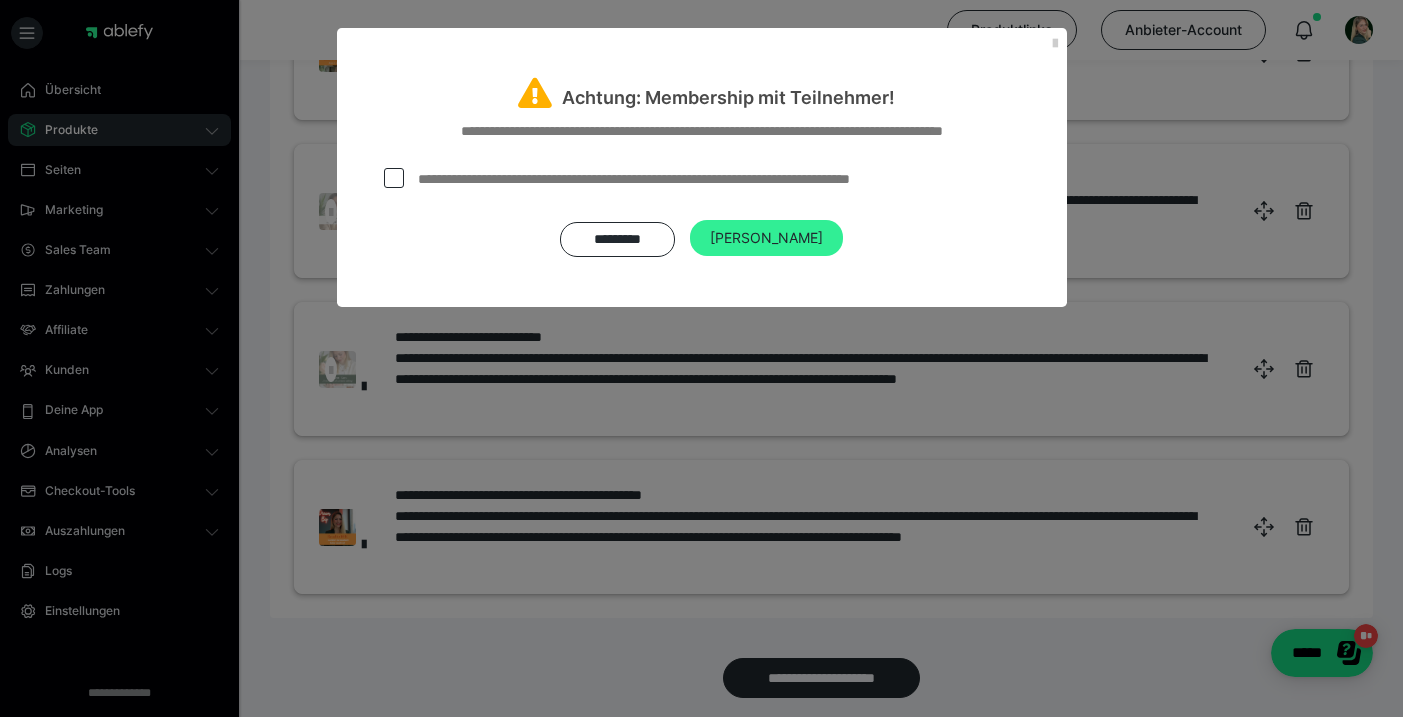 click on "Ja" at bounding box center (766, 238) 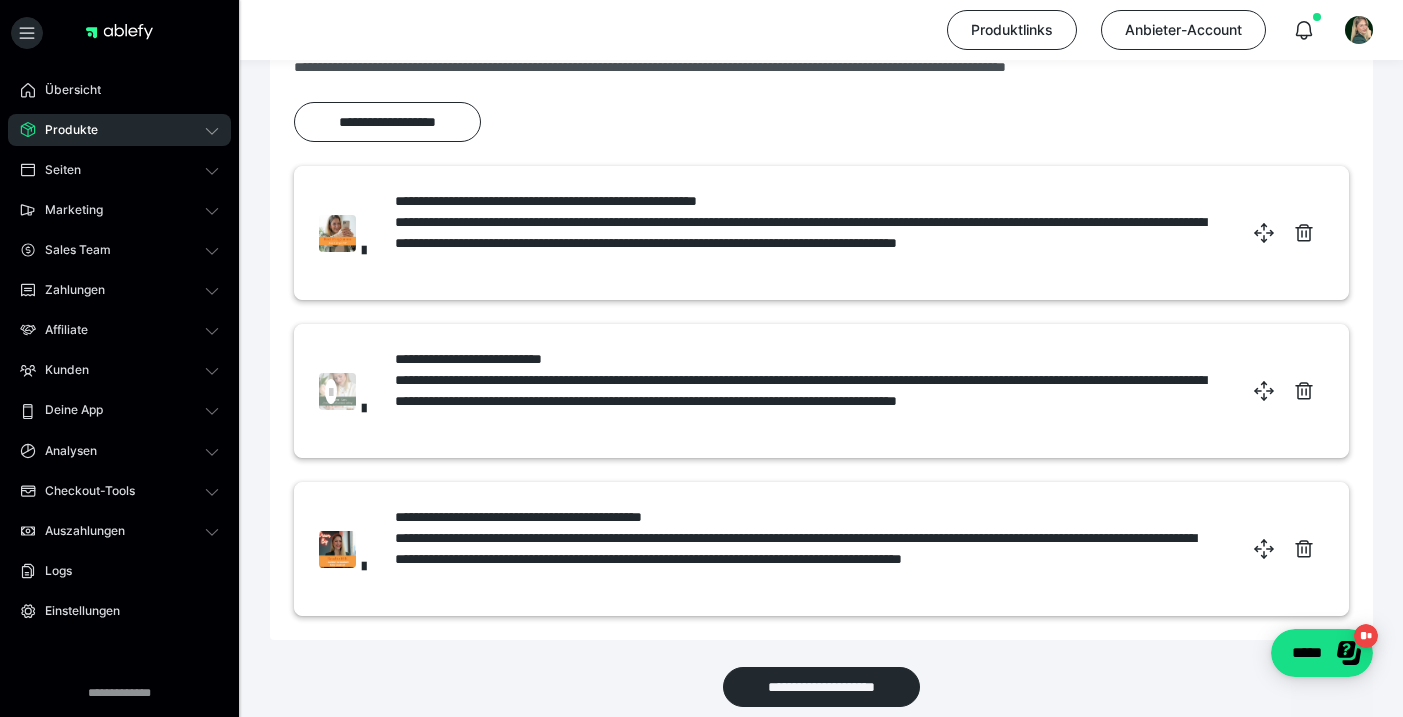scroll, scrollTop: 407, scrollLeft: 0, axis: vertical 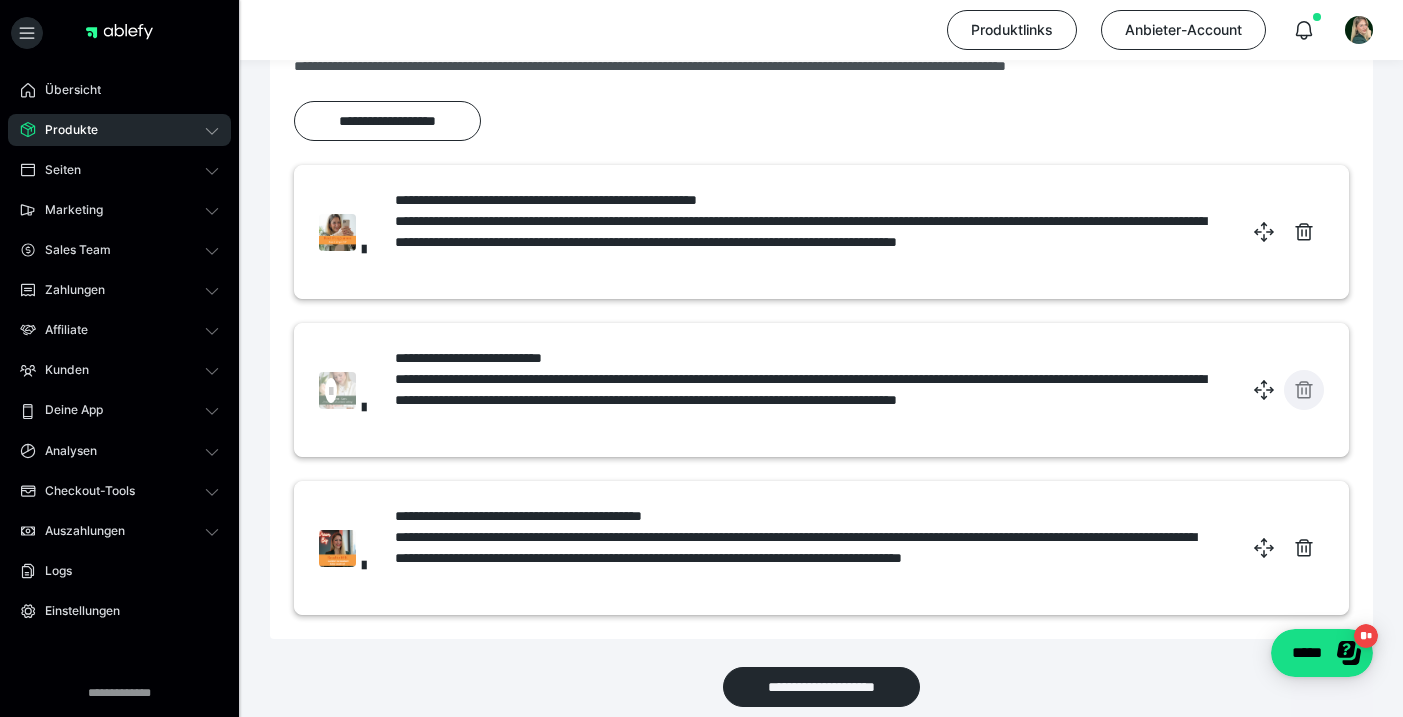 click 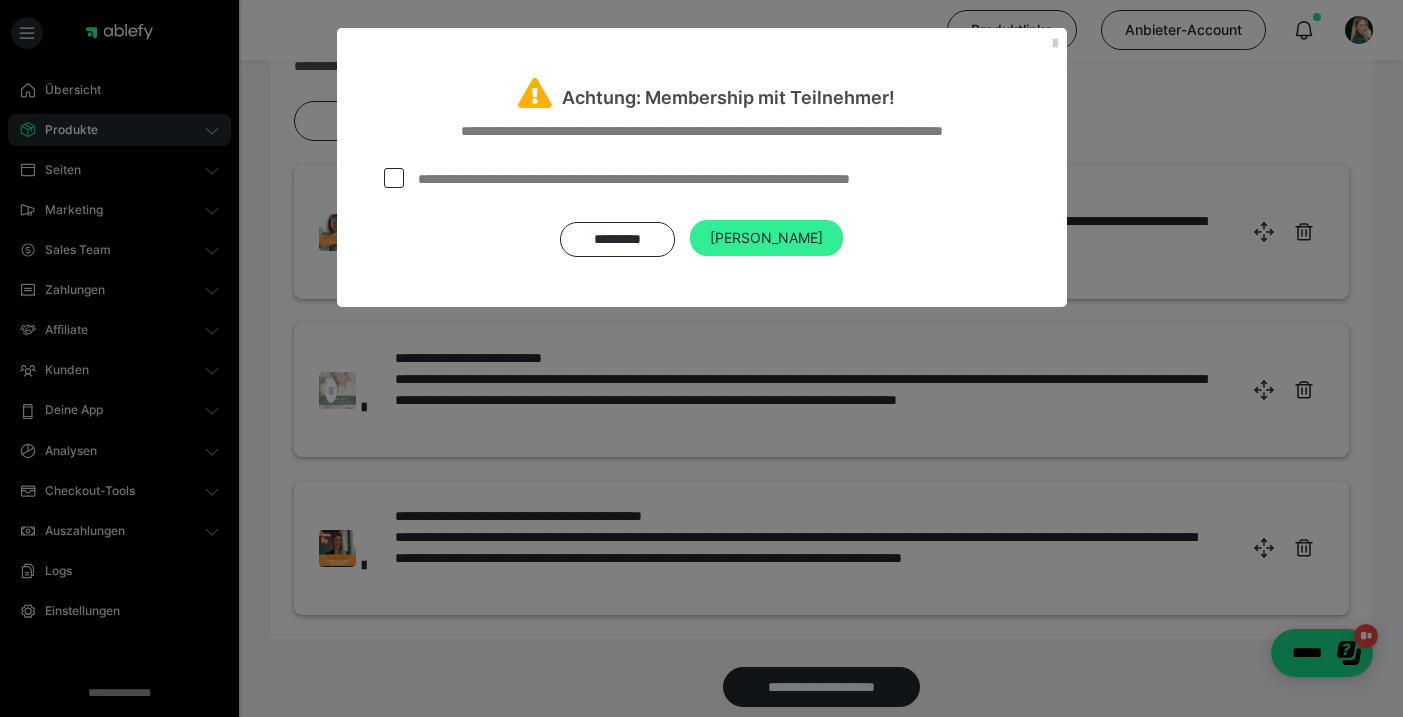 click on "Ja" at bounding box center (766, 238) 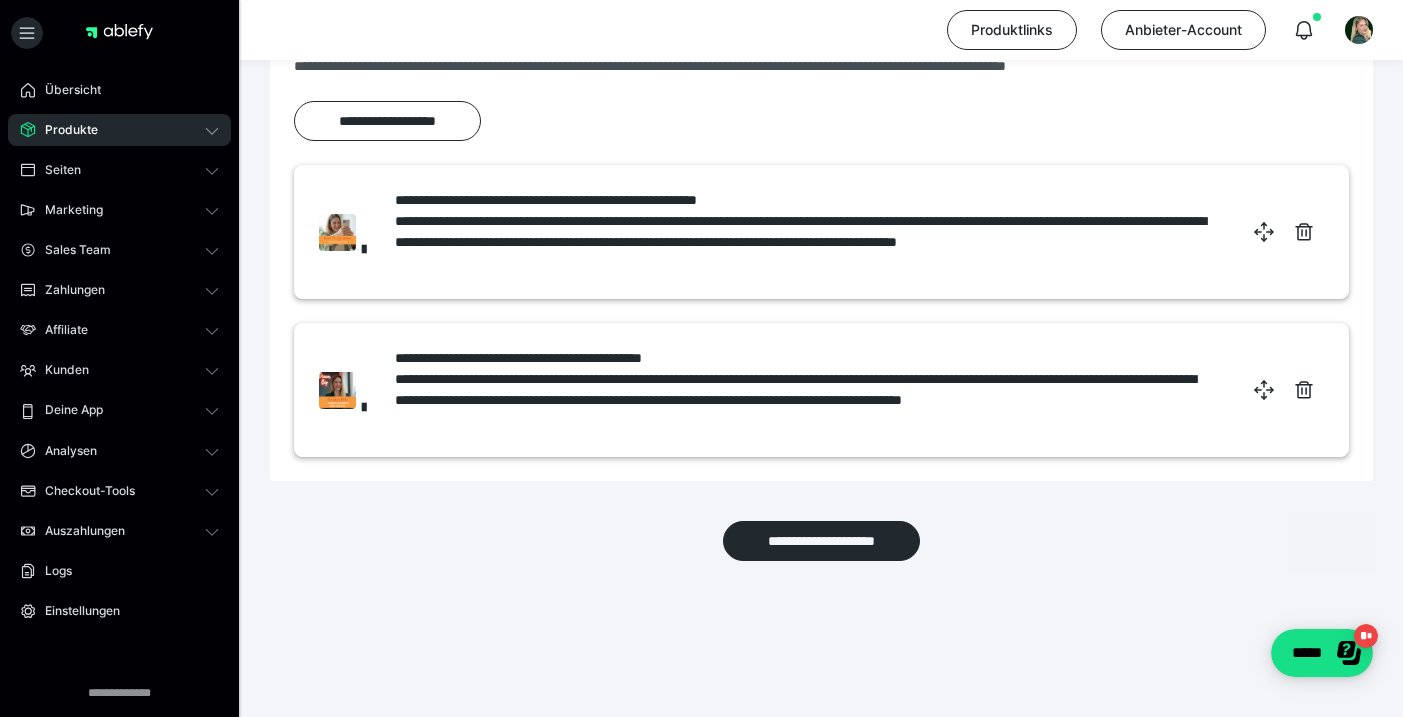 scroll, scrollTop: 361, scrollLeft: 0, axis: vertical 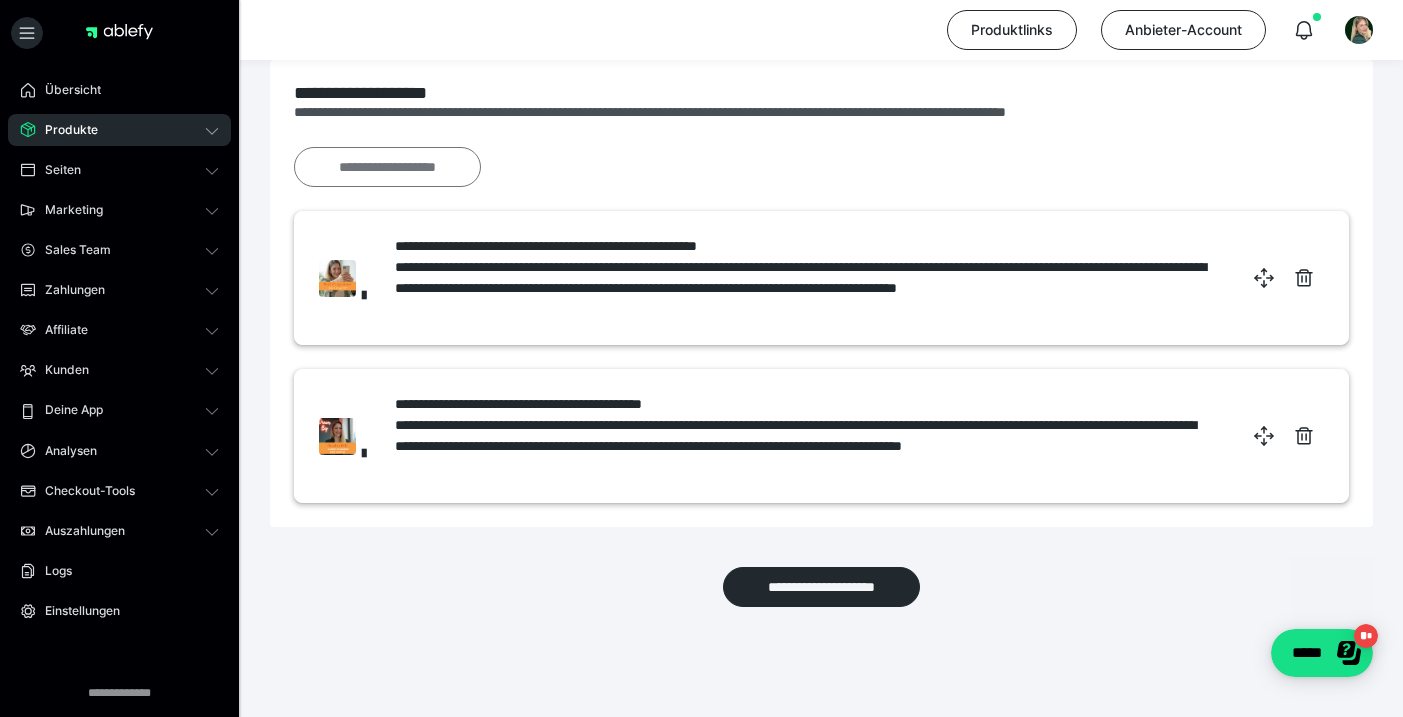 click on "**********" at bounding box center (387, 167) 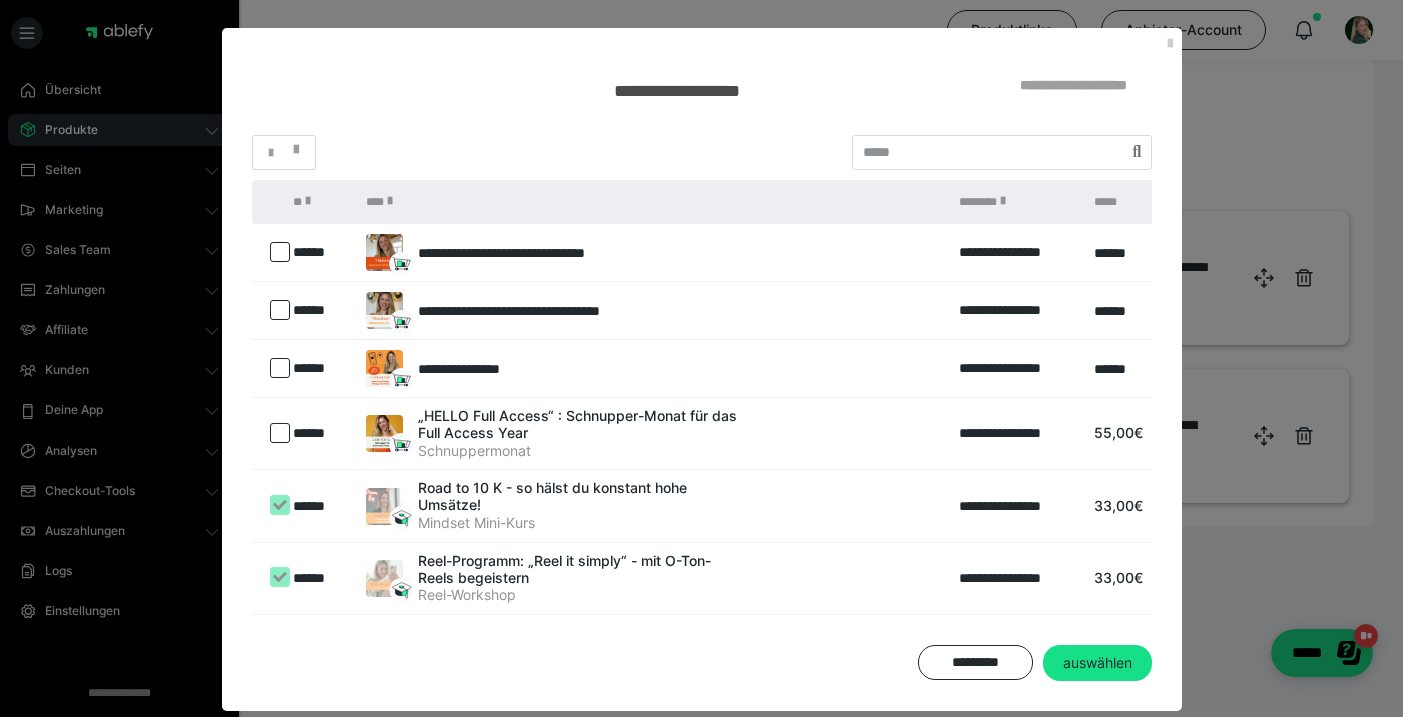click at bounding box center [280, 252] 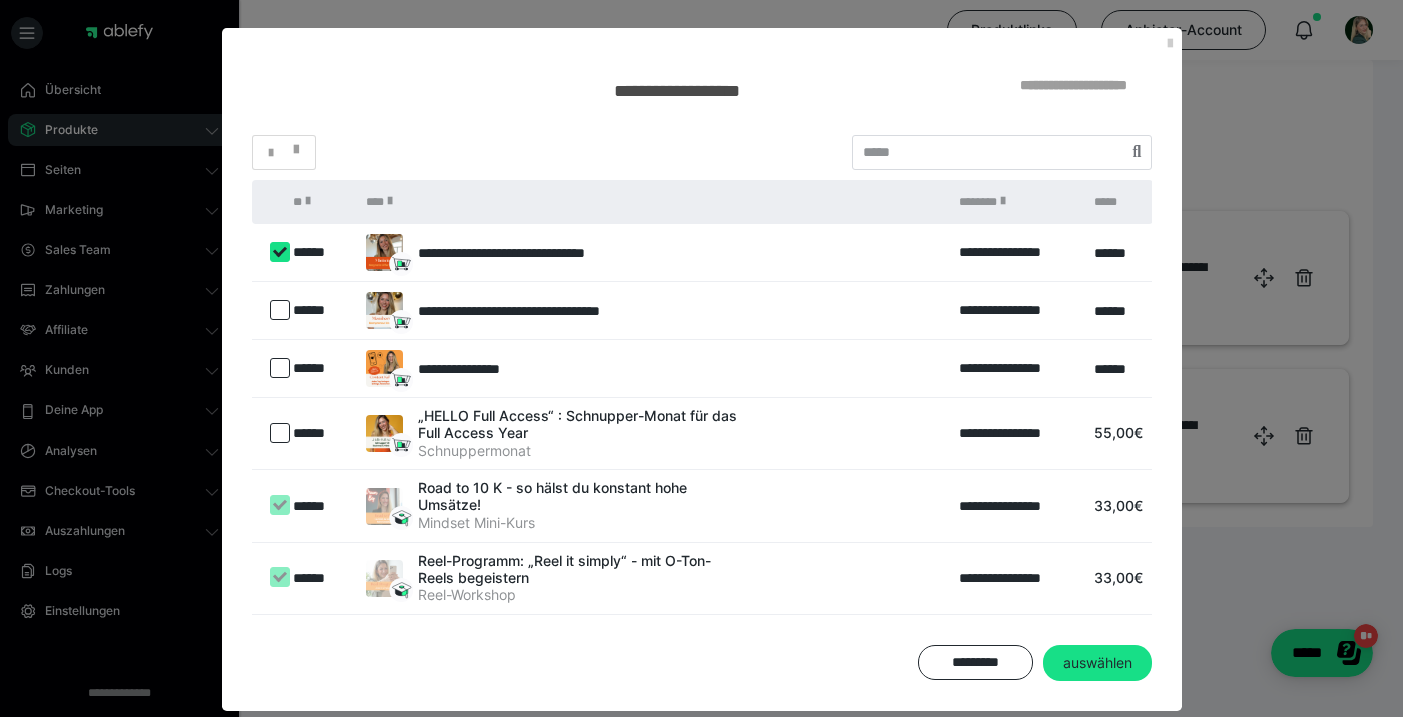 checkbox on "****" 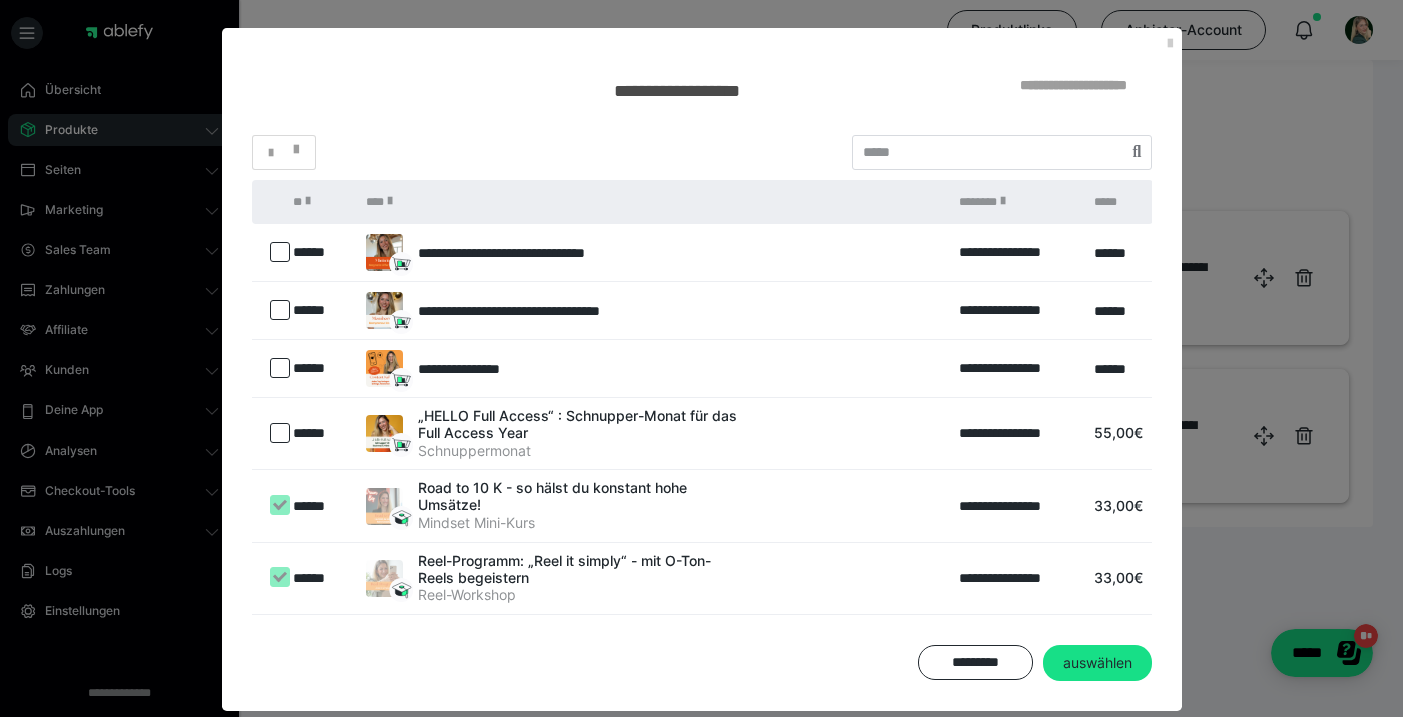 click at bounding box center (280, 310) 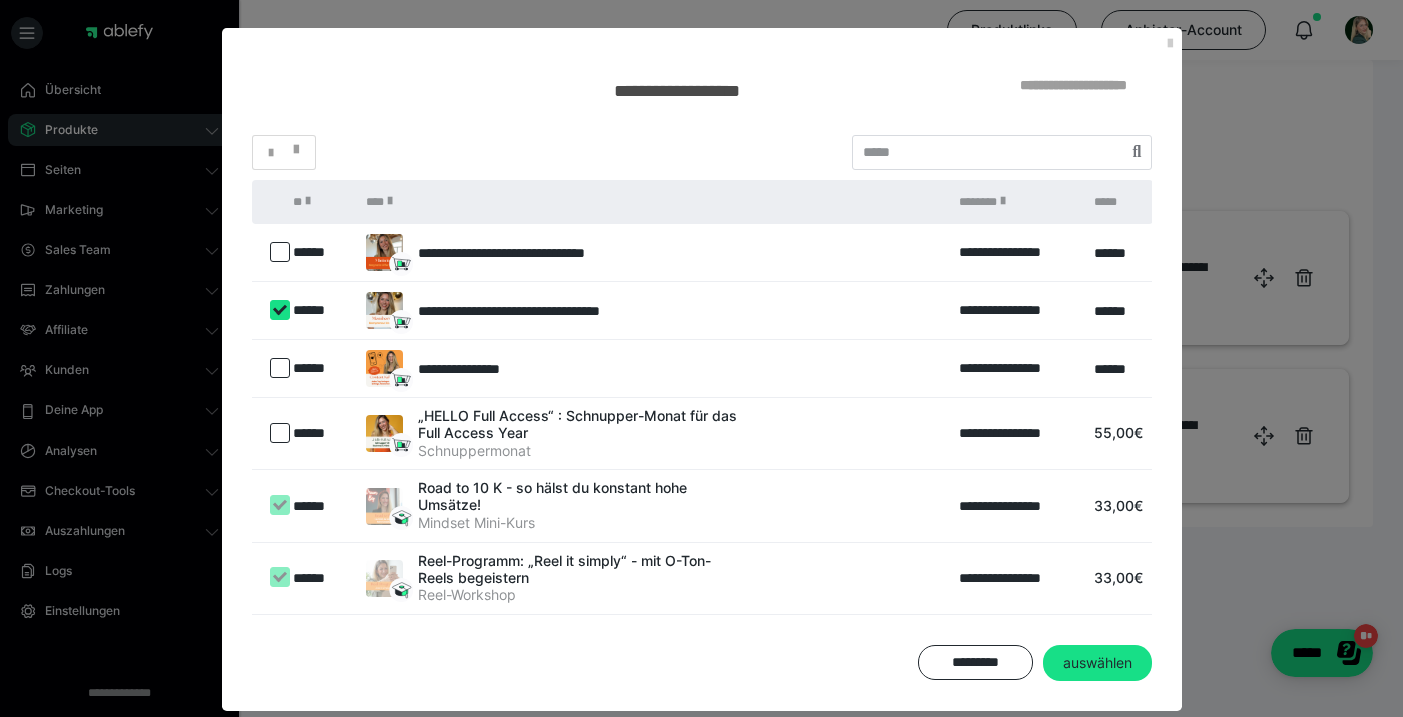 checkbox on "****" 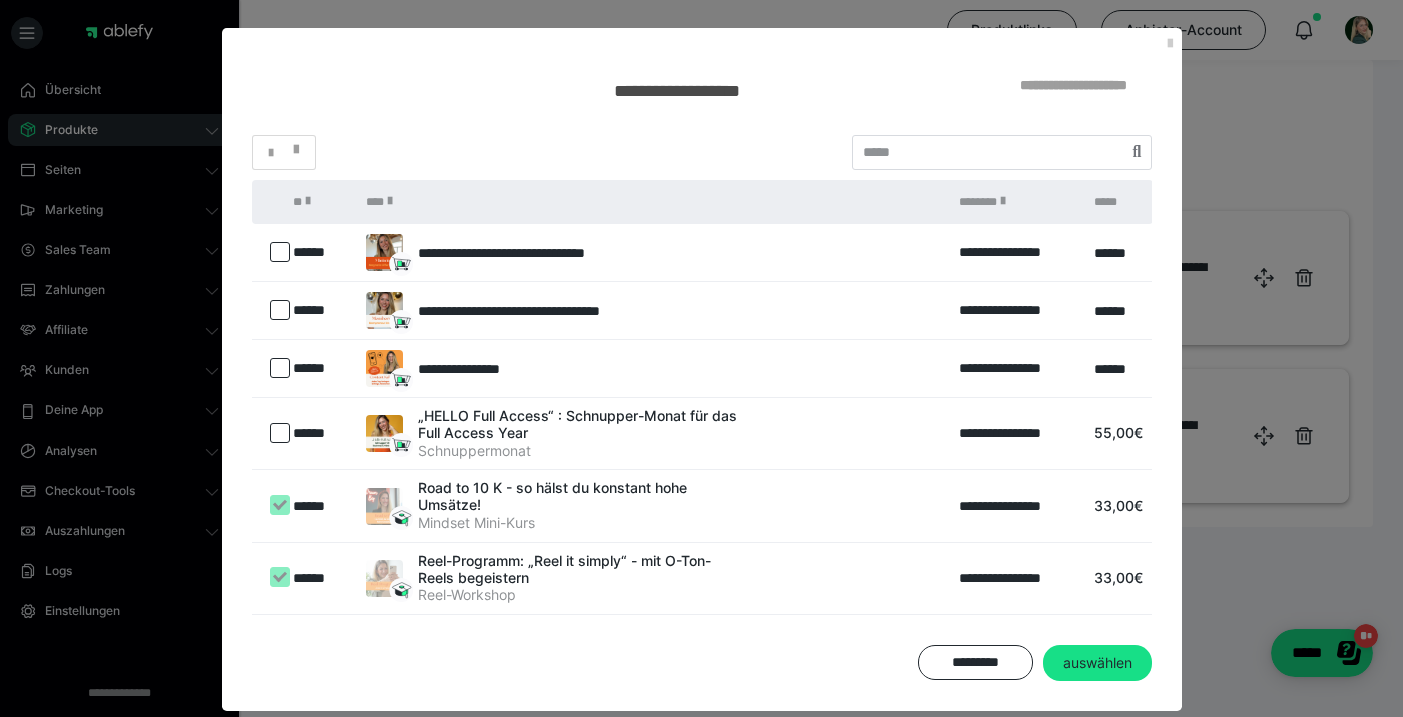 click at bounding box center [280, 368] 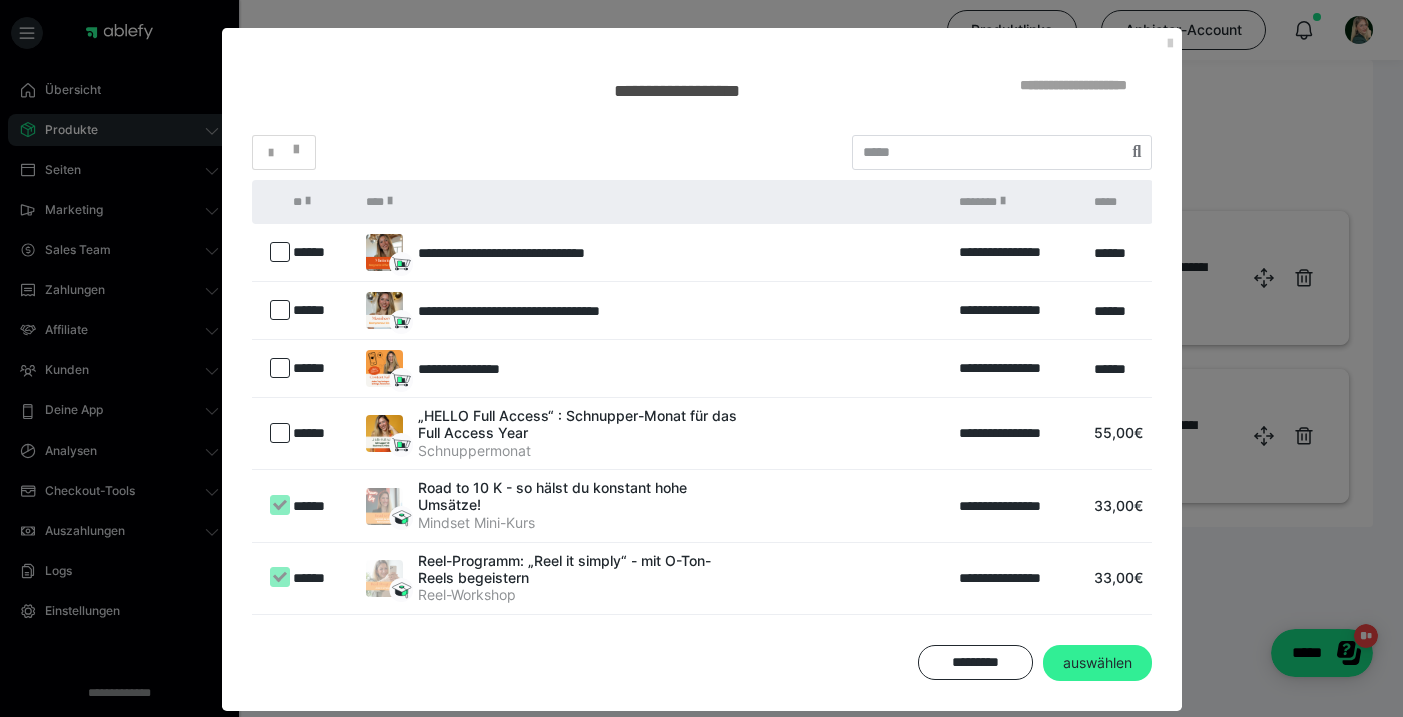 click on "auswählen" at bounding box center [1097, 663] 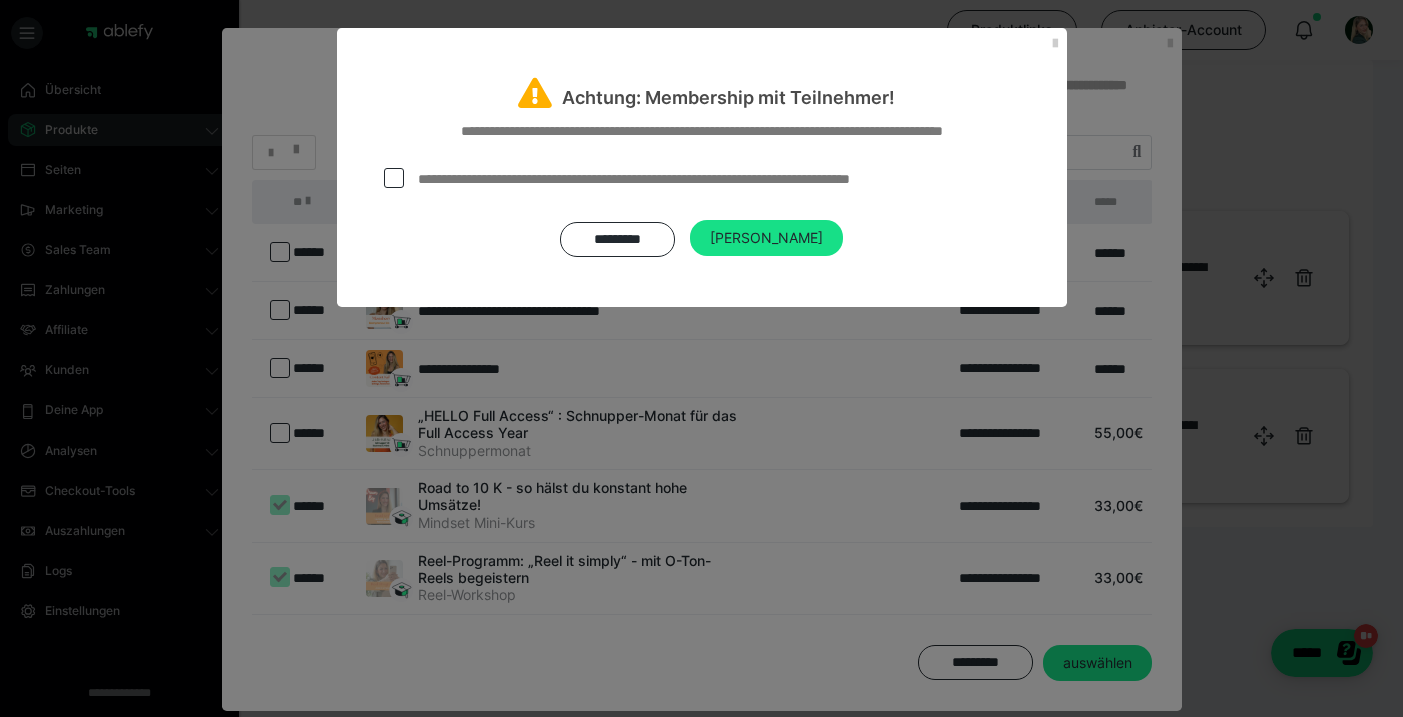 click on "Ja" at bounding box center [766, 238] 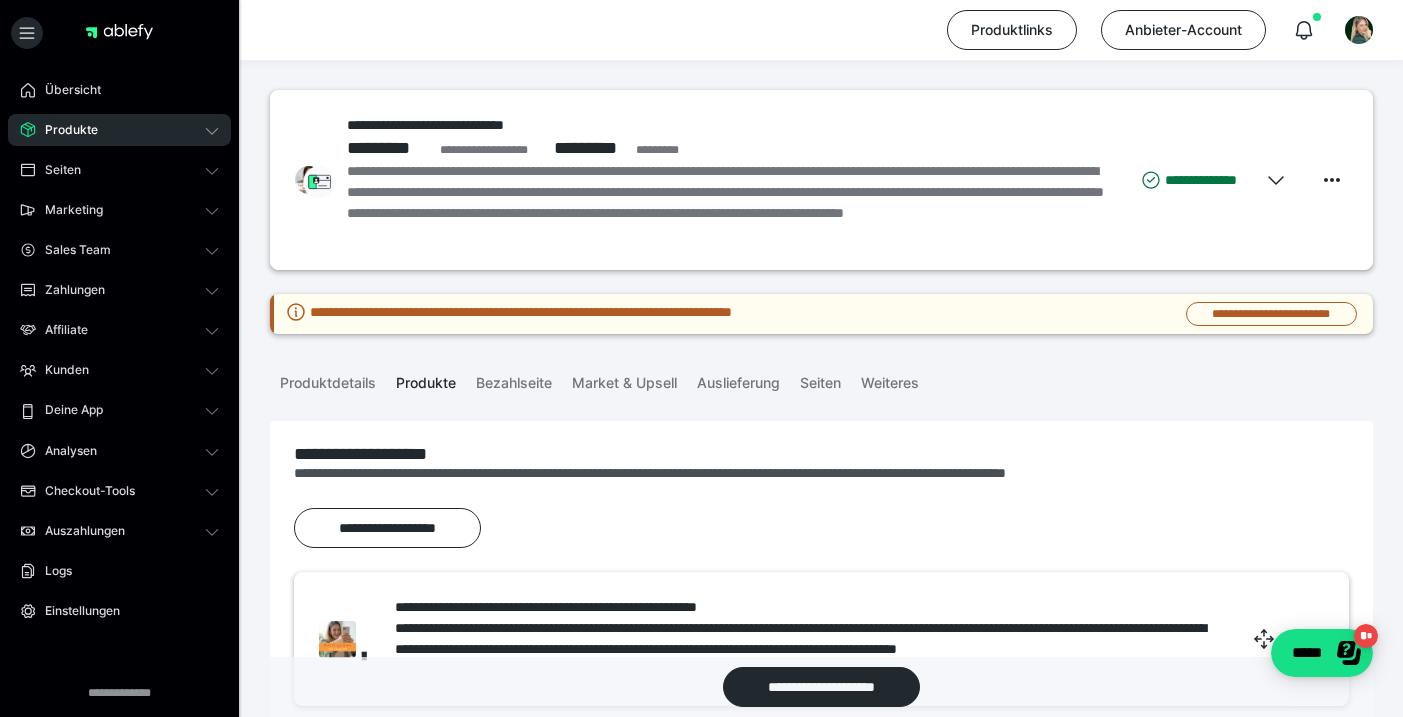 scroll, scrollTop: 0, scrollLeft: 0, axis: both 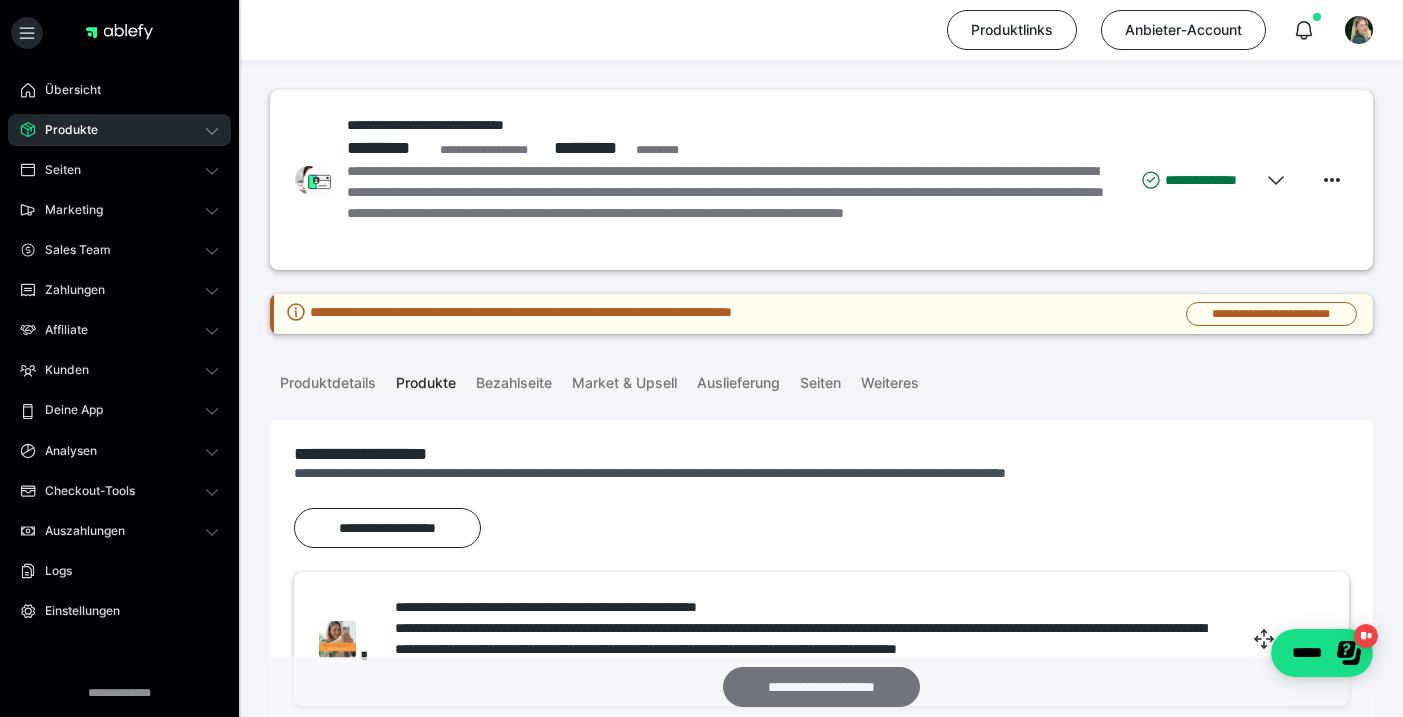 click on "**********" at bounding box center [821, 687] 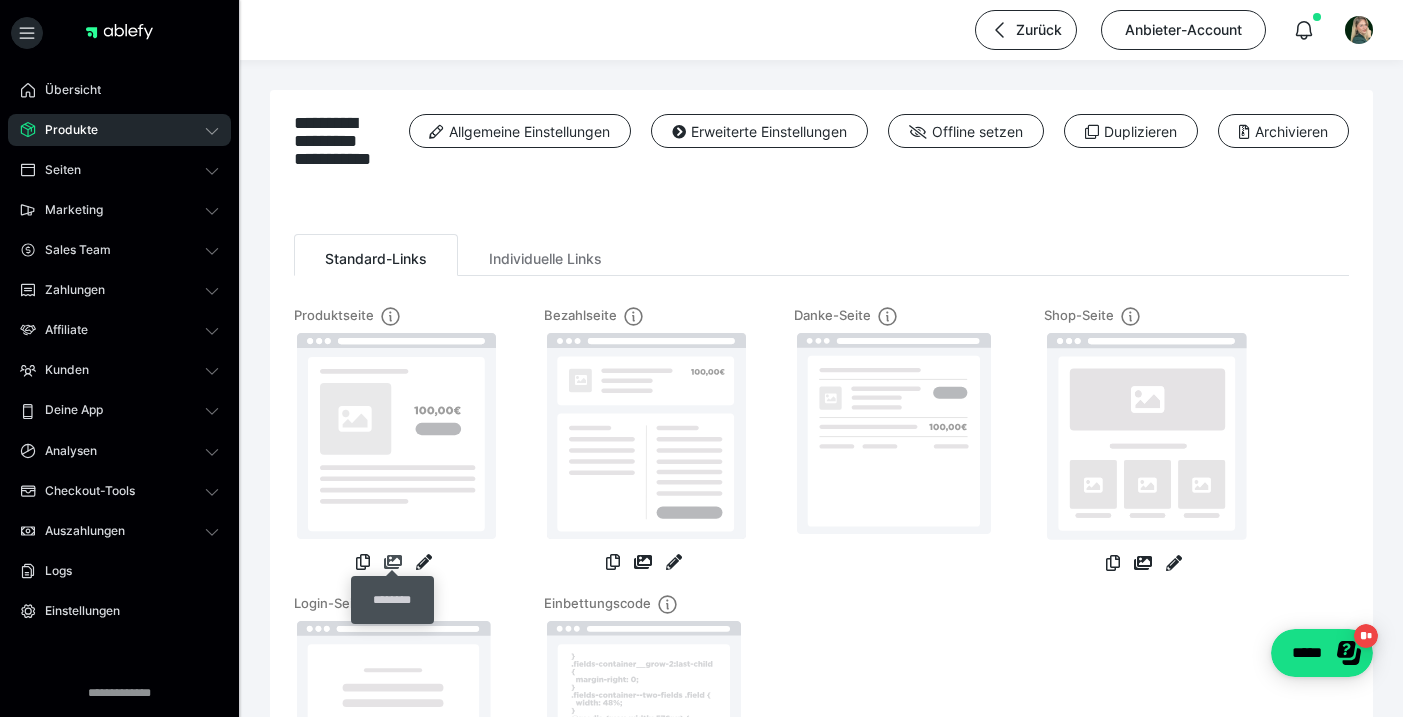 click at bounding box center [393, 562] 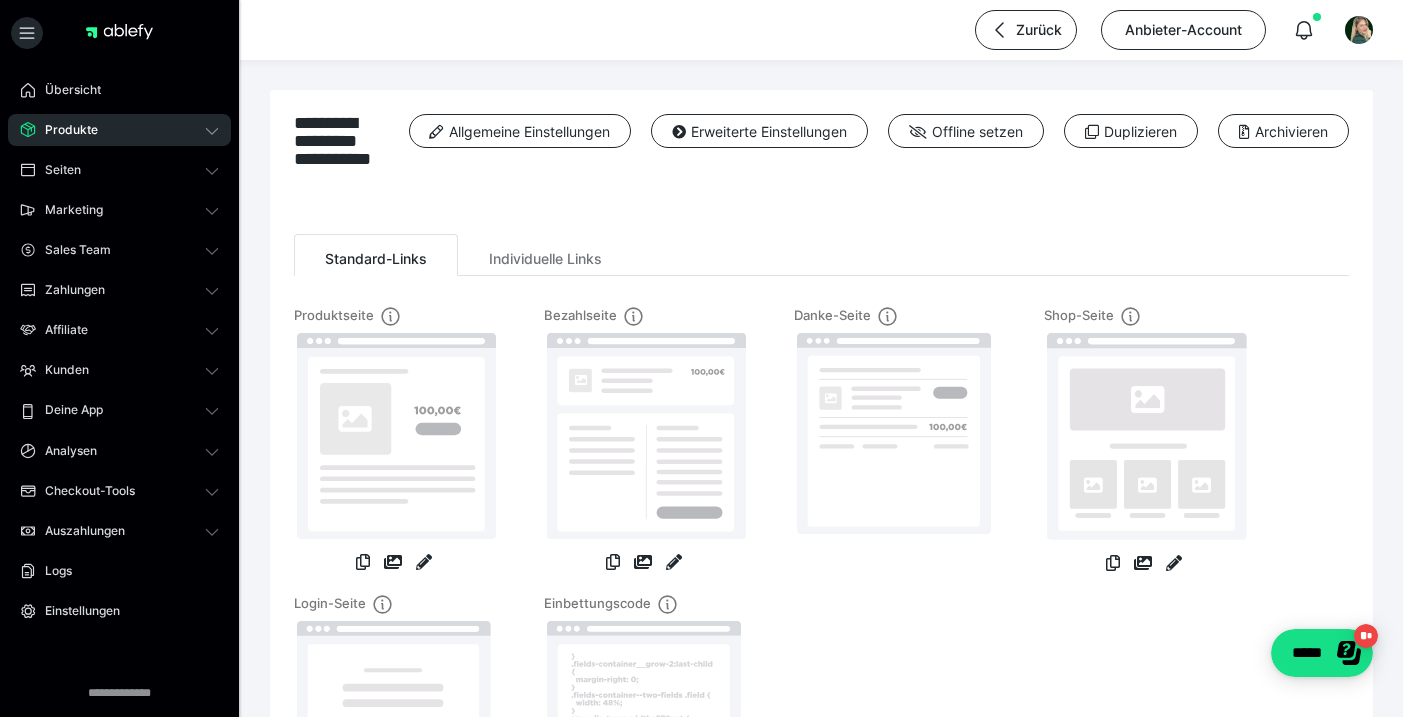 click on "Produkte" at bounding box center [119, 130] 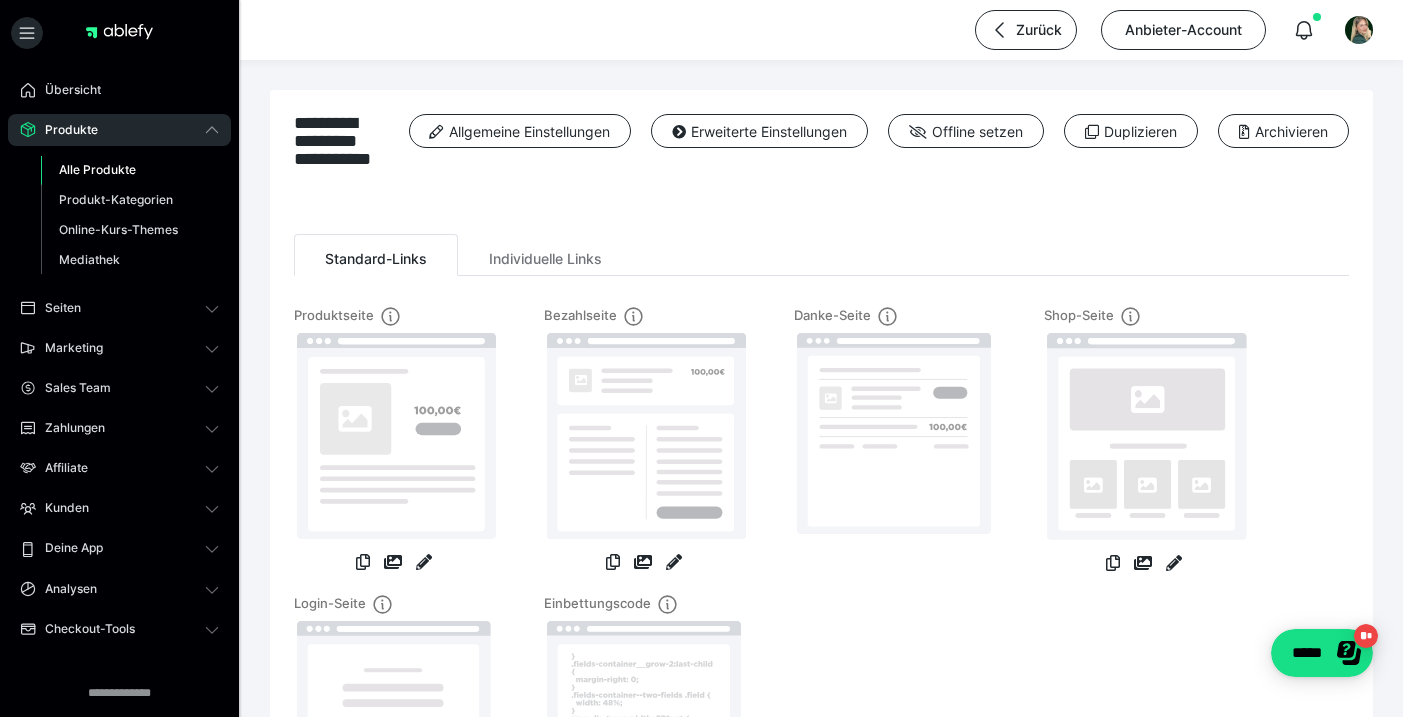 click on "Alle Produkte" at bounding box center [97, 169] 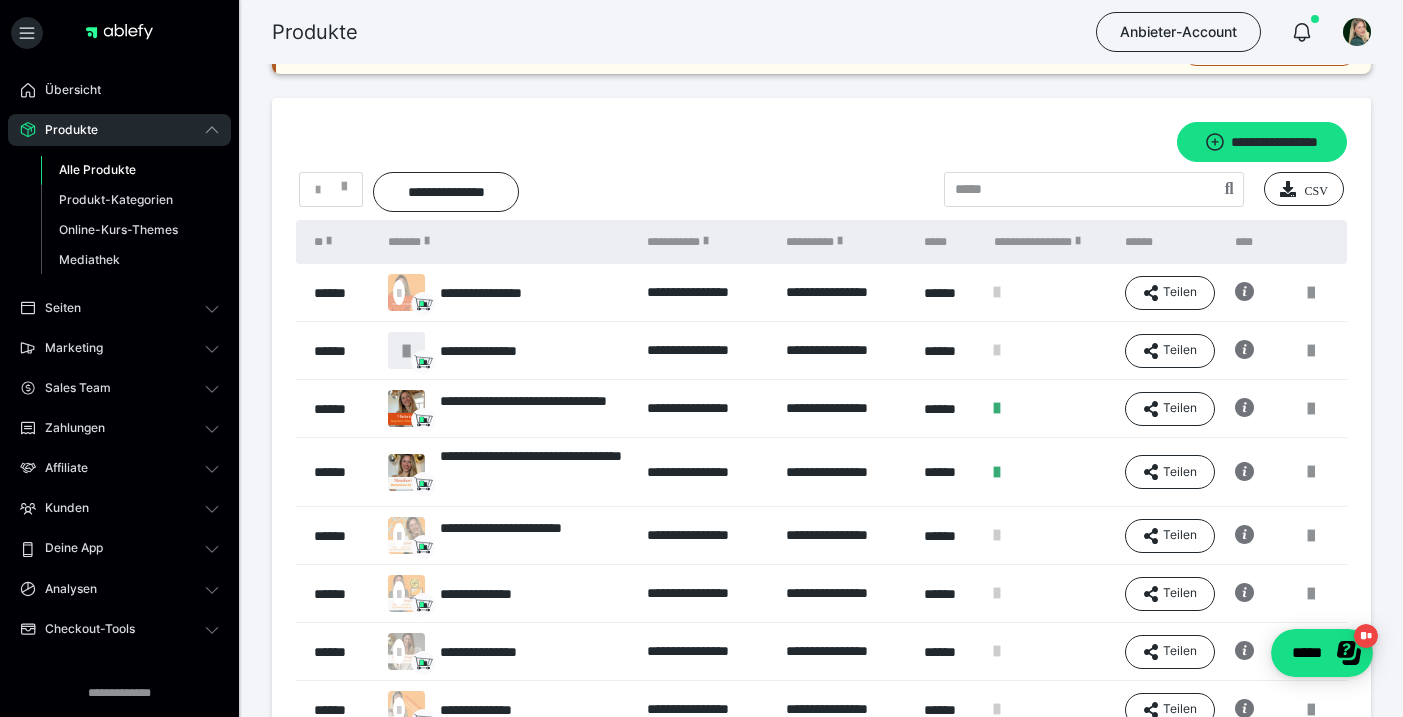 scroll, scrollTop: 36, scrollLeft: 0, axis: vertical 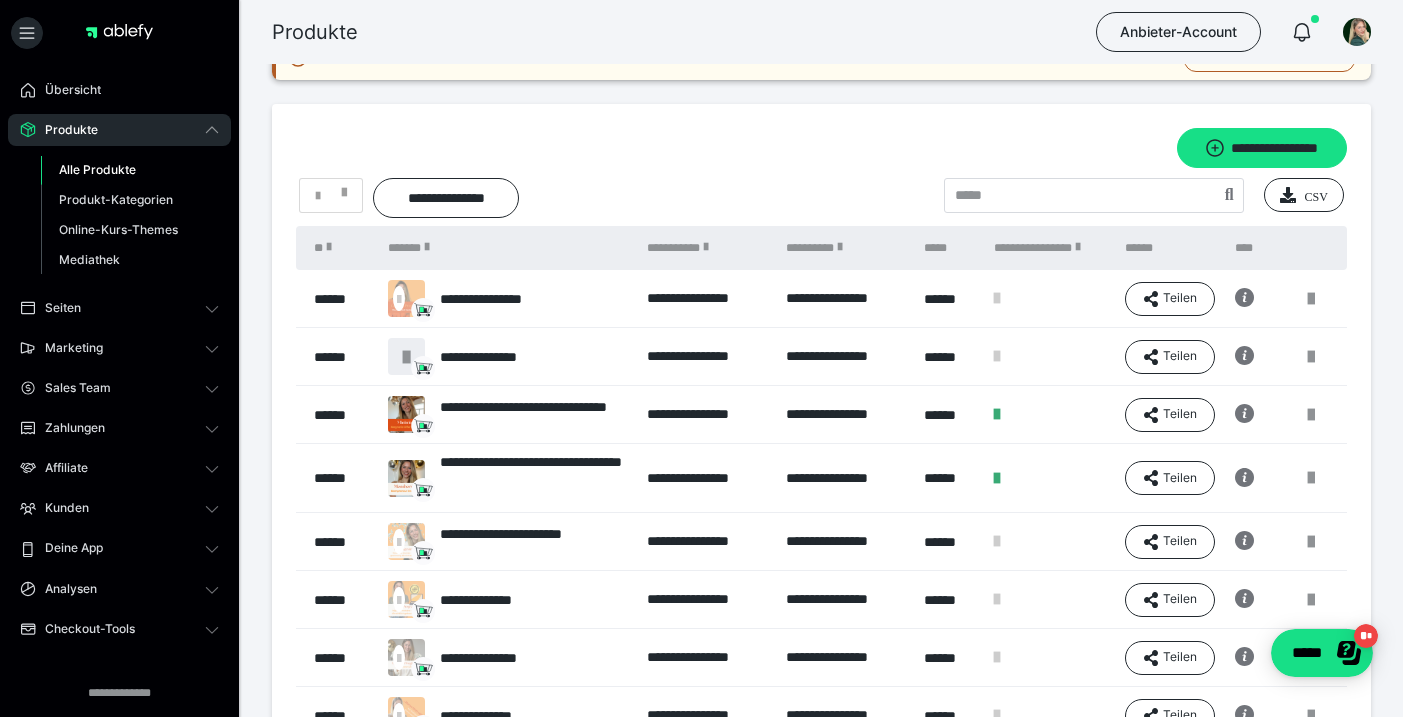 click on "*" at bounding box center [331, 195] 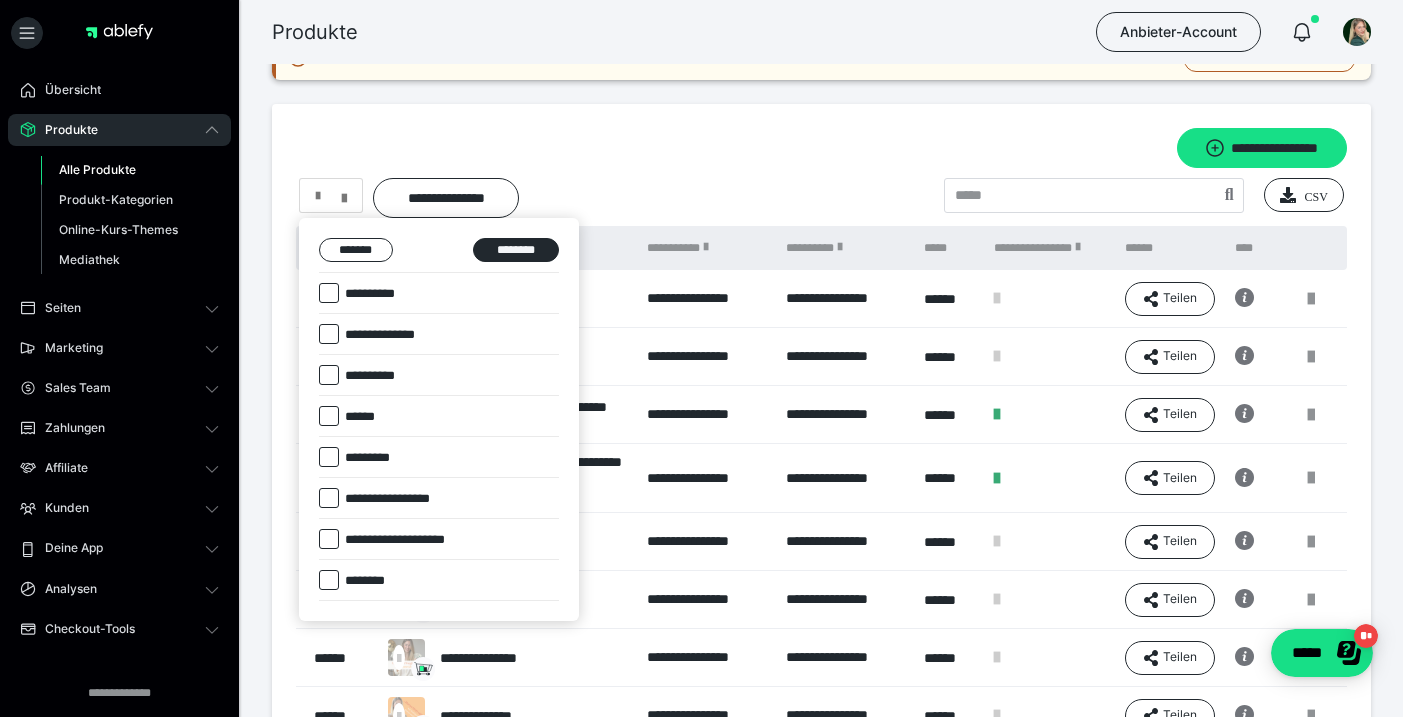 click at bounding box center (329, 375) 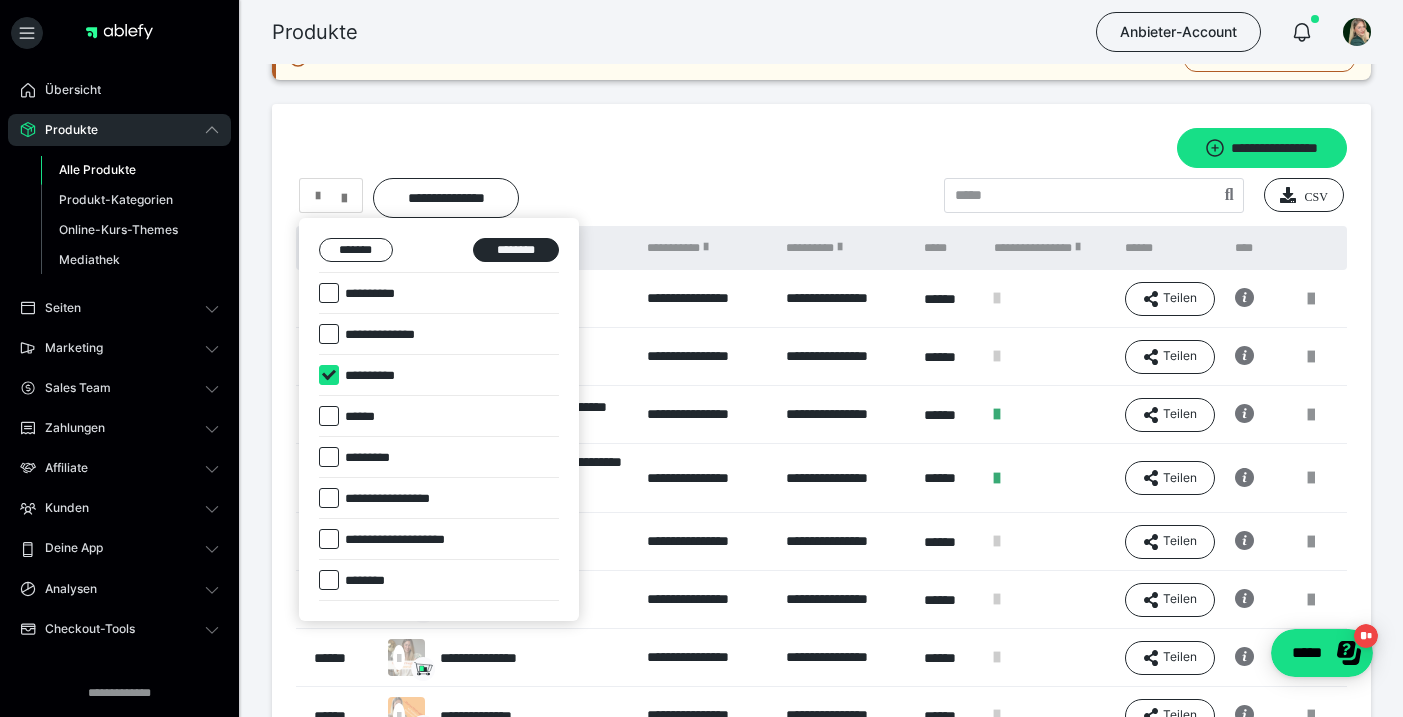 checkbox on "****" 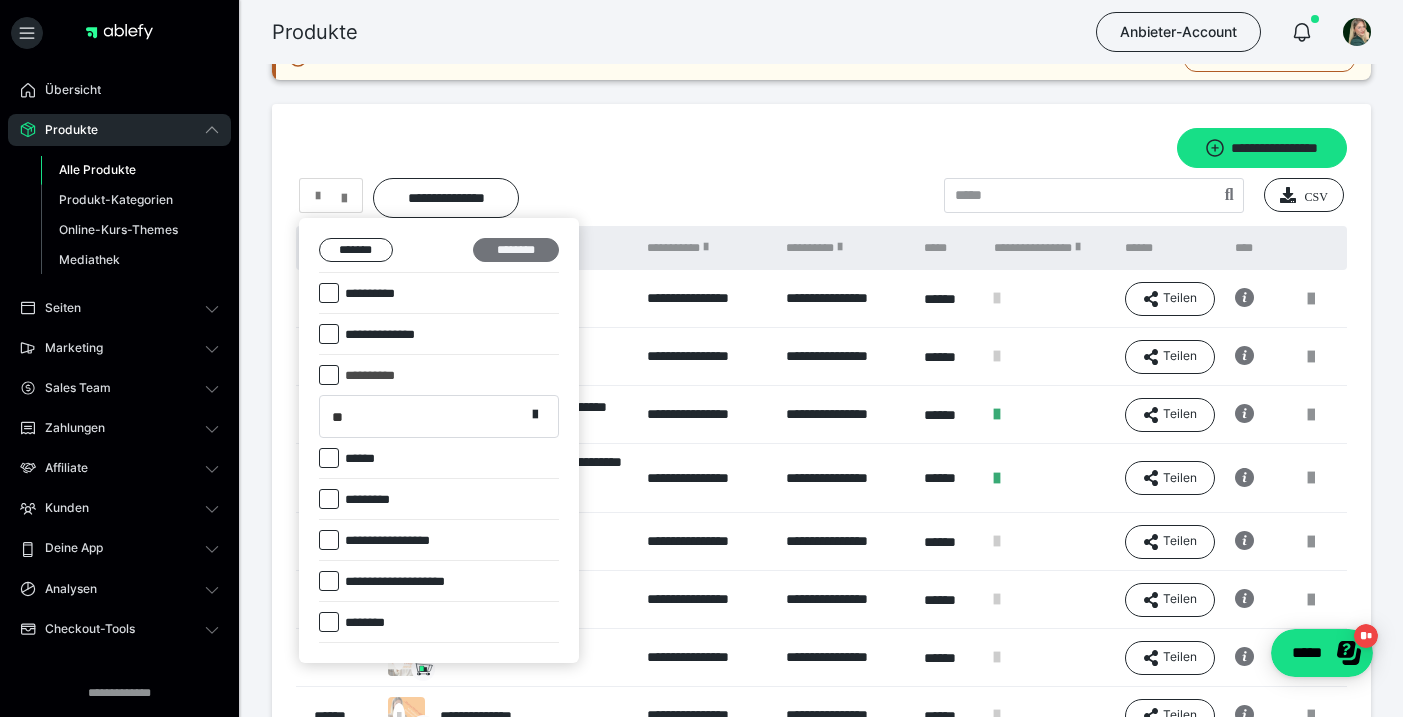 click on "********" at bounding box center (516, 250) 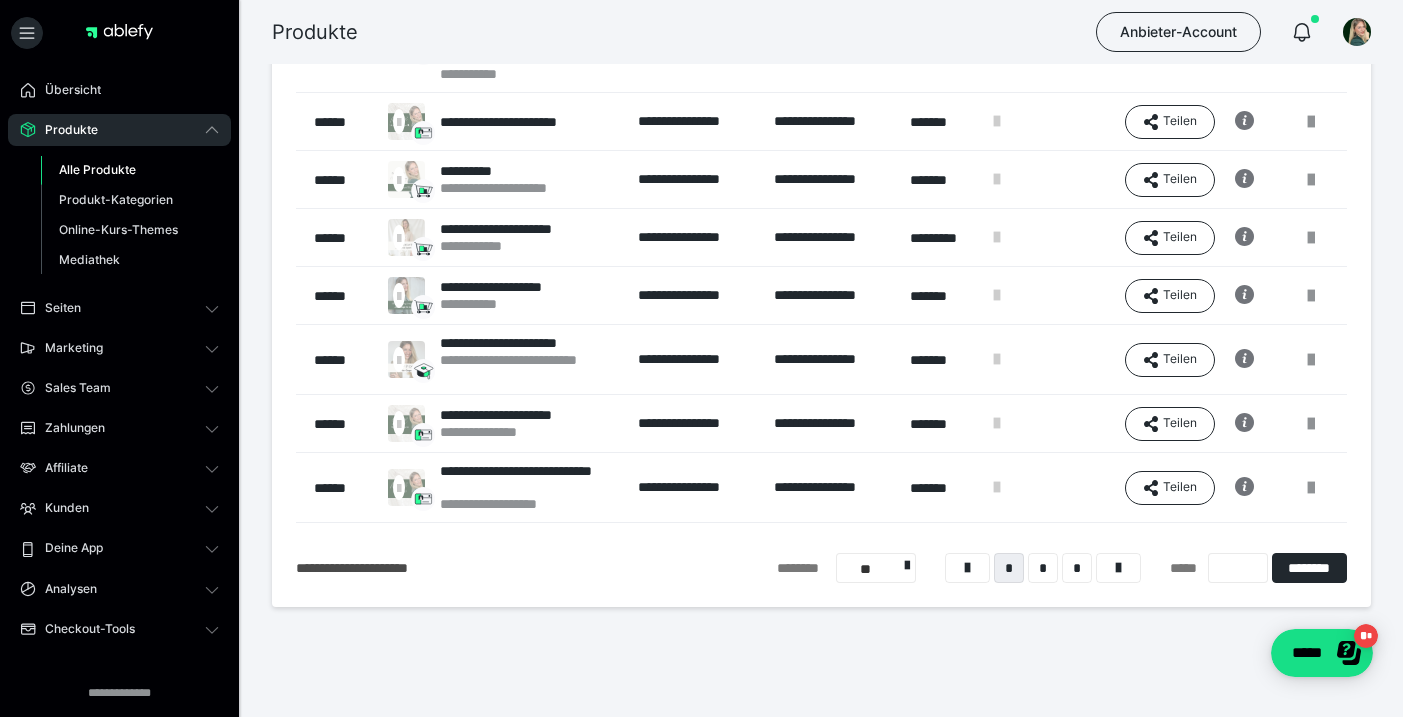 scroll, scrollTop: 431, scrollLeft: 0, axis: vertical 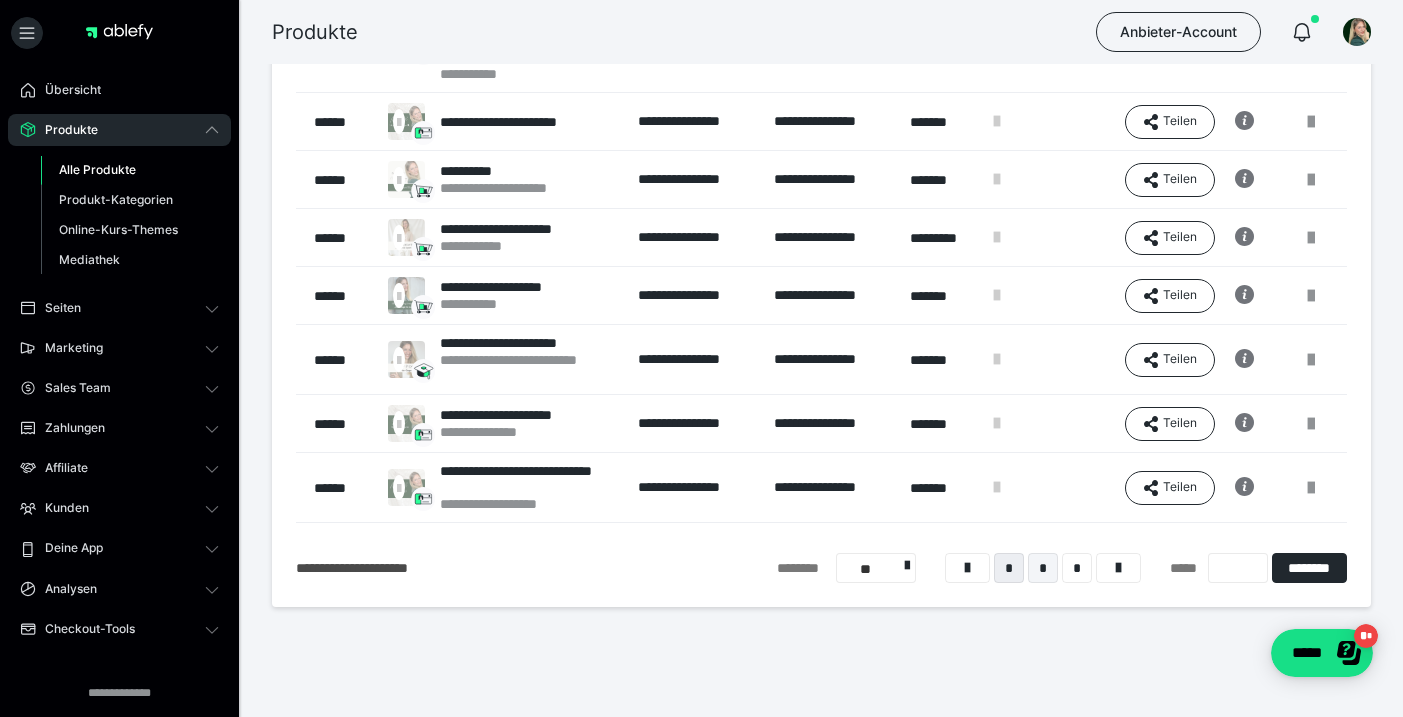 click on "*" at bounding box center [1043, 568] 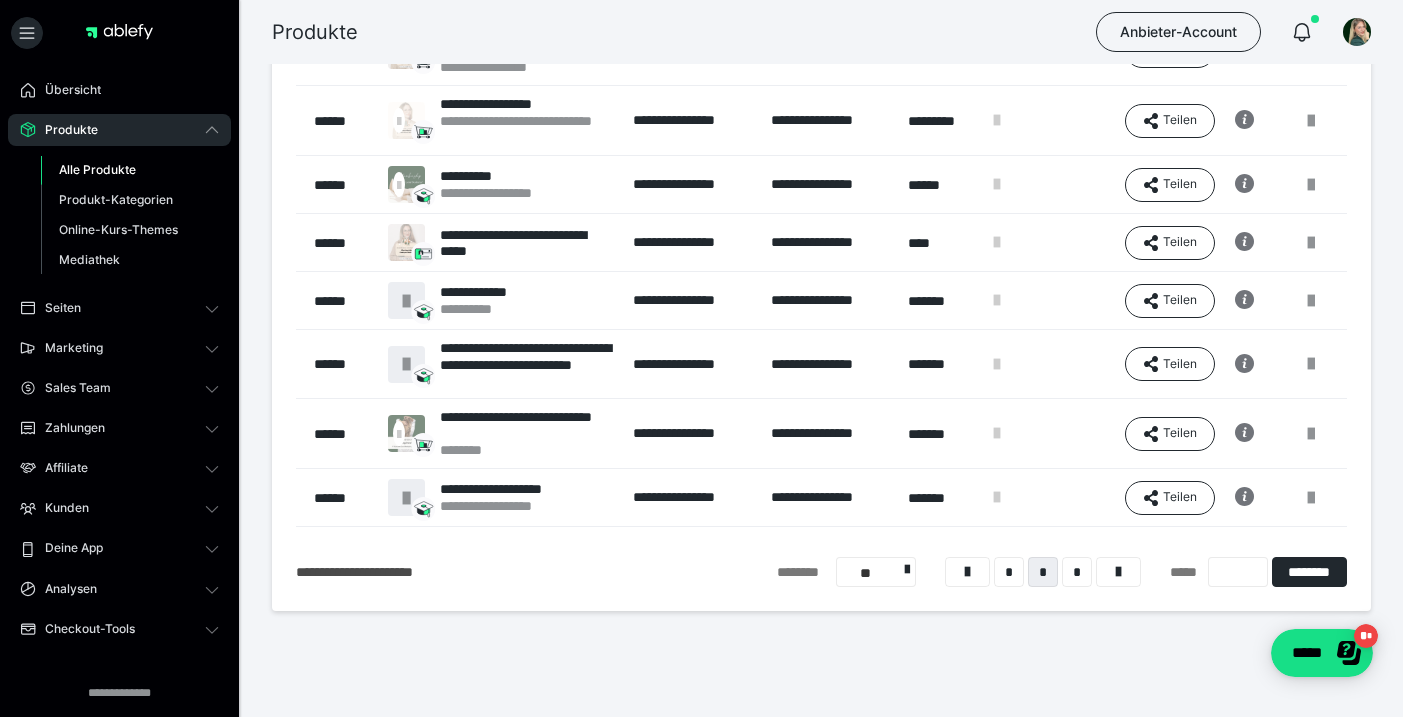 scroll, scrollTop: 434, scrollLeft: 0, axis: vertical 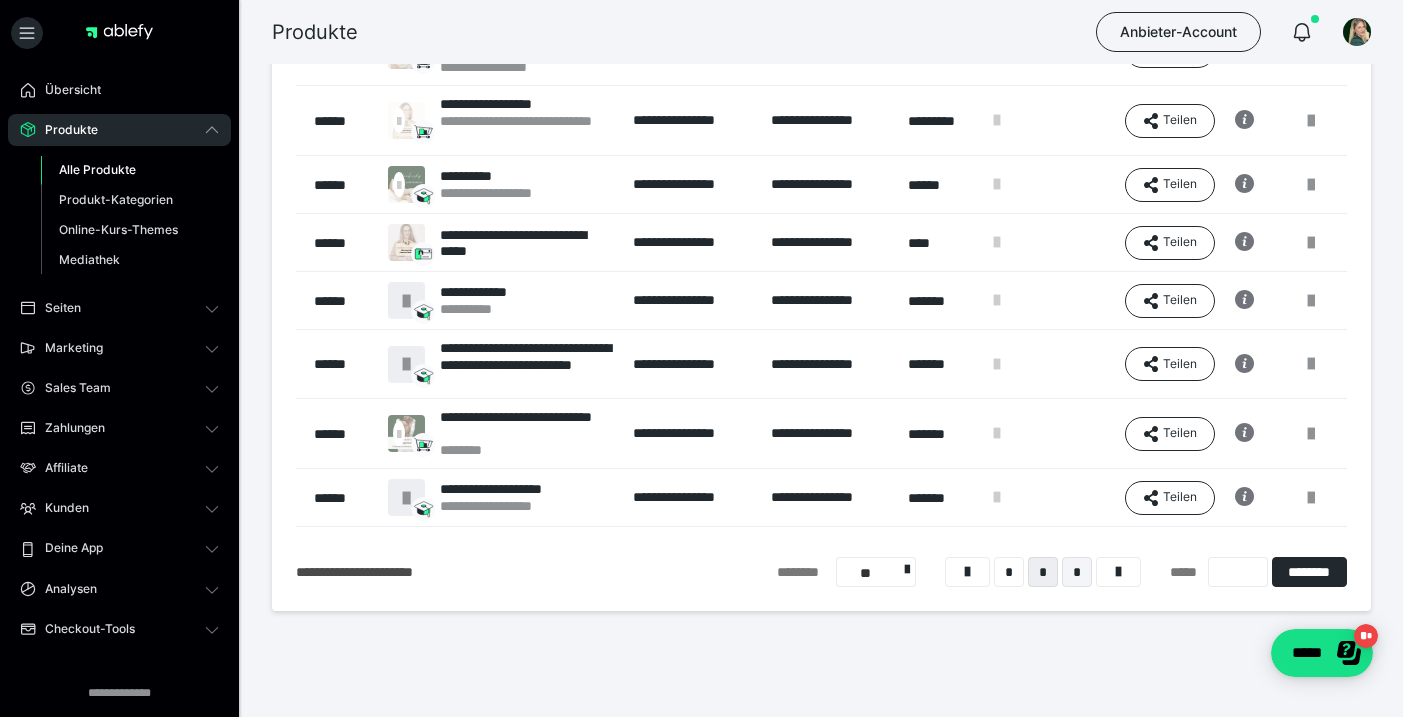 click on "*" at bounding box center [1077, 572] 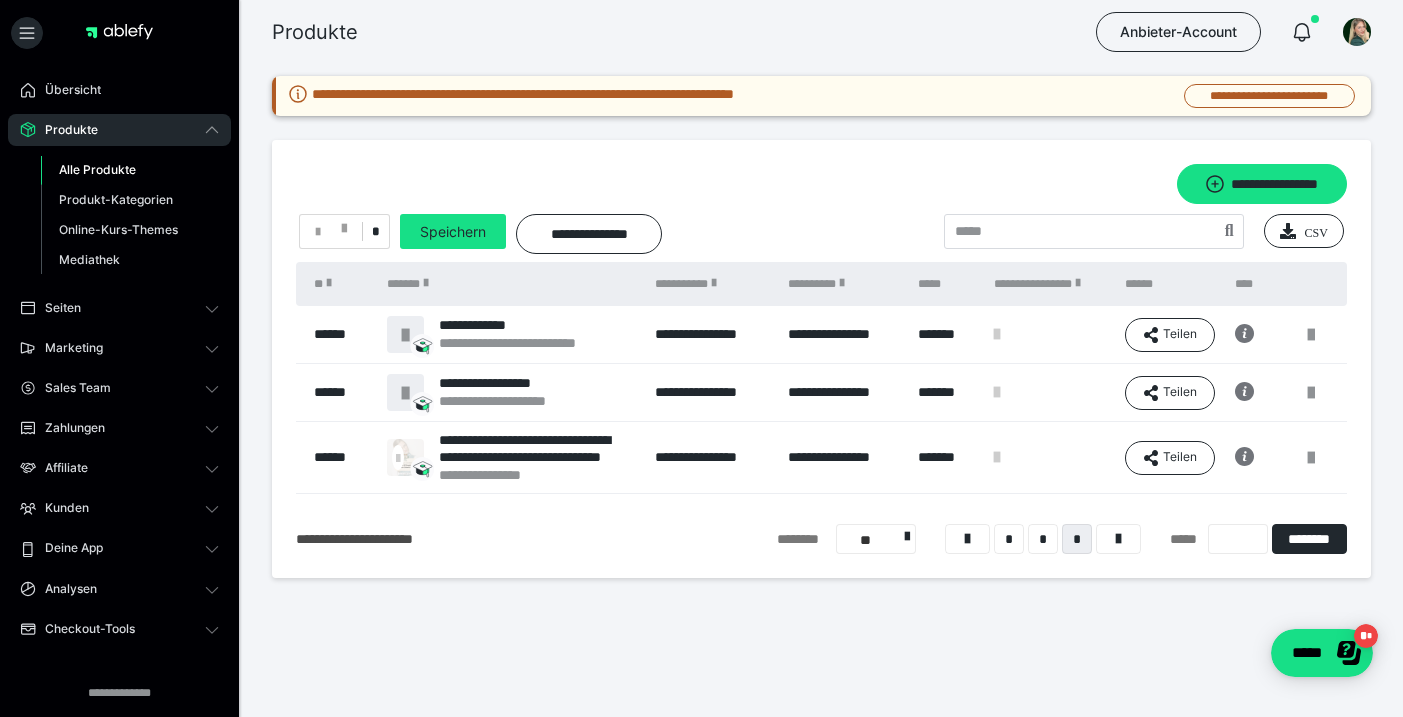 scroll, scrollTop: 0, scrollLeft: 0, axis: both 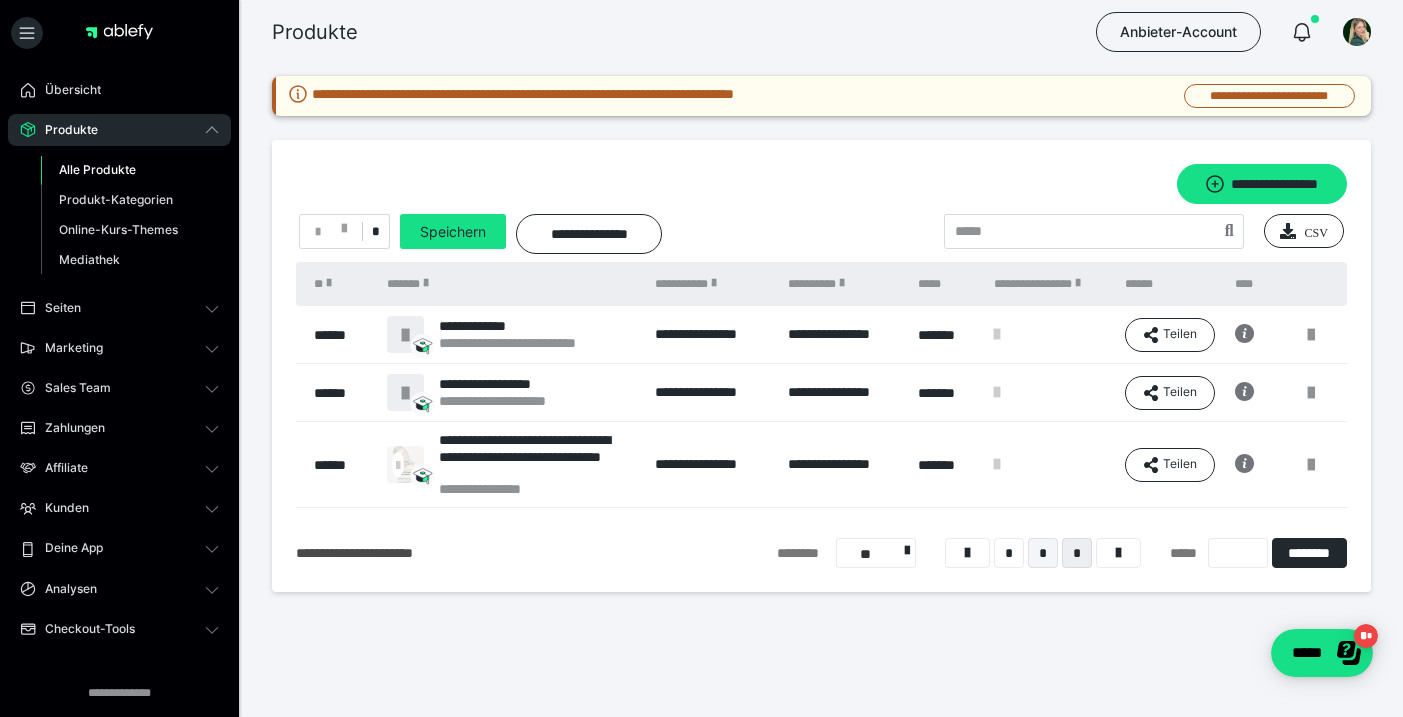 click on "*" at bounding box center [1043, 553] 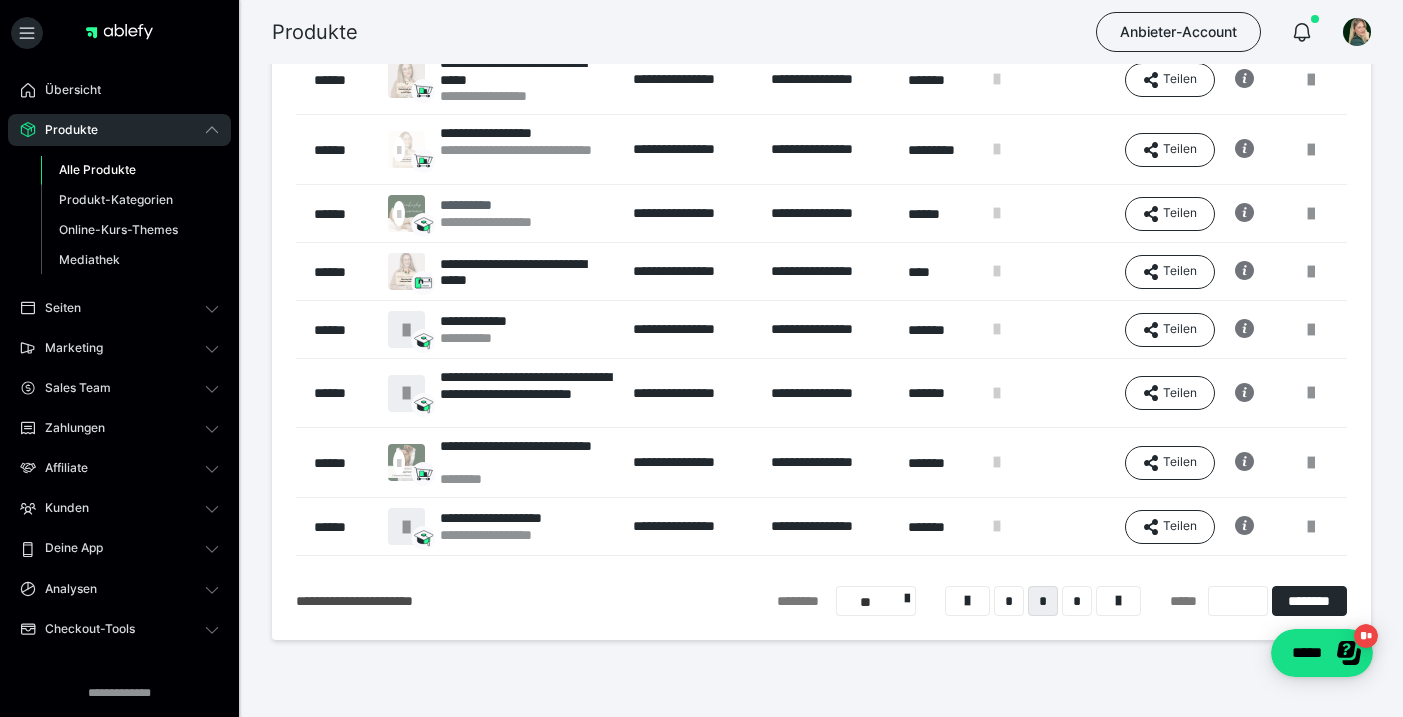 scroll, scrollTop: 405, scrollLeft: 0, axis: vertical 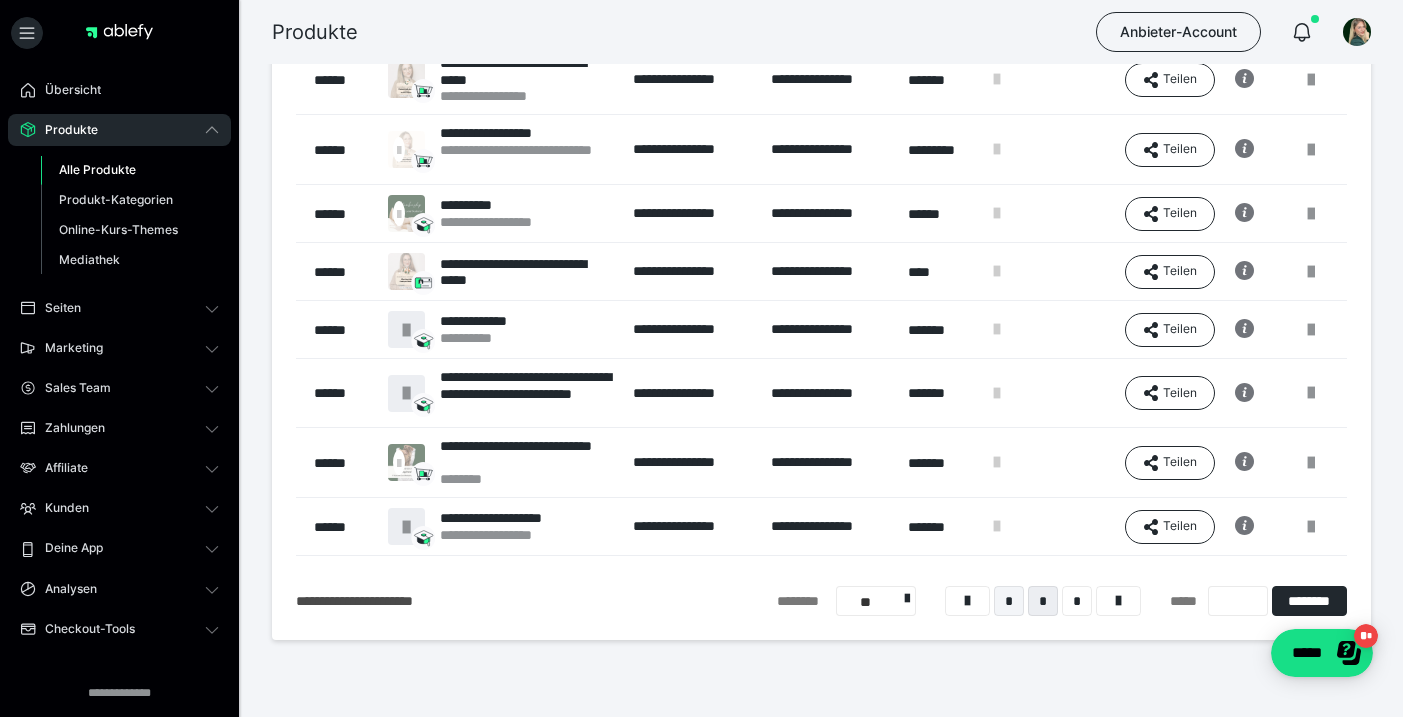click on "*" at bounding box center [1009, 601] 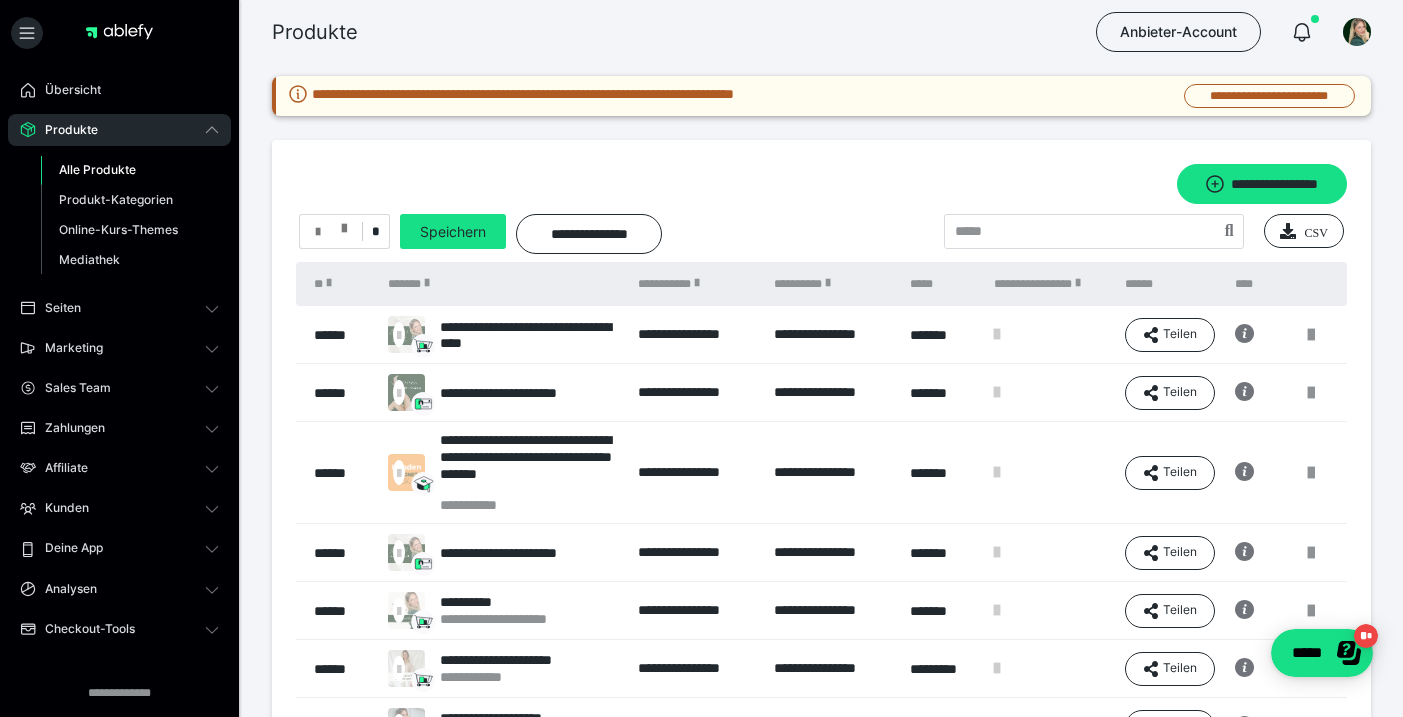 scroll, scrollTop: 0, scrollLeft: 0, axis: both 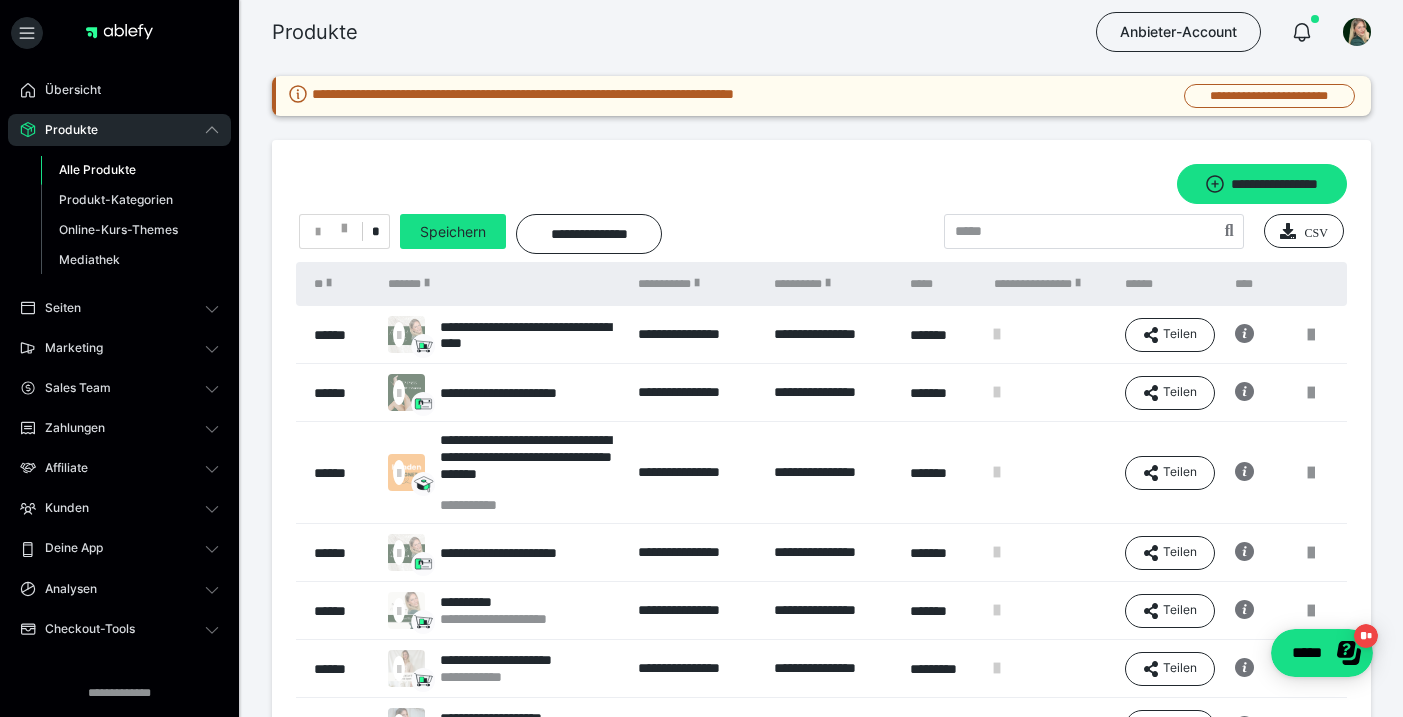 click on "Alle Produkte" at bounding box center (97, 169) 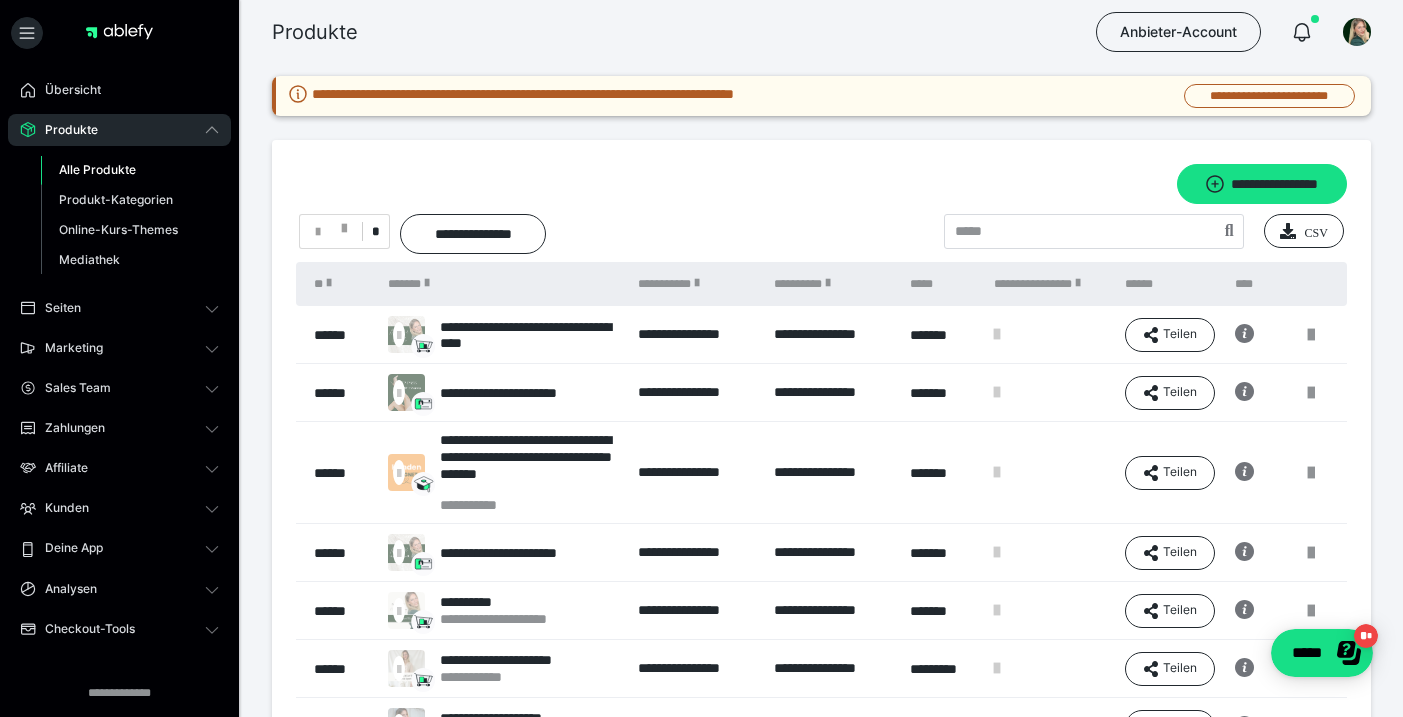 click on "*" at bounding box center [375, 231] 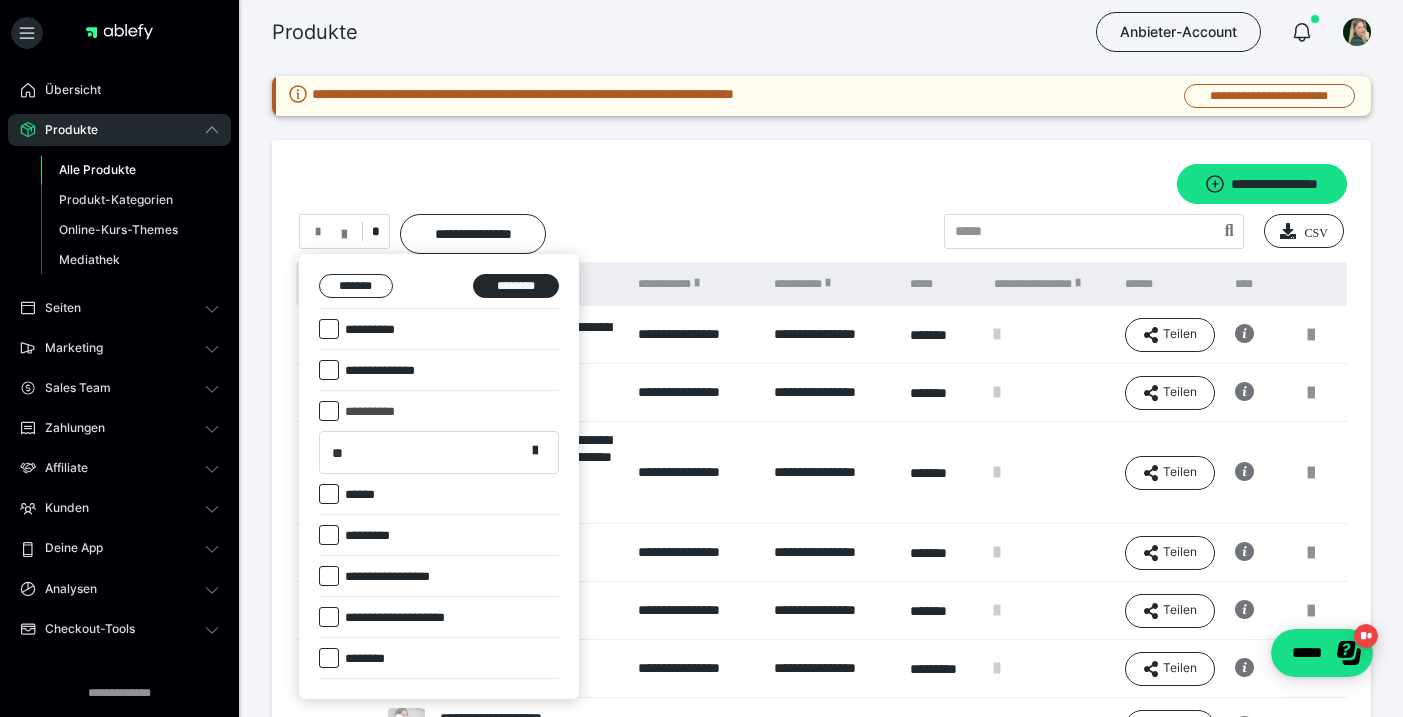 click at bounding box center [329, 411] 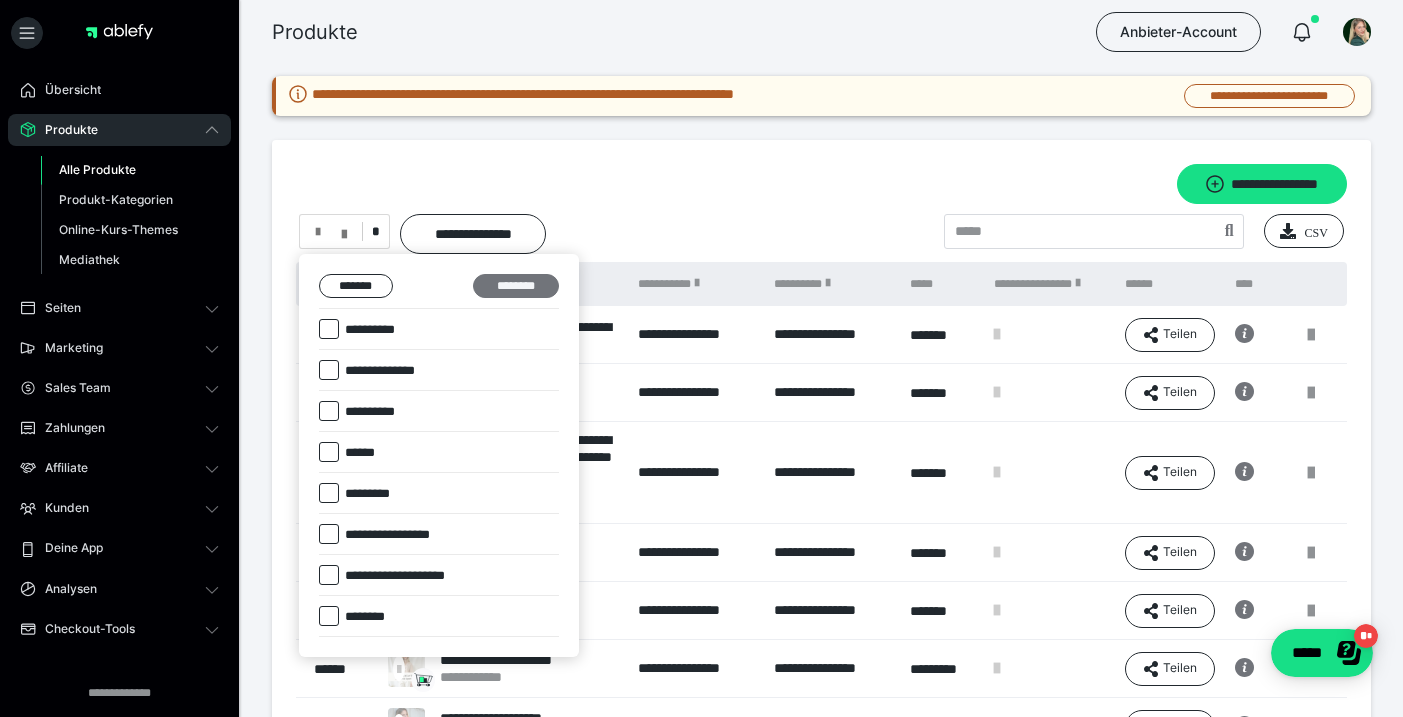 click on "********" at bounding box center (516, 286) 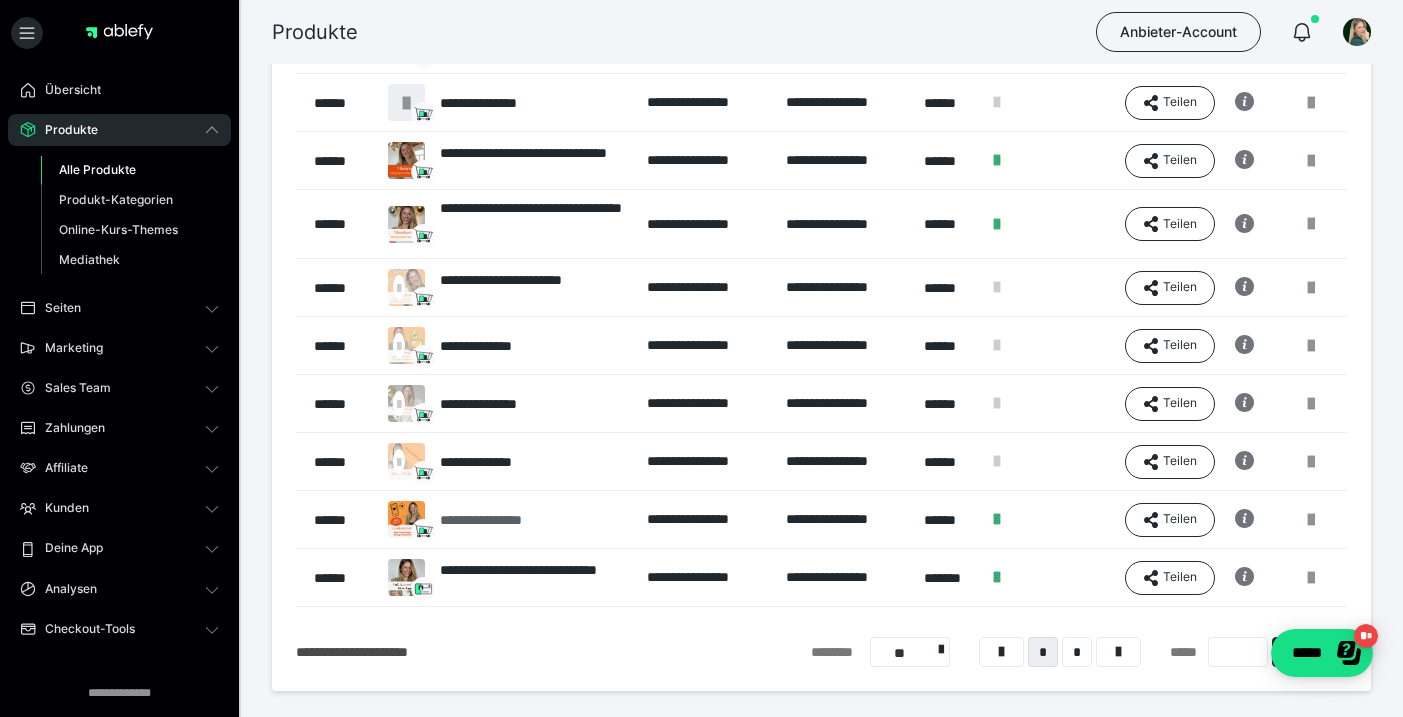 scroll, scrollTop: 290, scrollLeft: 0, axis: vertical 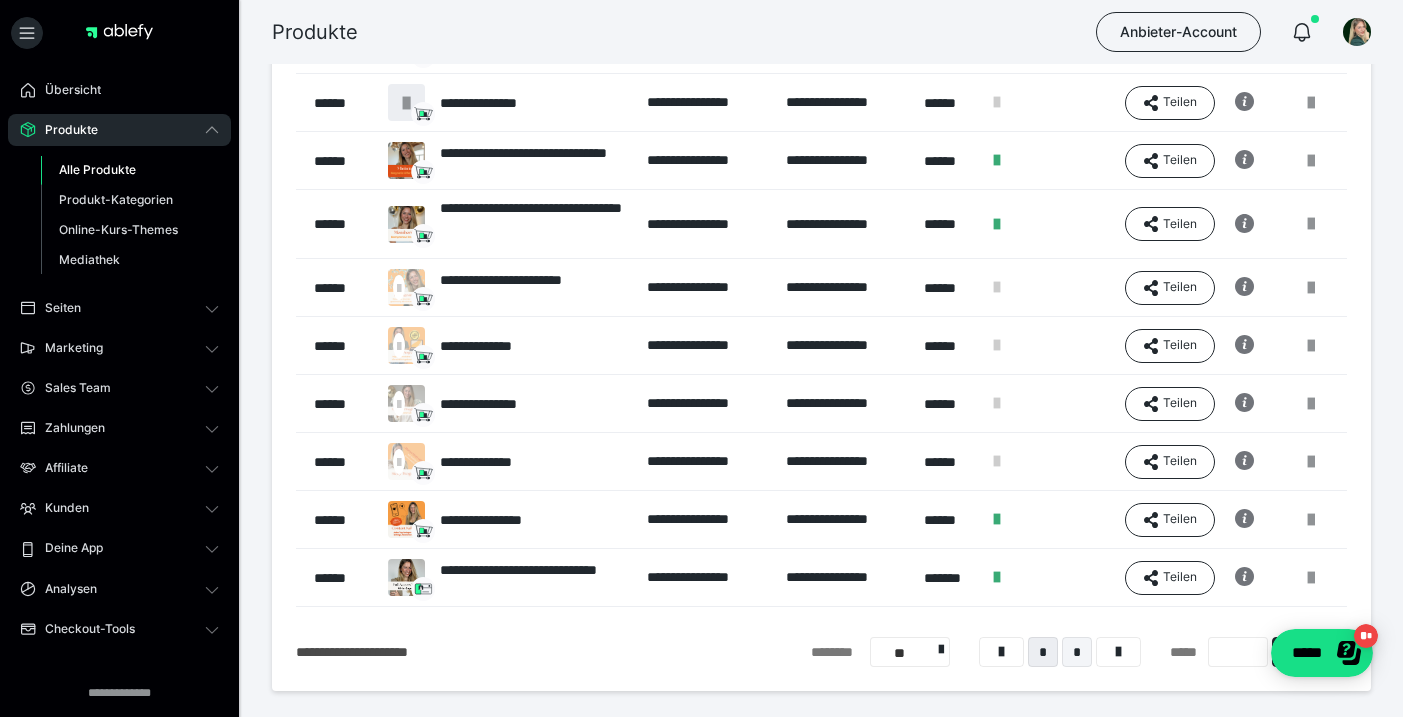 click on "*" at bounding box center (1077, 652) 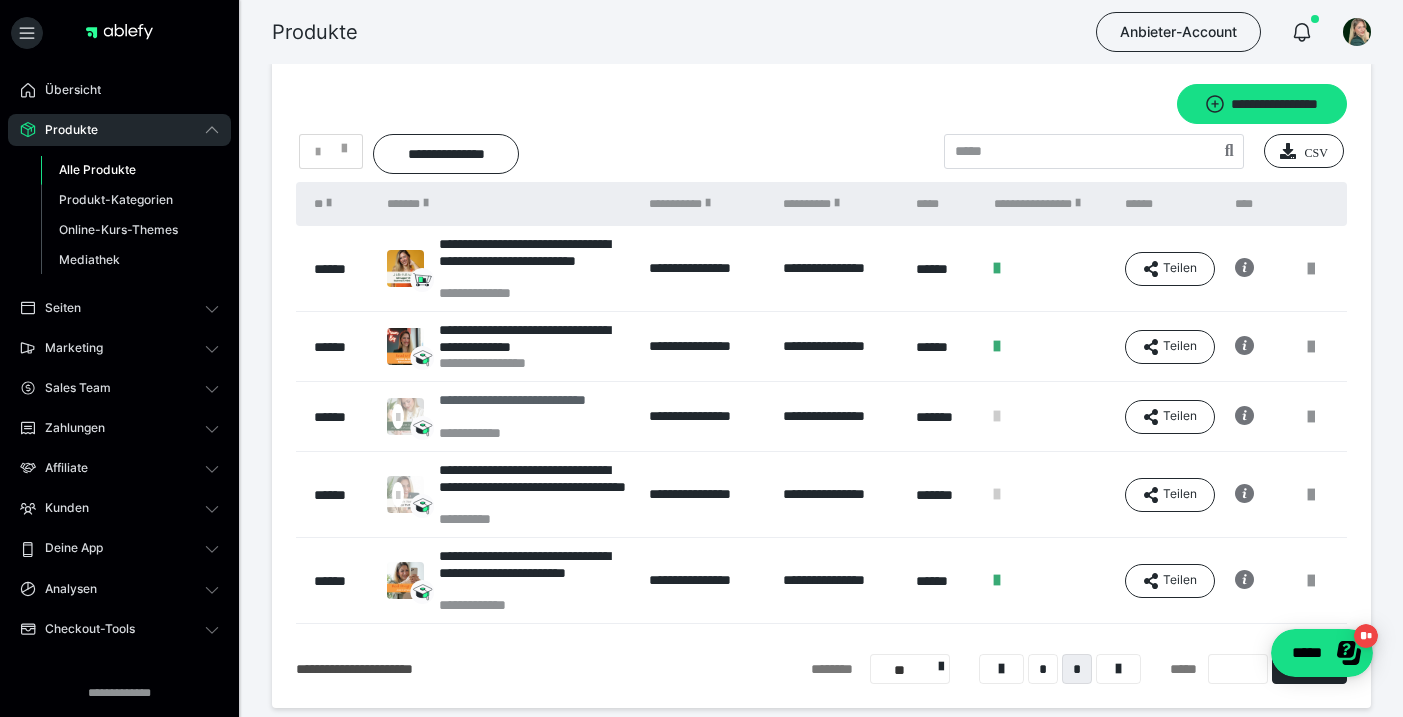 click on "**********" at bounding box center [534, 408] 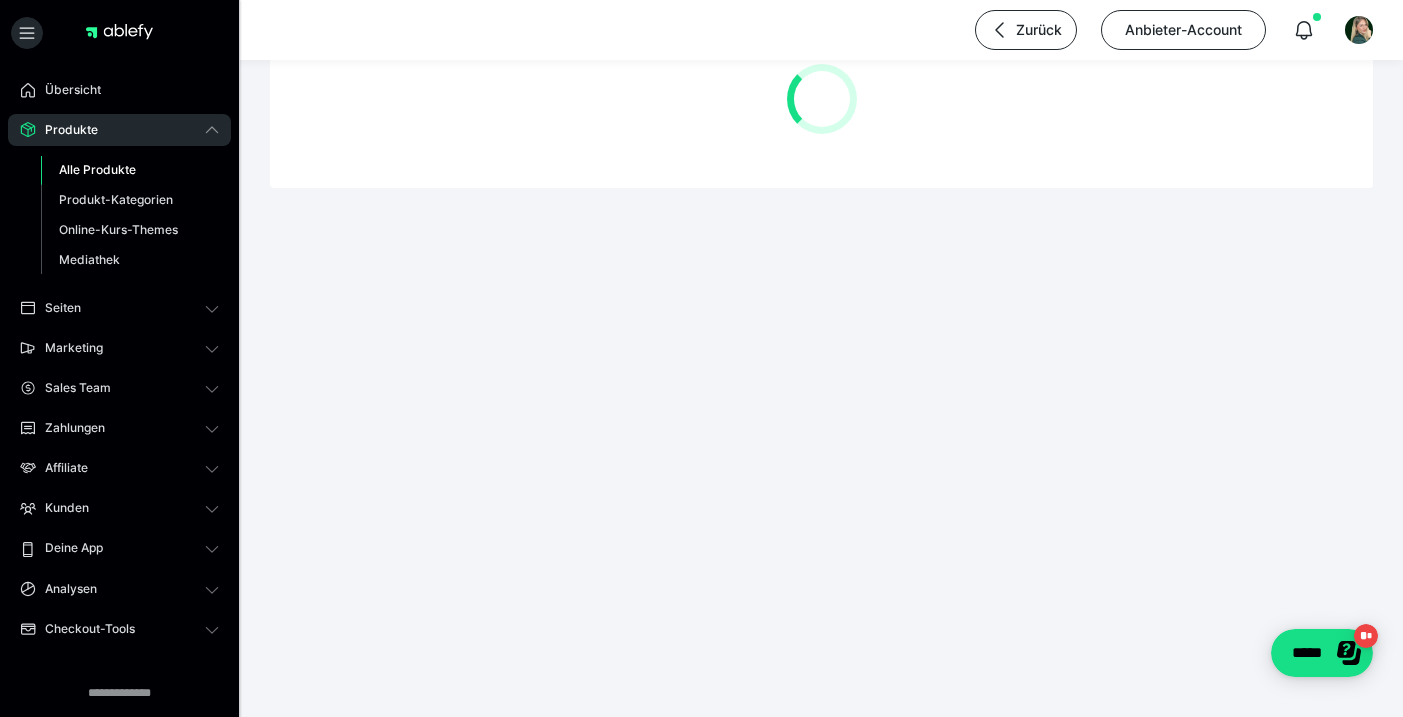 scroll 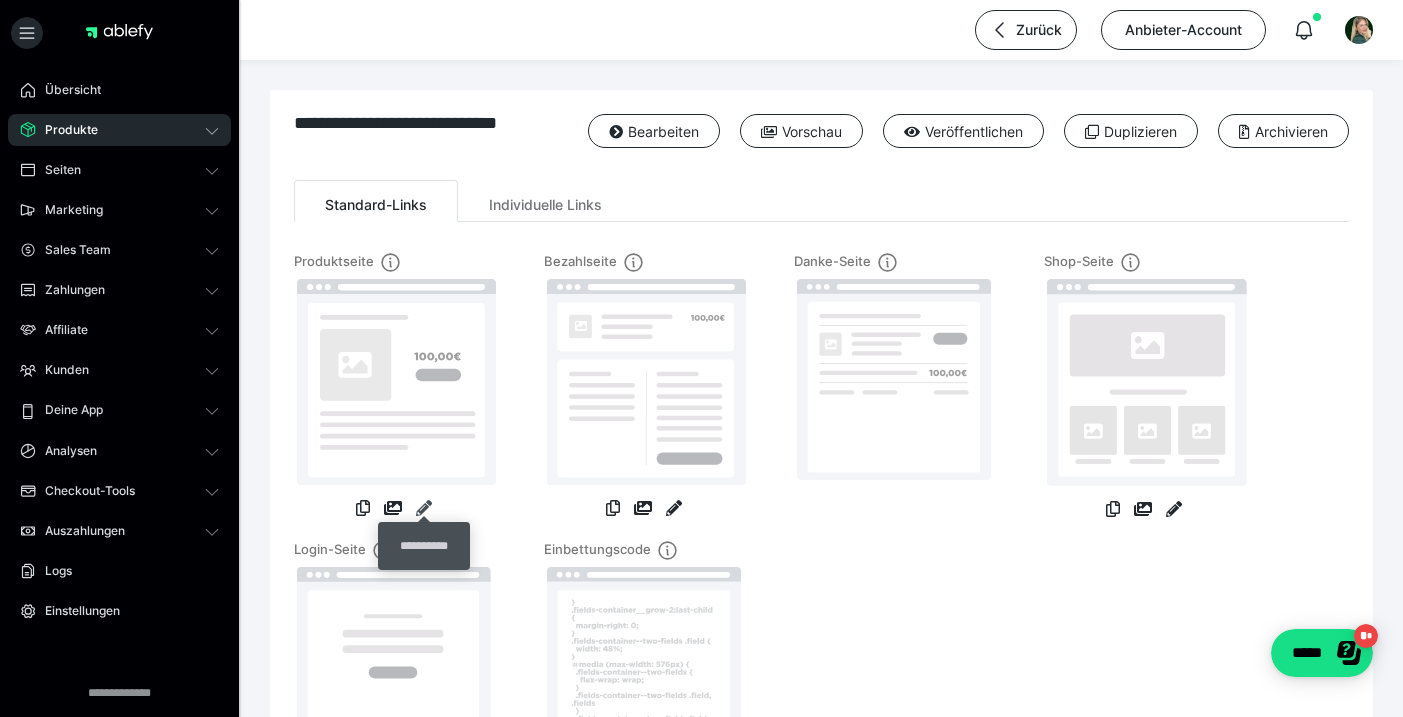 click at bounding box center [424, 508] 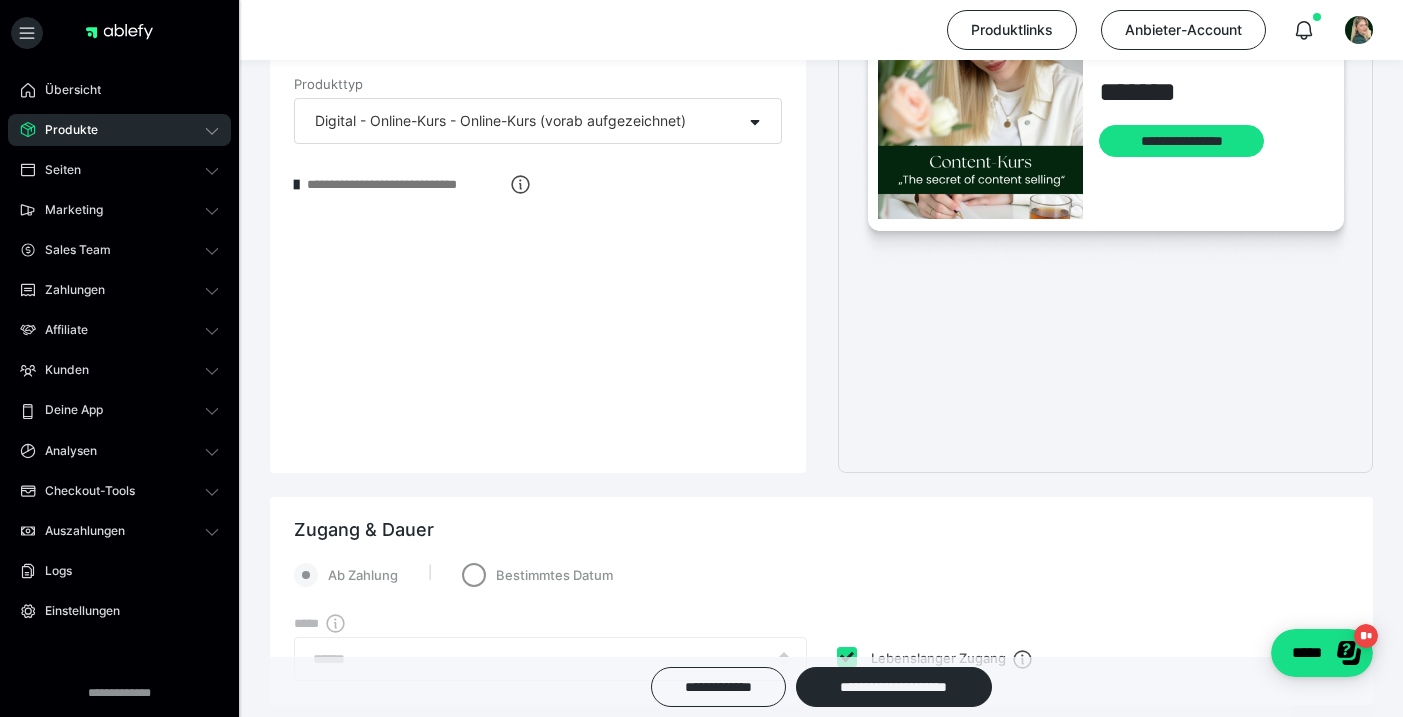 scroll, scrollTop: 880, scrollLeft: 0, axis: vertical 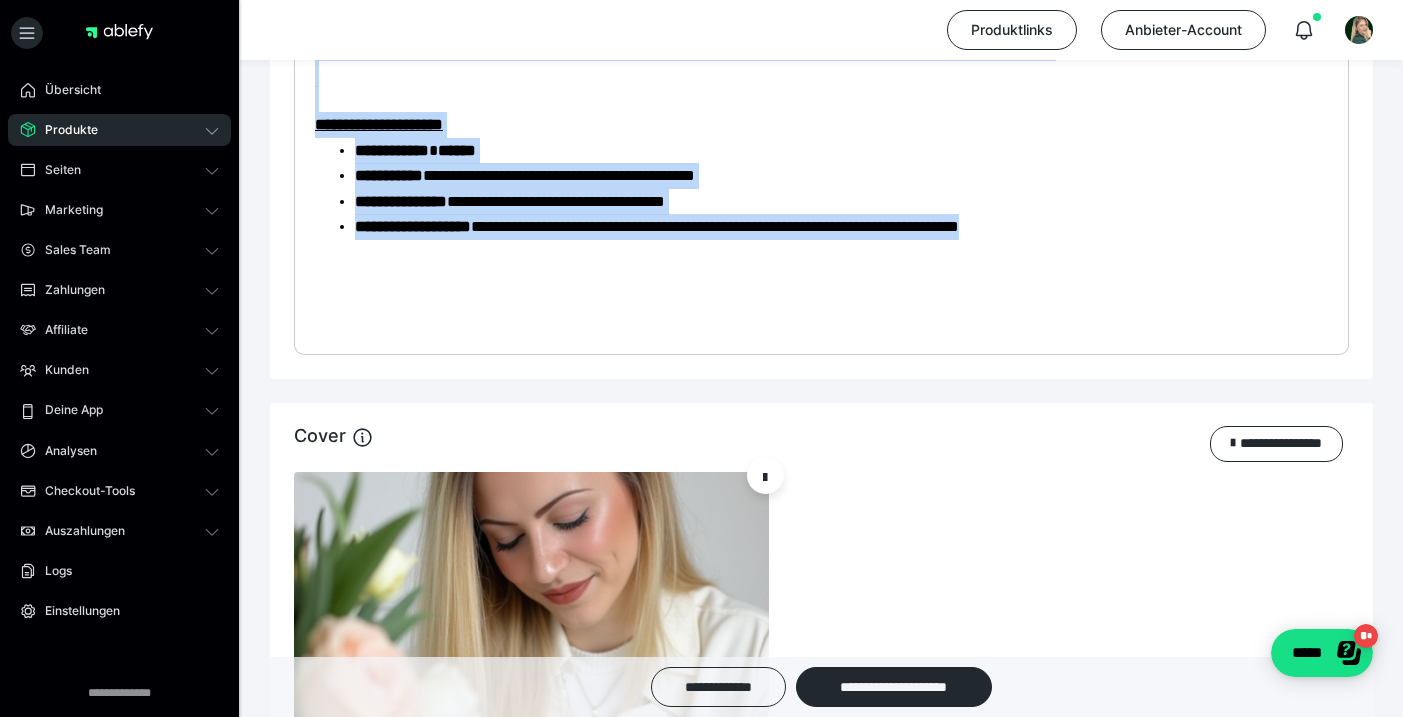 drag, startPoint x: 309, startPoint y: 427, endPoint x: 726, endPoint y: 738, distance: 520.2019 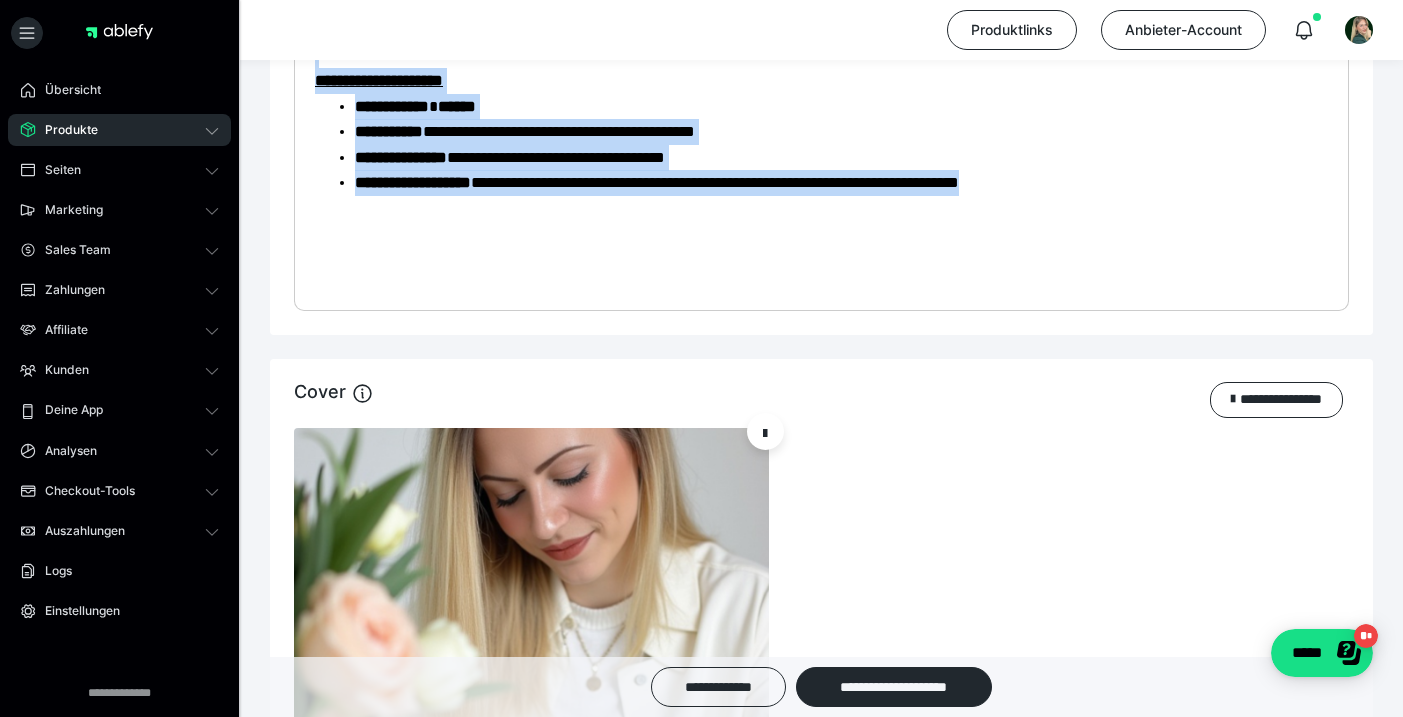 copy on "**********" 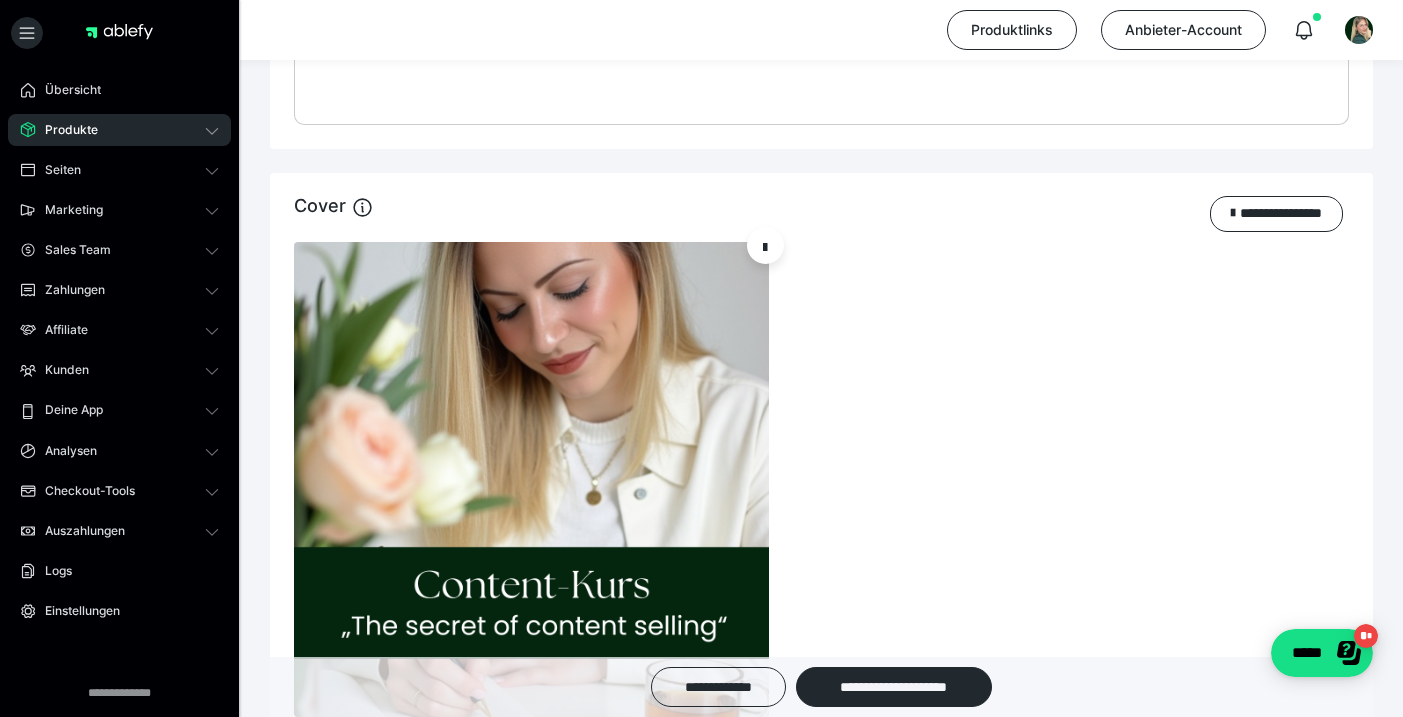 scroll, scrollTop: 1802, scrollLeft: 1, axis: both 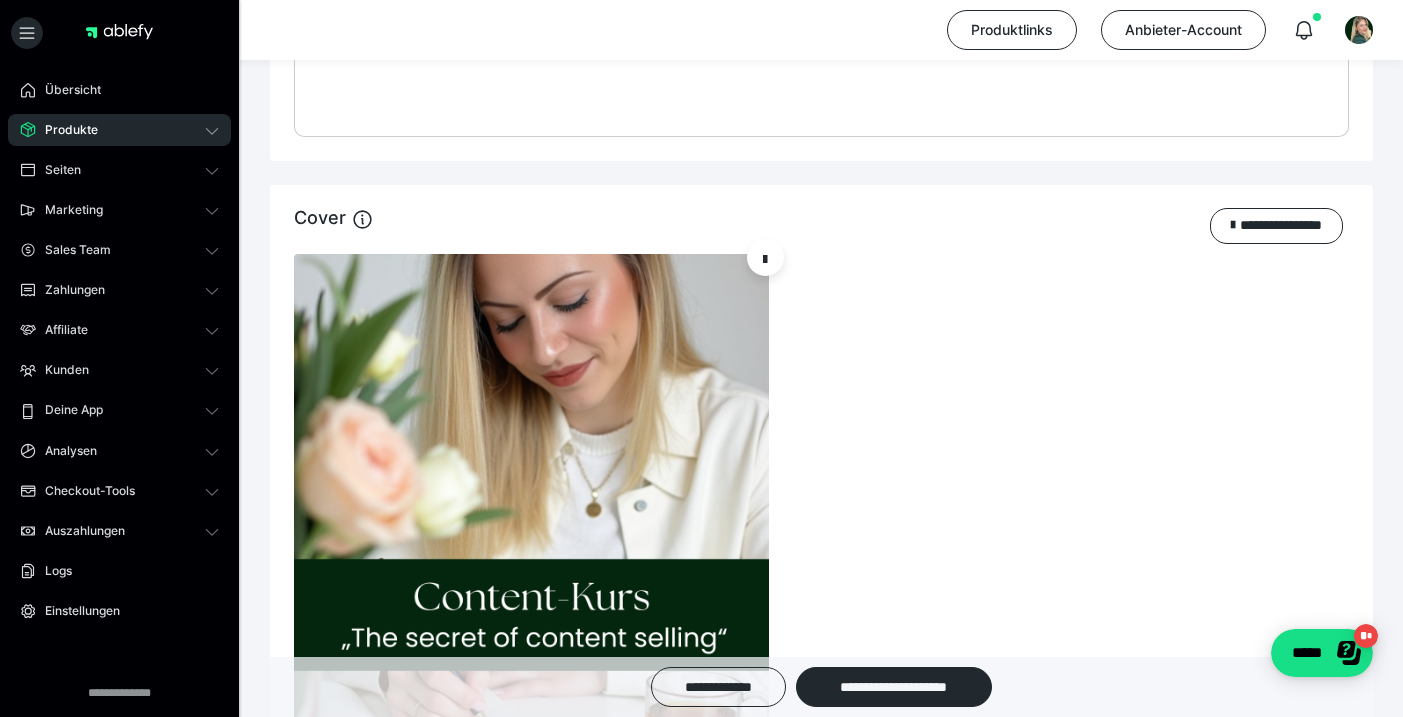 click on "Produkte" at bounding box center (119, 130) 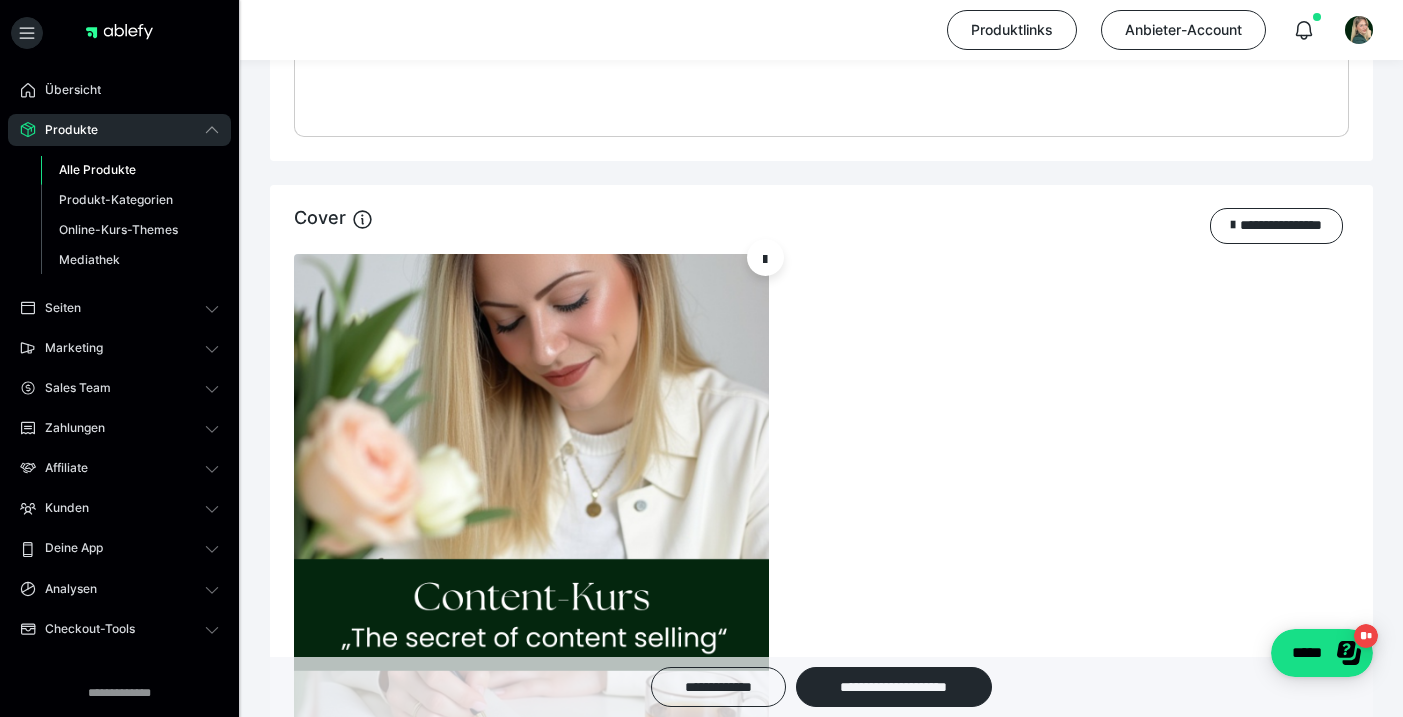click on "Alle Produkte" at bounding box center [97, 169] 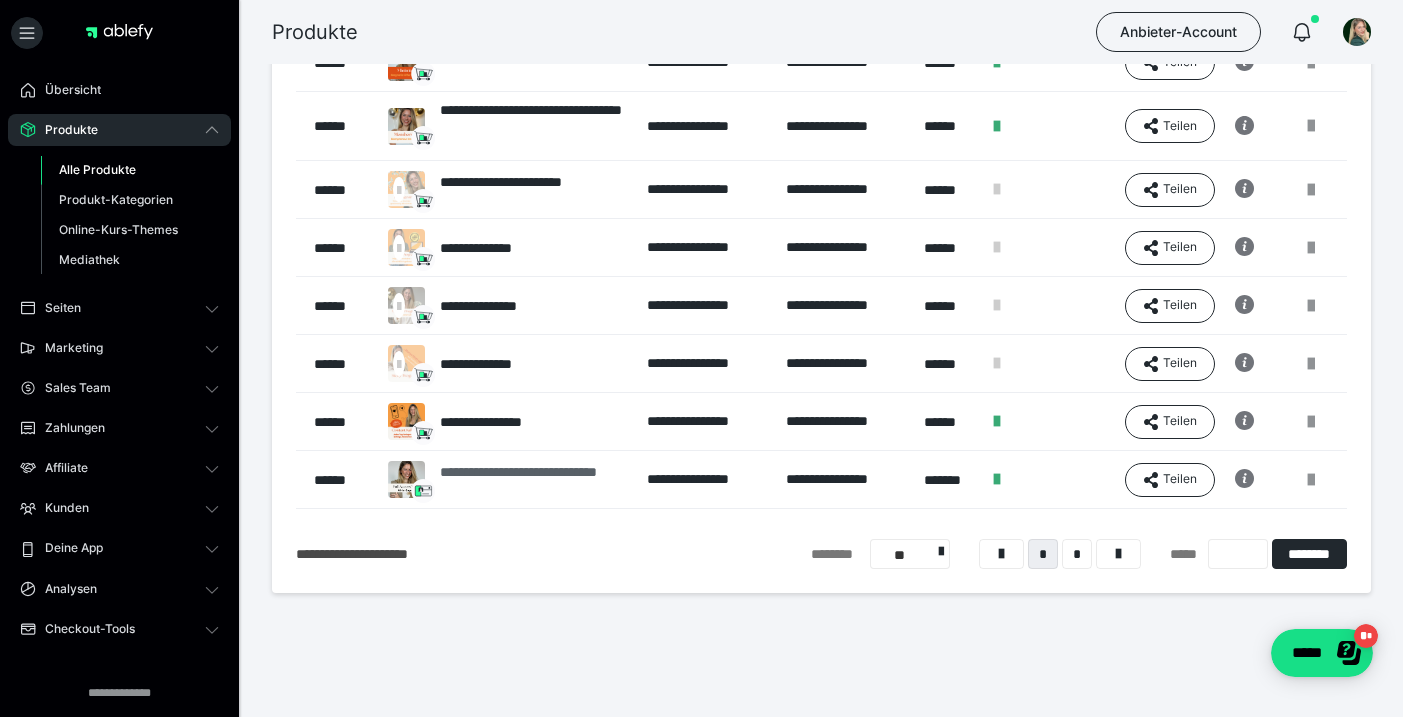scroll, scrollTop: 388, scrollLeft: 0, axis: vertical 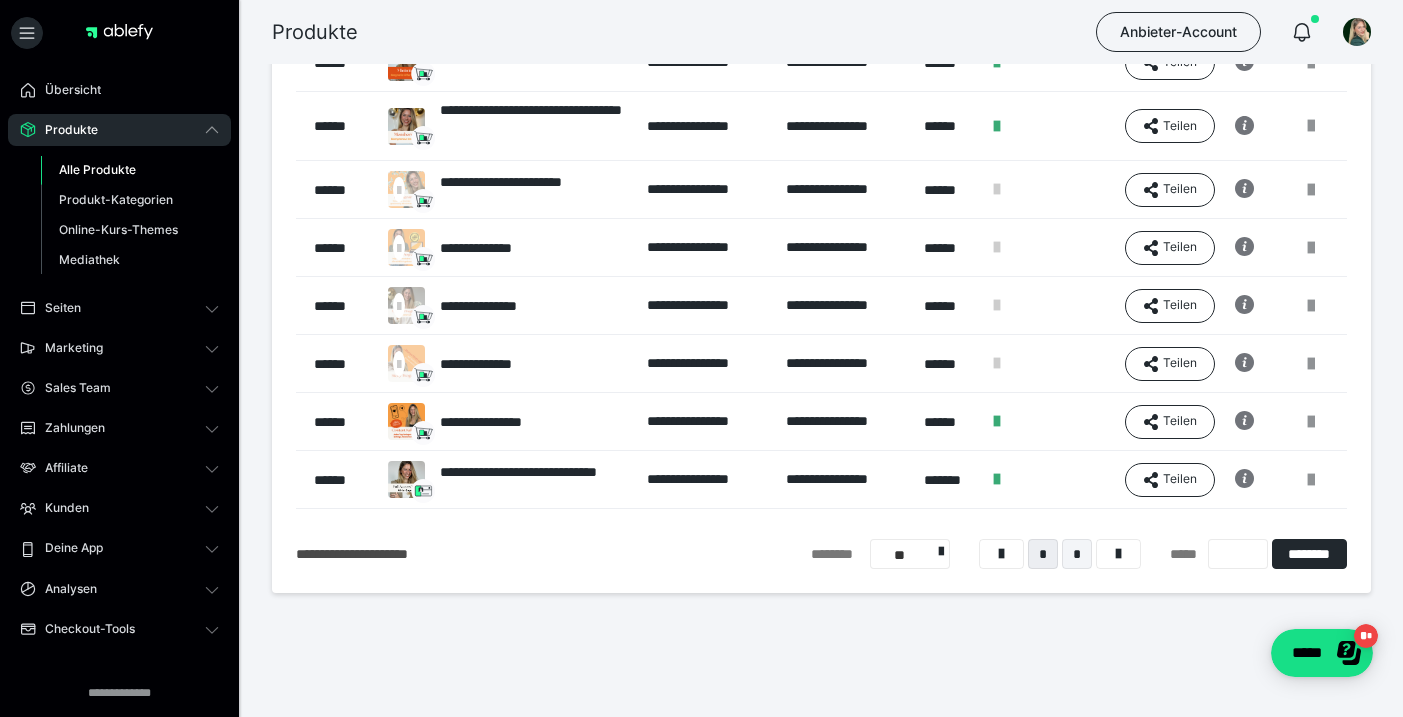 click on "*" at bounding box center (1077, 554) 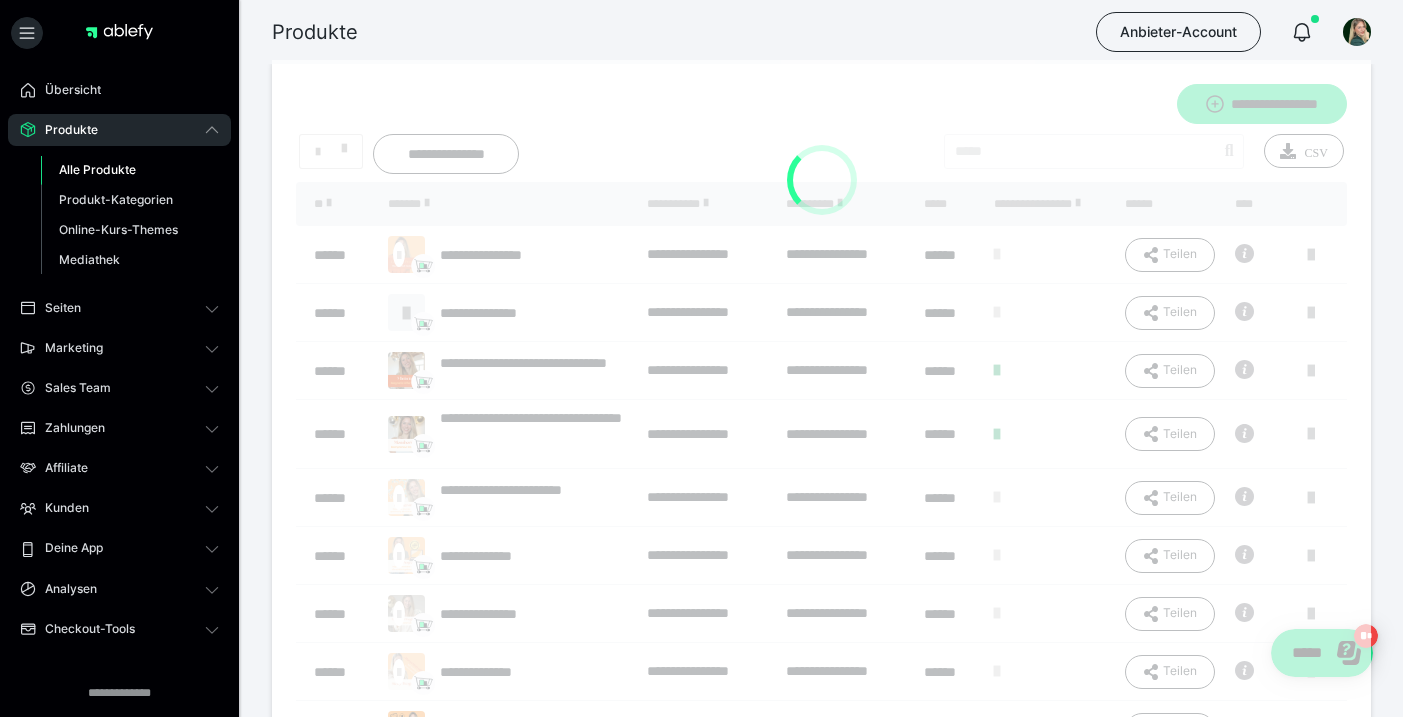 click at bounding box center (821, 480) 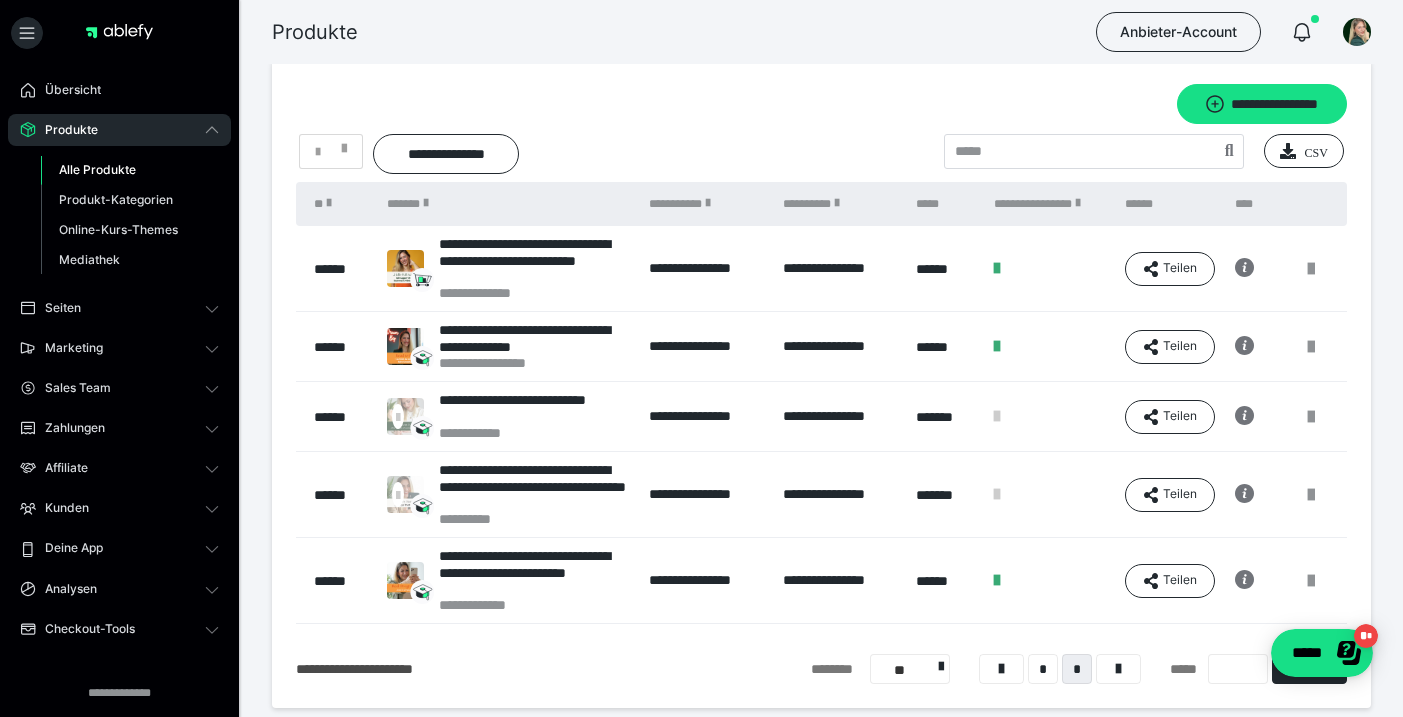 click on "**********" at bounding box center [534, 486] 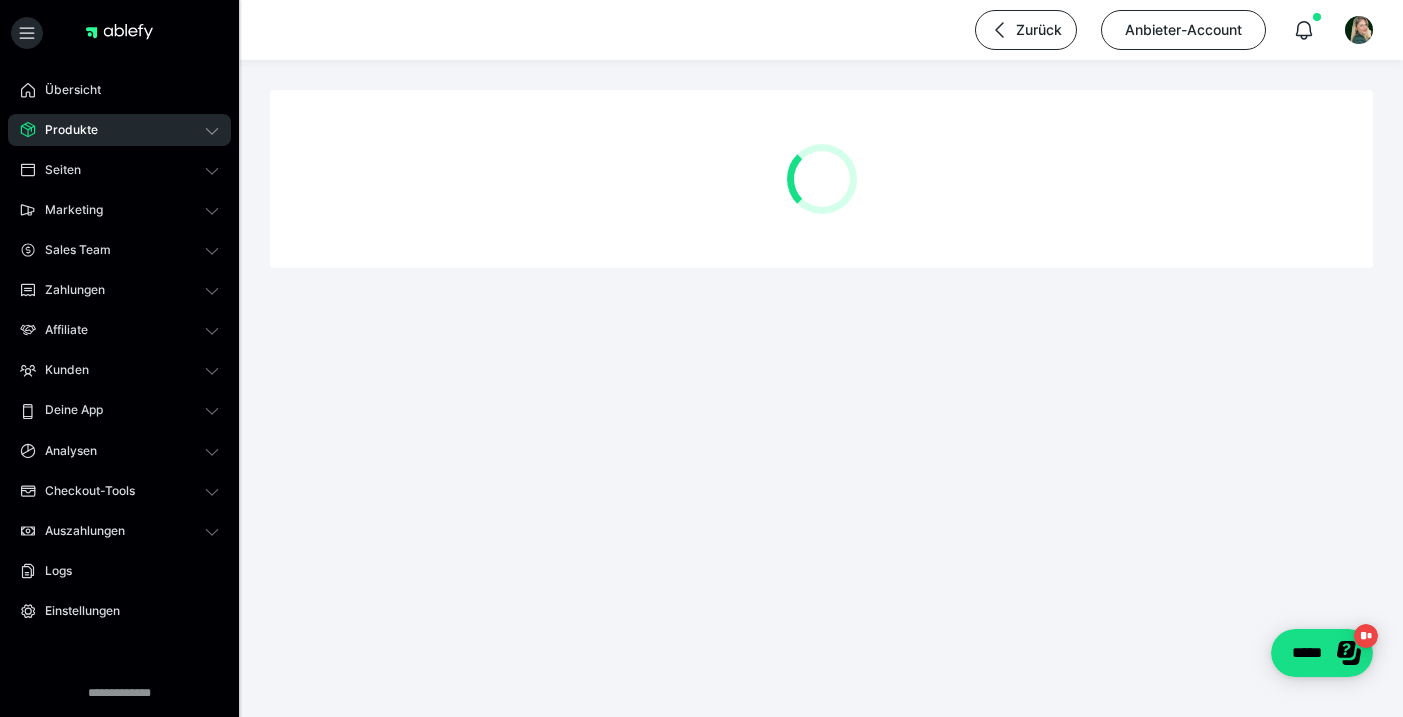 scroll, scrollTop: 0, scrollLeft: 0, axis: both 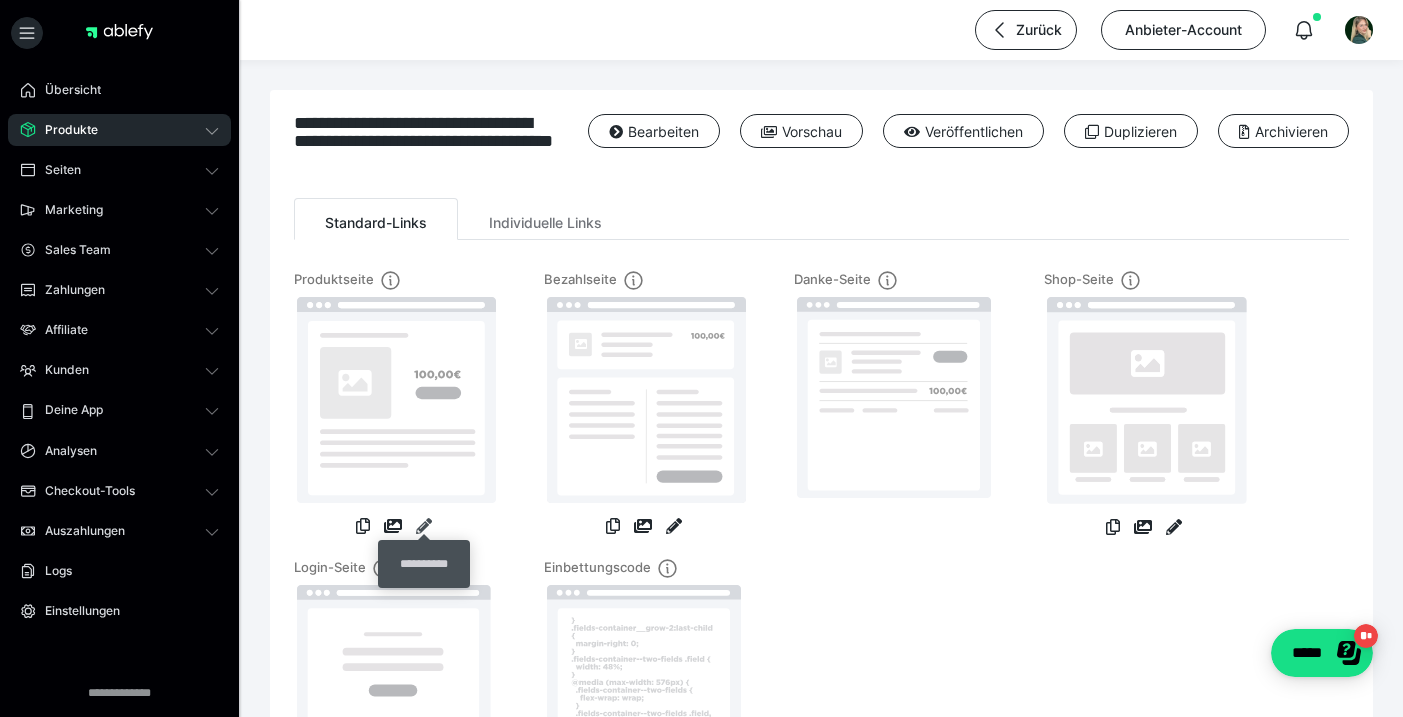 click at bounding box center (424, 526) 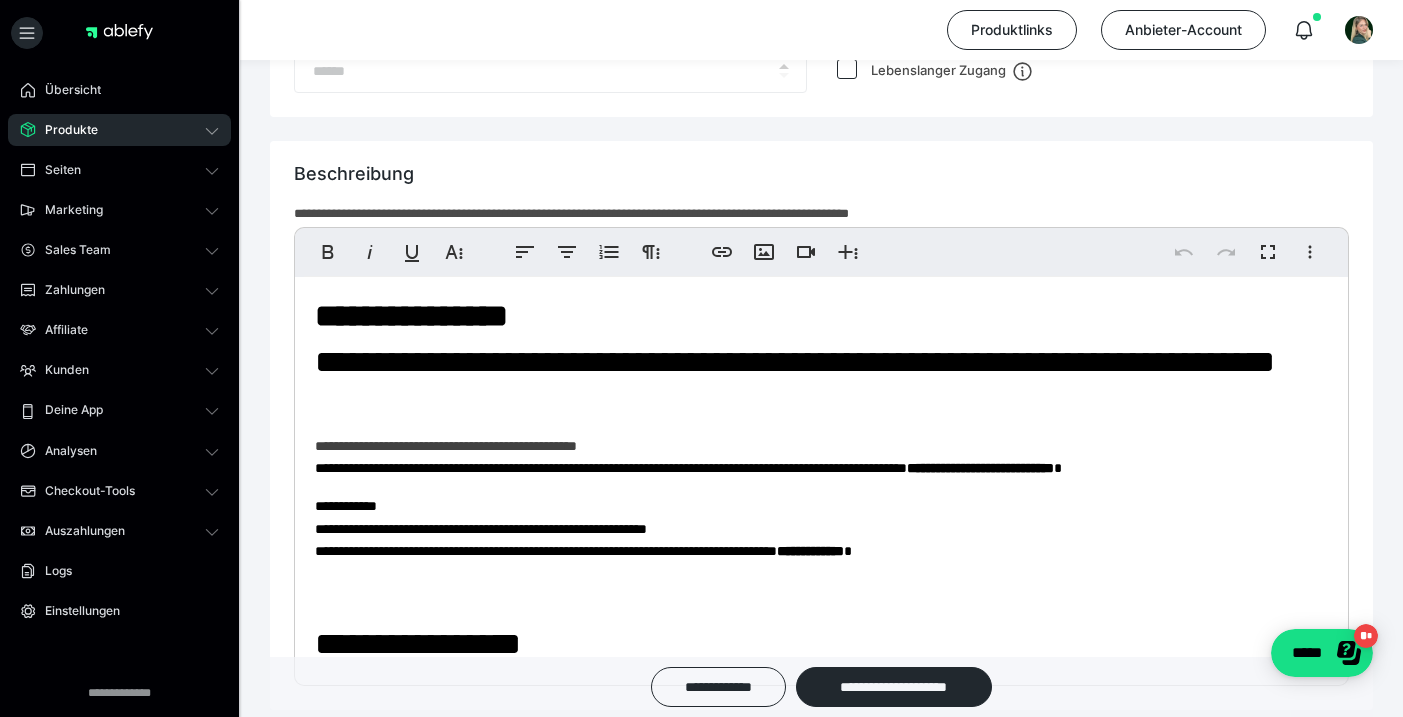 scroll, scrollTop: 1252, scrollLeft: 0, axis: vertical 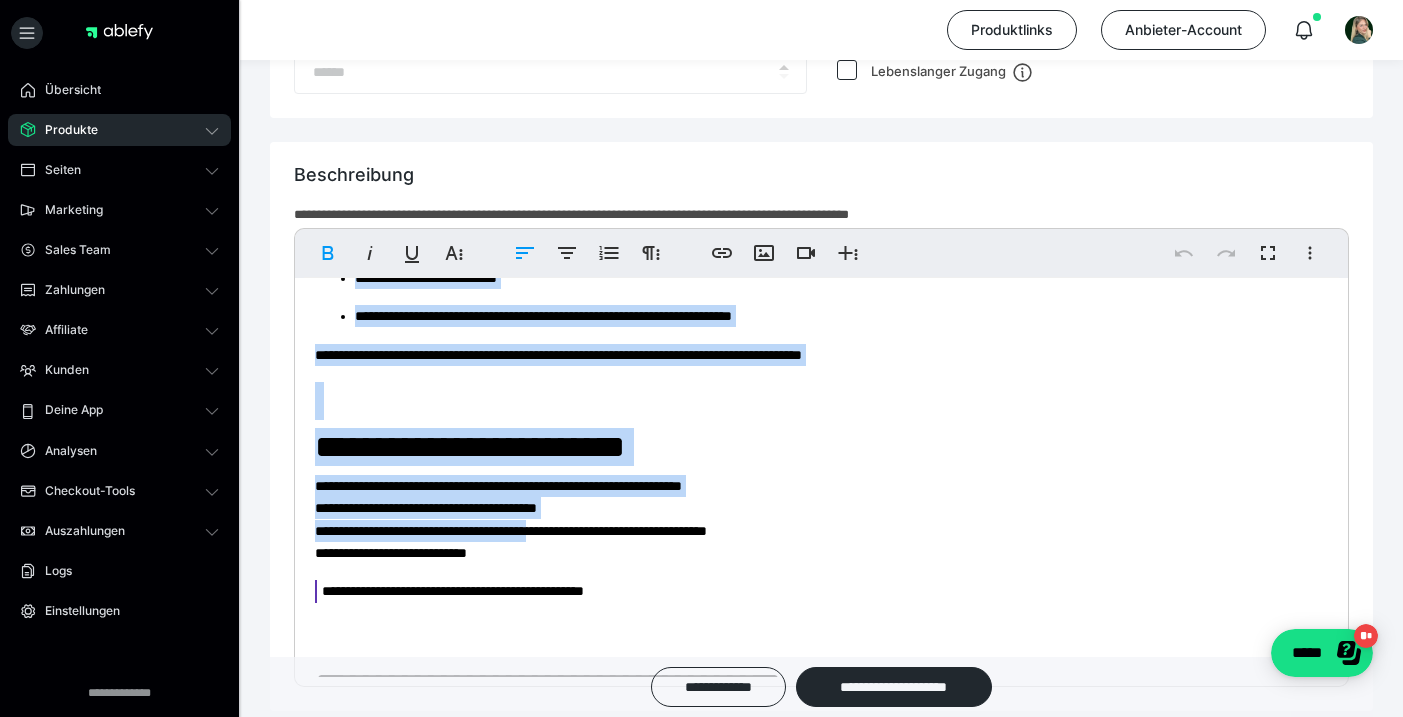drag, startPoint x: 307, startPoint y: 309, endPoint x: 645, endPoint y: 697, distance: 514.57556 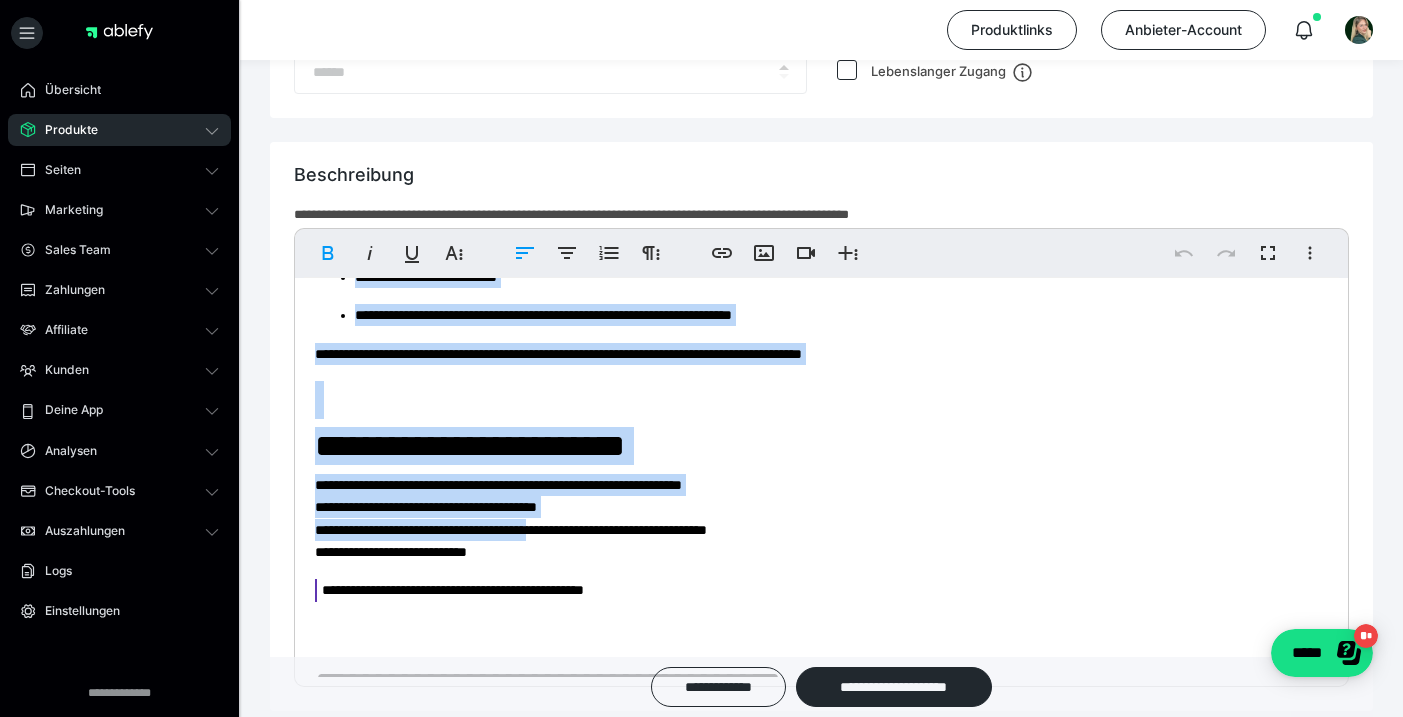 click on "**********" at bounding box center (821, 836) 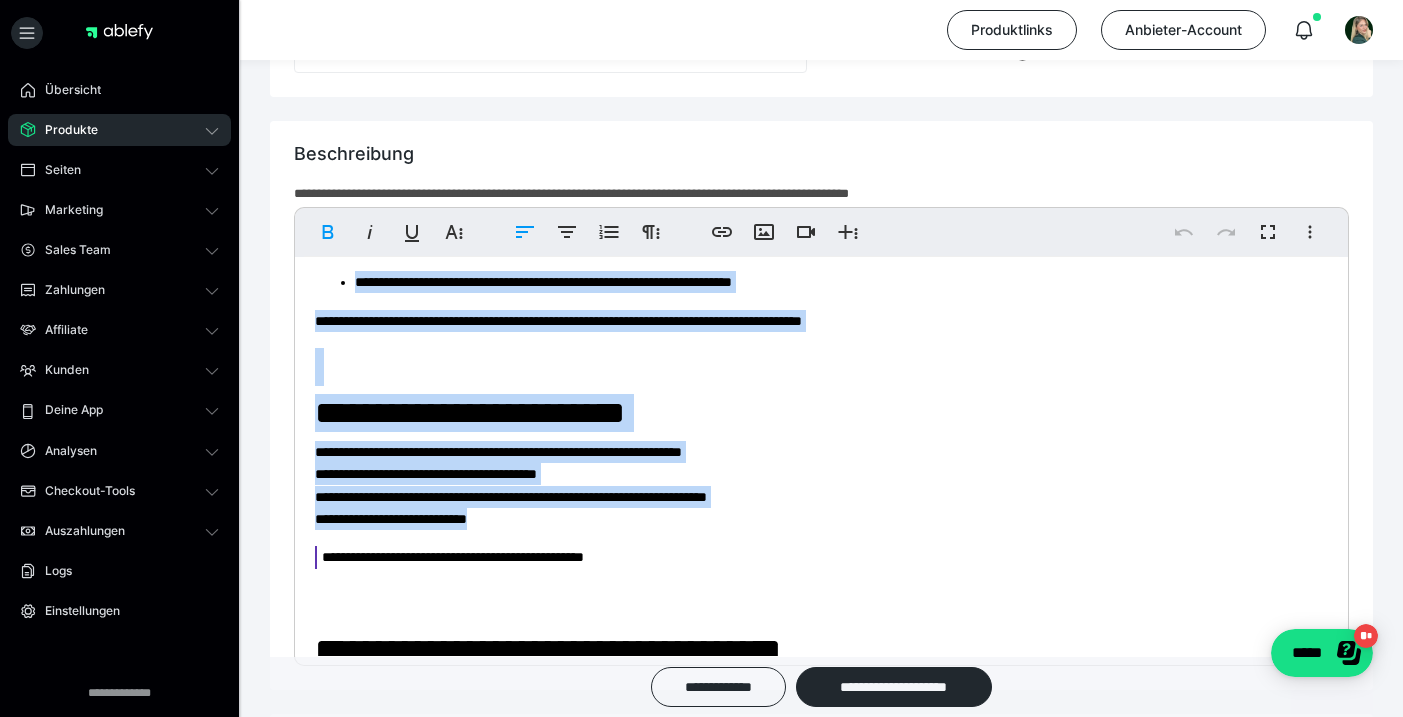 scroll, scrollTop: 1275, scrollLeft: 0, axis: vertical 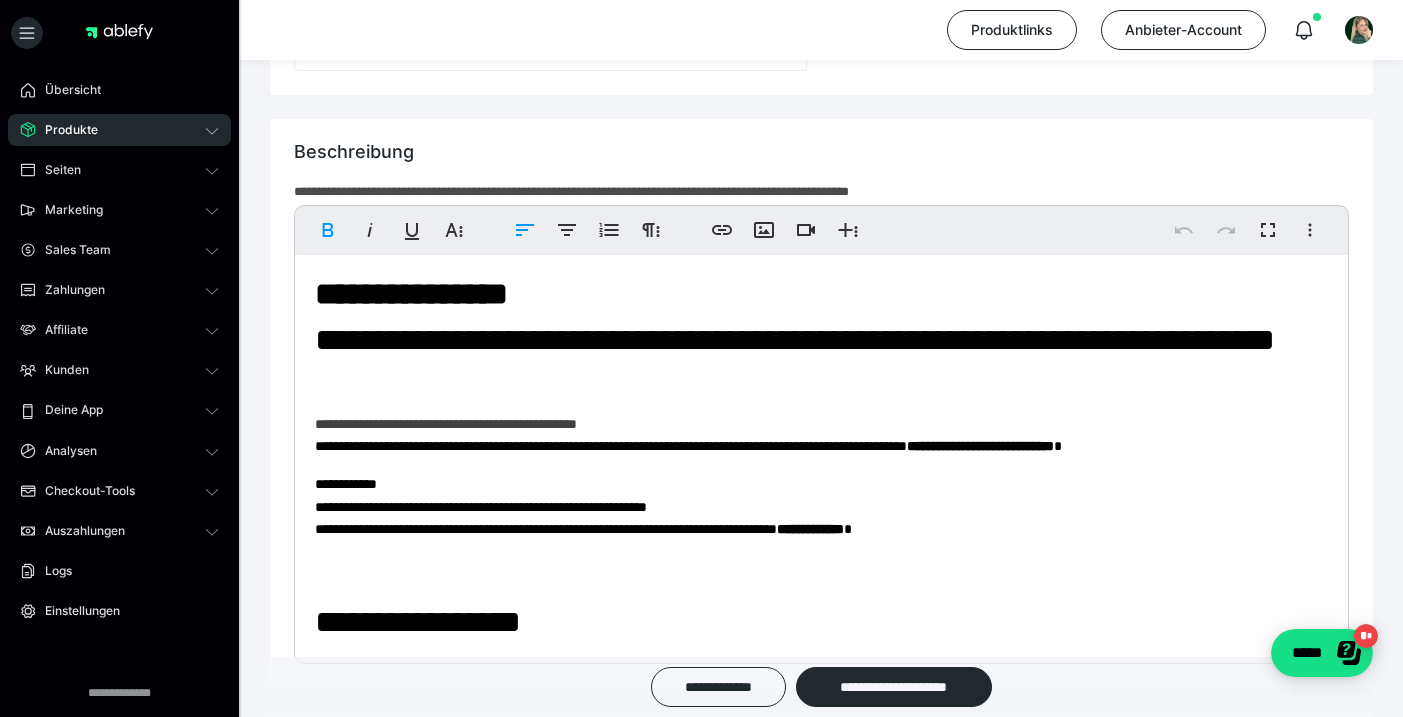 click on "**********" at bounding box center [821, 403] 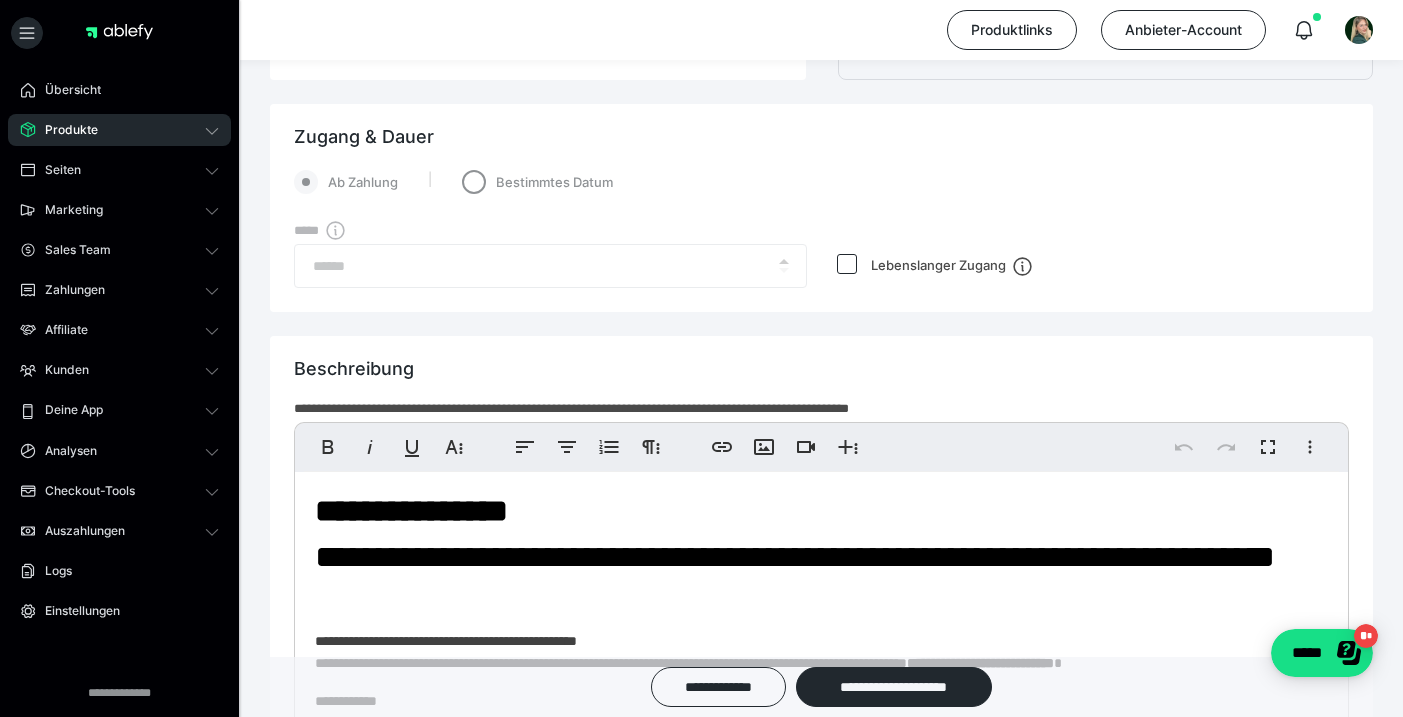 scroll, scrollTop: 1227, scrollLeft: 0, axis: vertical 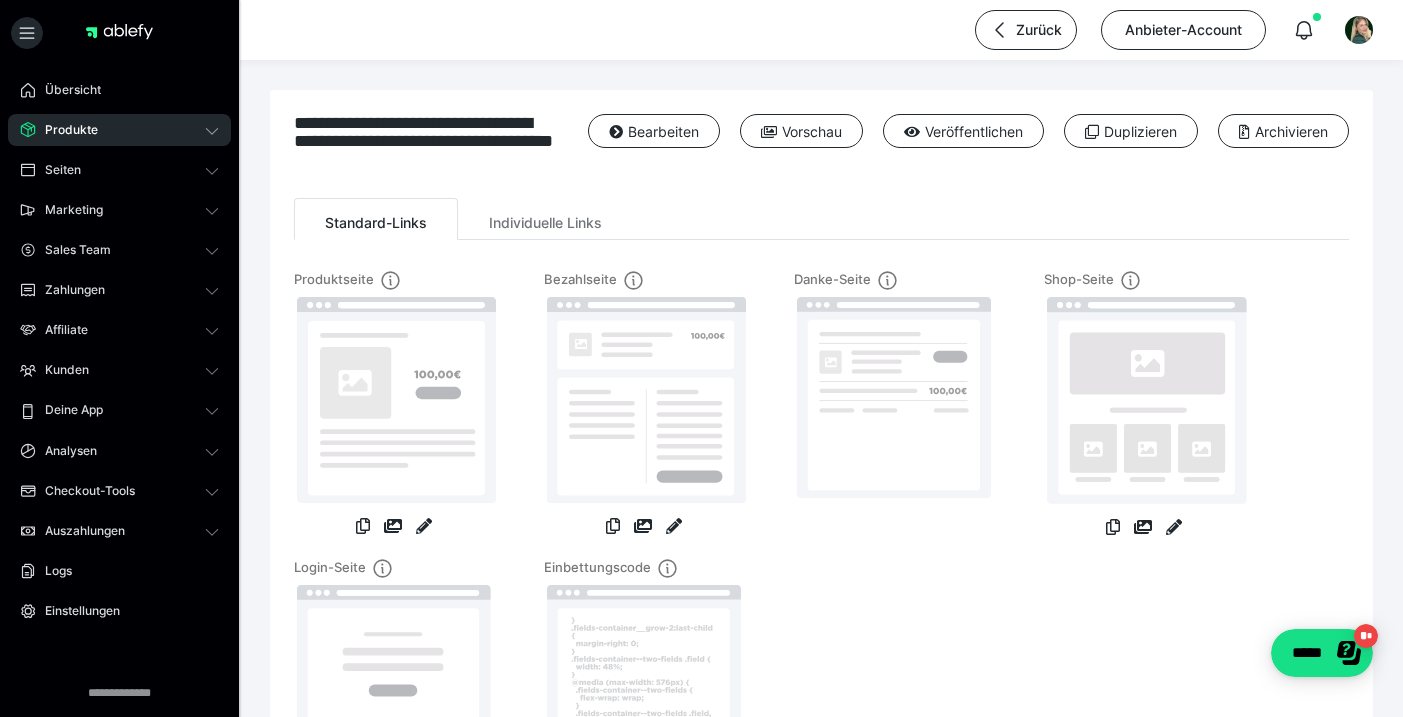 click on "Produkte" at bounding box center (64, 130) 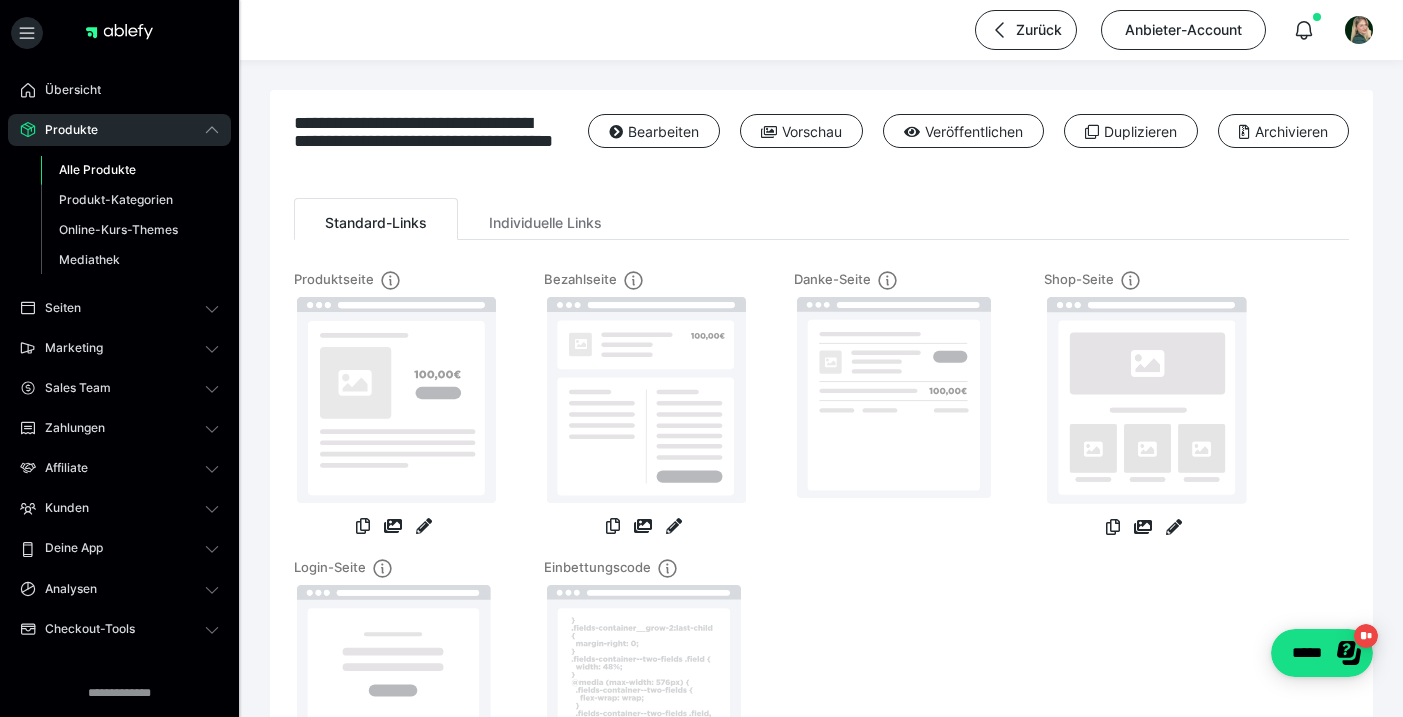 click on "Alle Produkte" at bounding box center [97, 169] 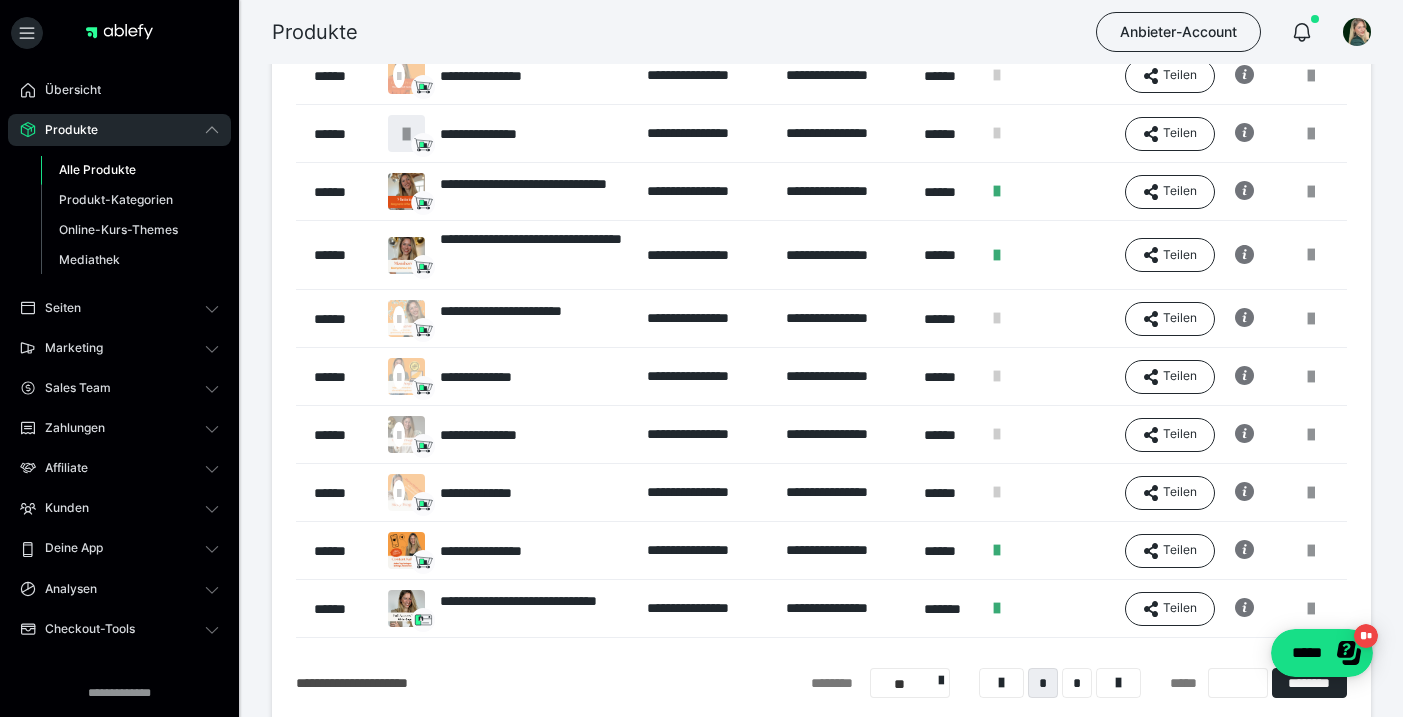 scroll, scrollTop: 261, scrollLeft: 0, axis: vertical 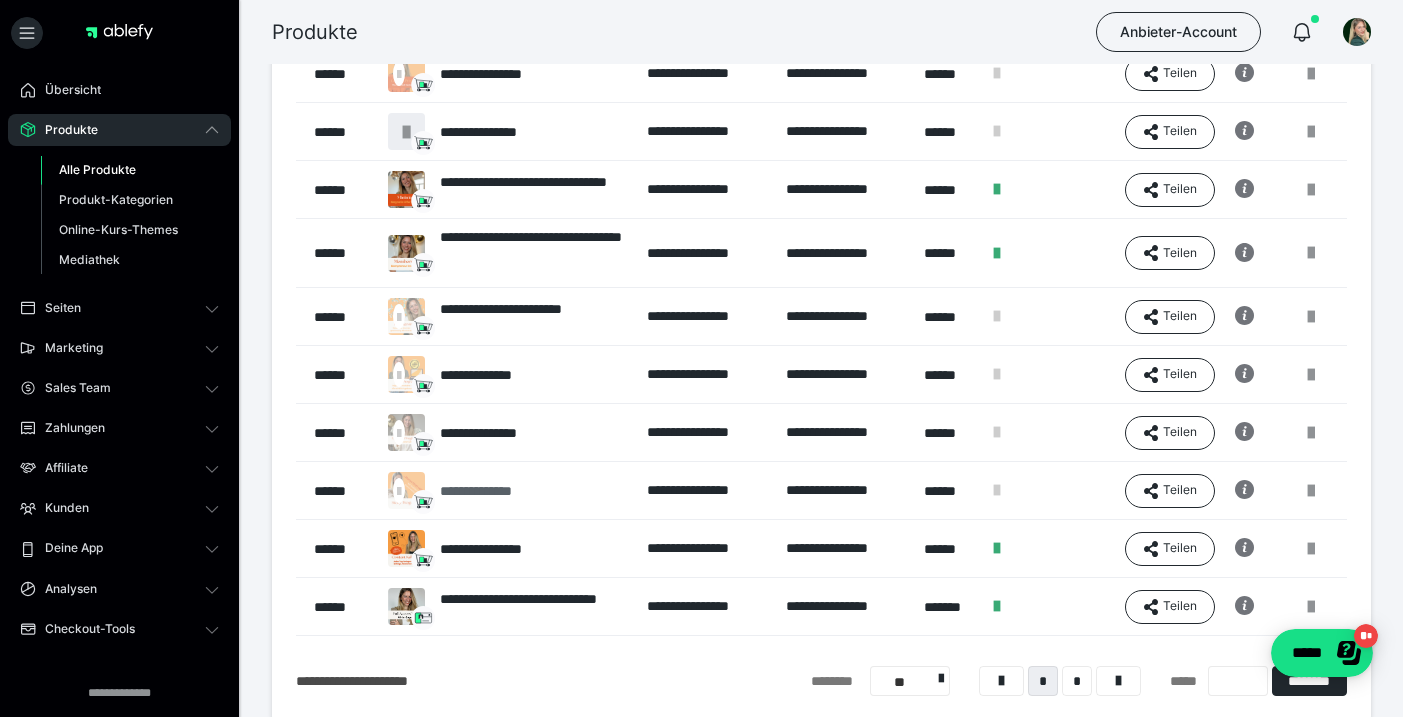 click on "**********" at bounding box center [496, 491] 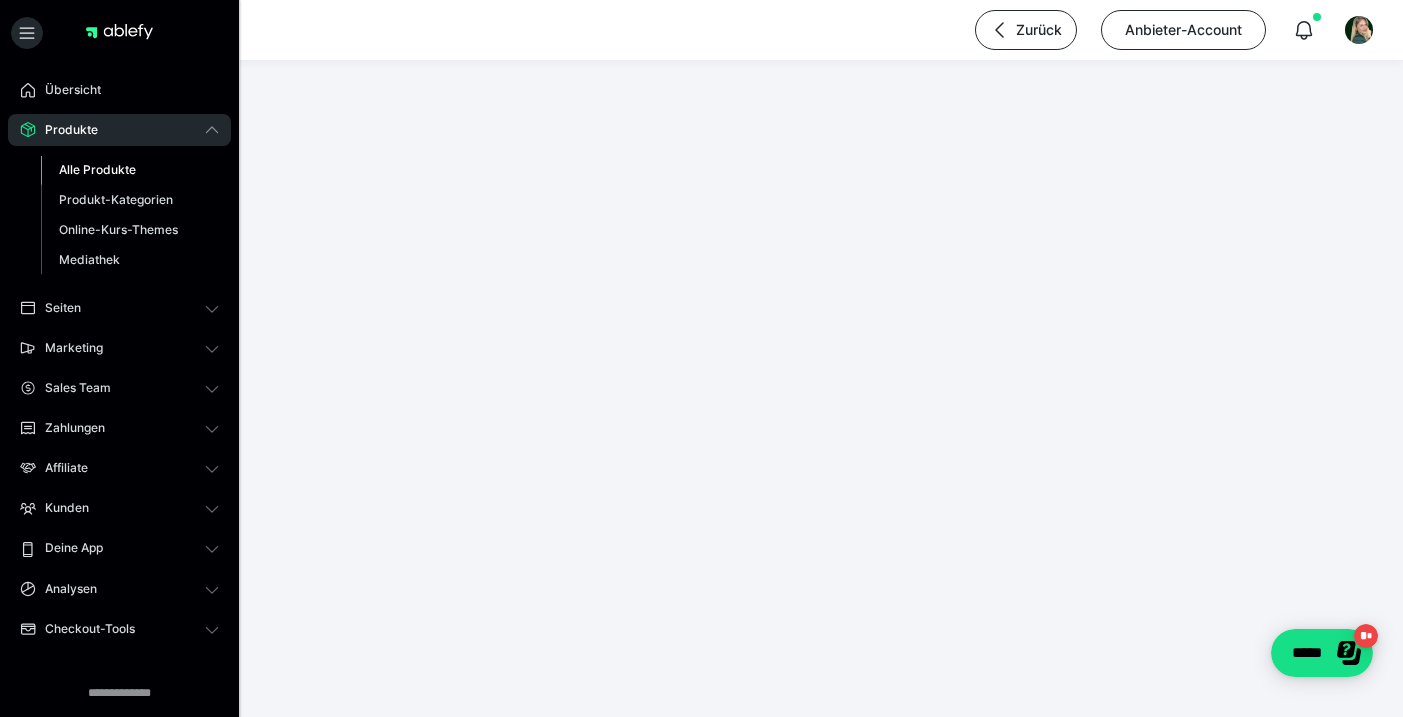 scroll, scrollTop: 0, scrollLeft: 0, axis: both 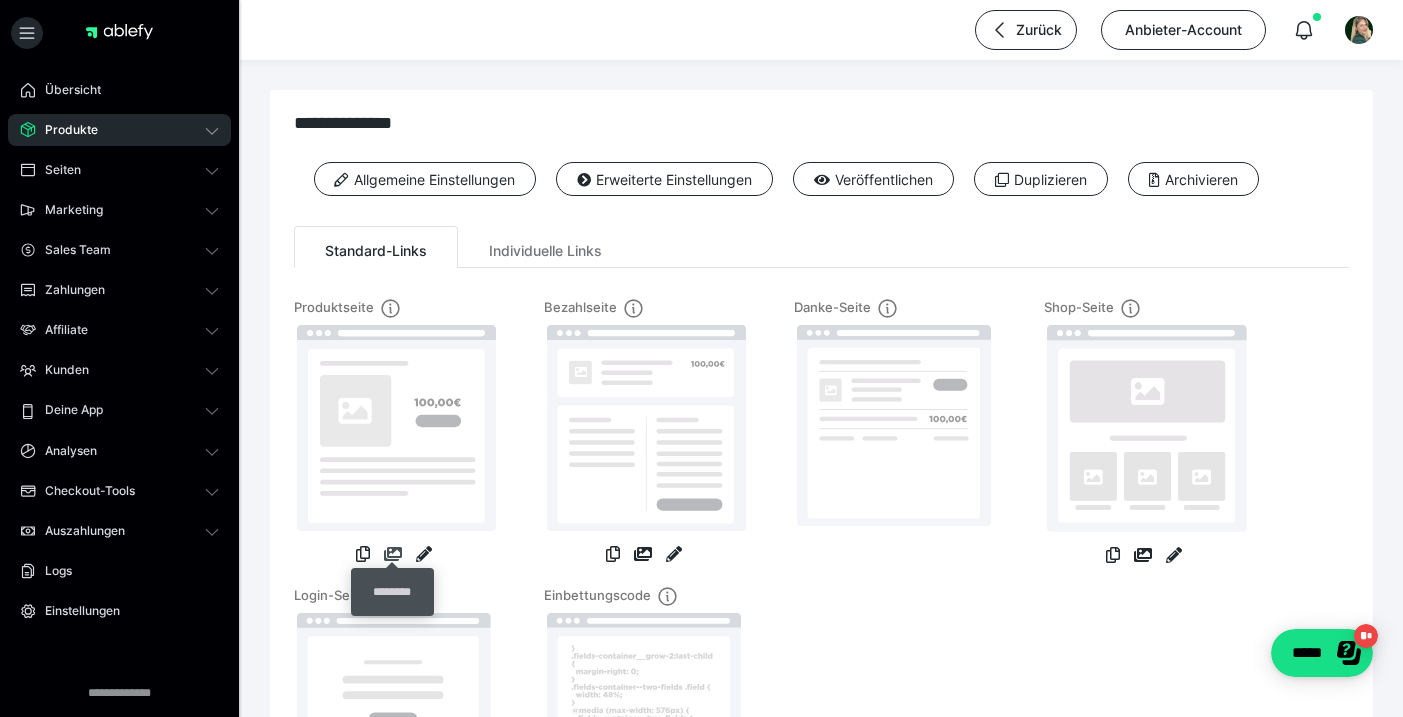 click at bounding box center [393, 554] 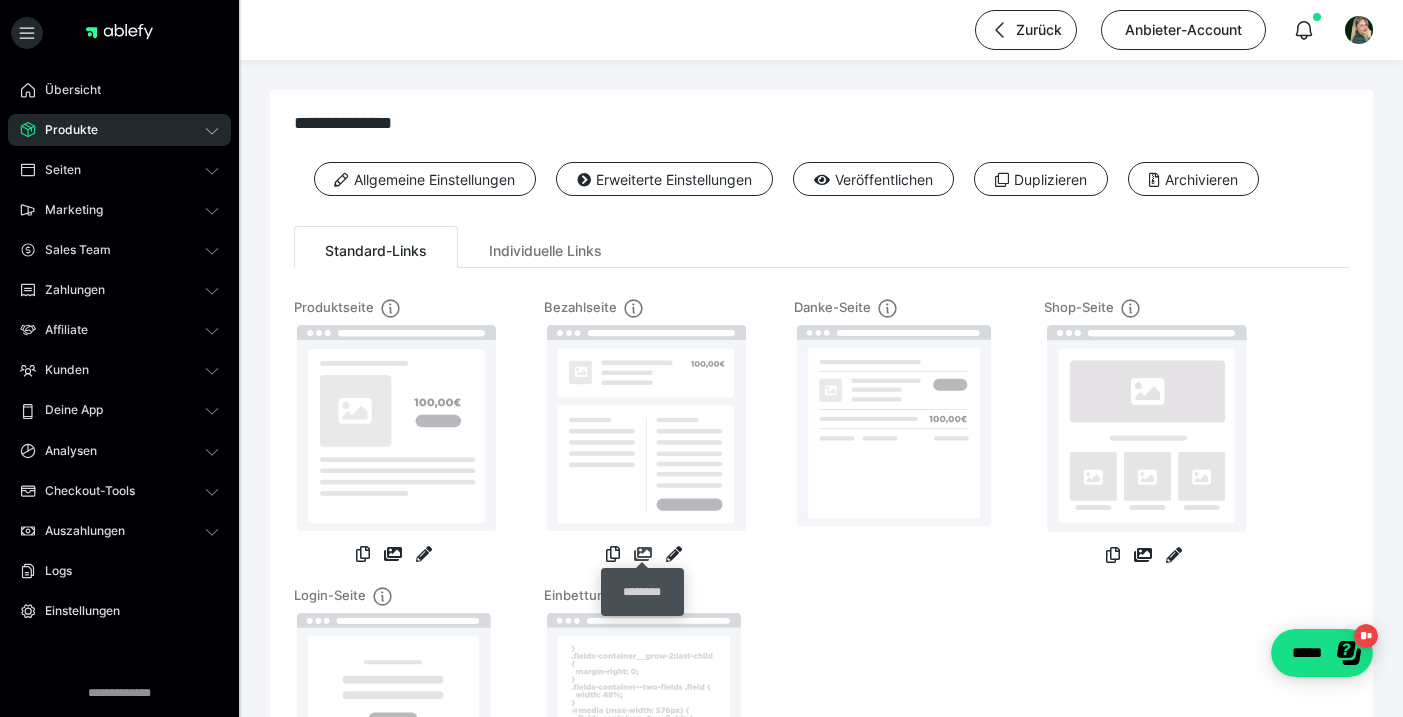 click at bounding box center [643, 554] 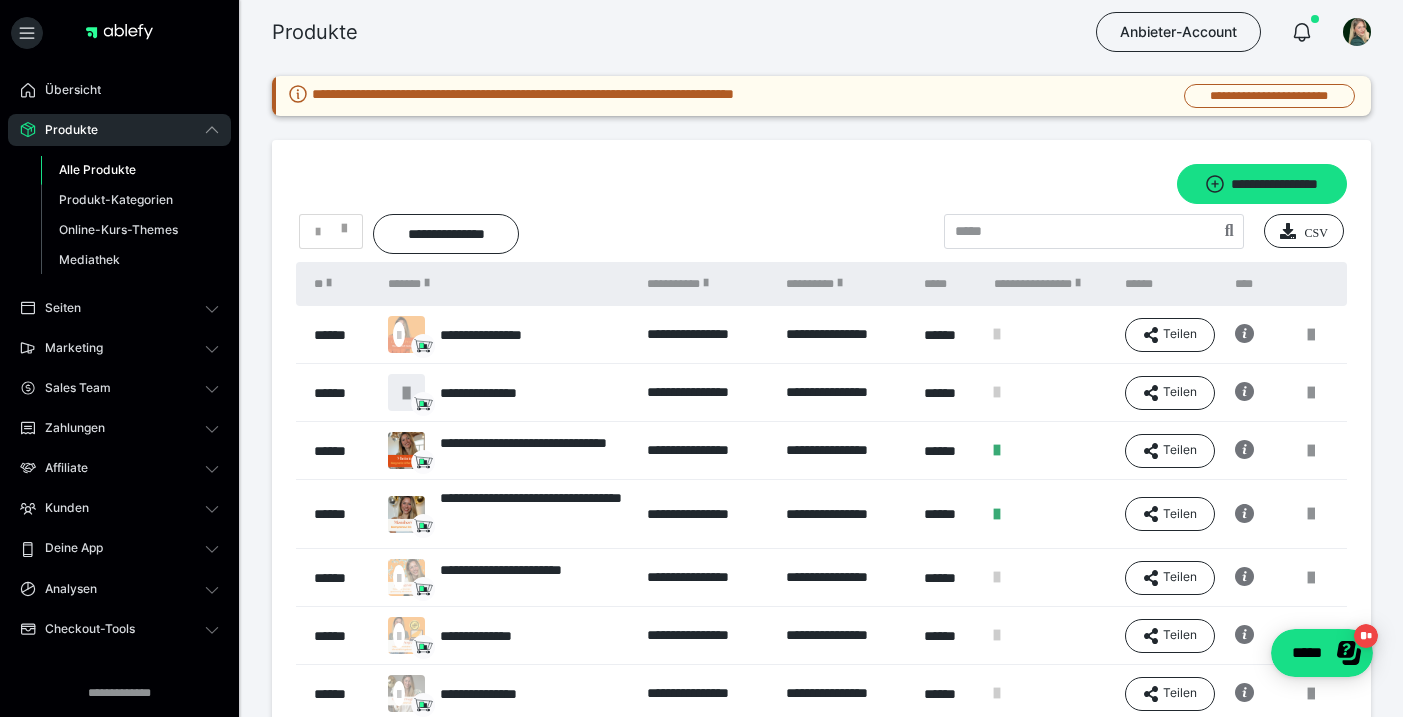 scroll, scrollTop: 0, scrollLeft: 0, axis: both 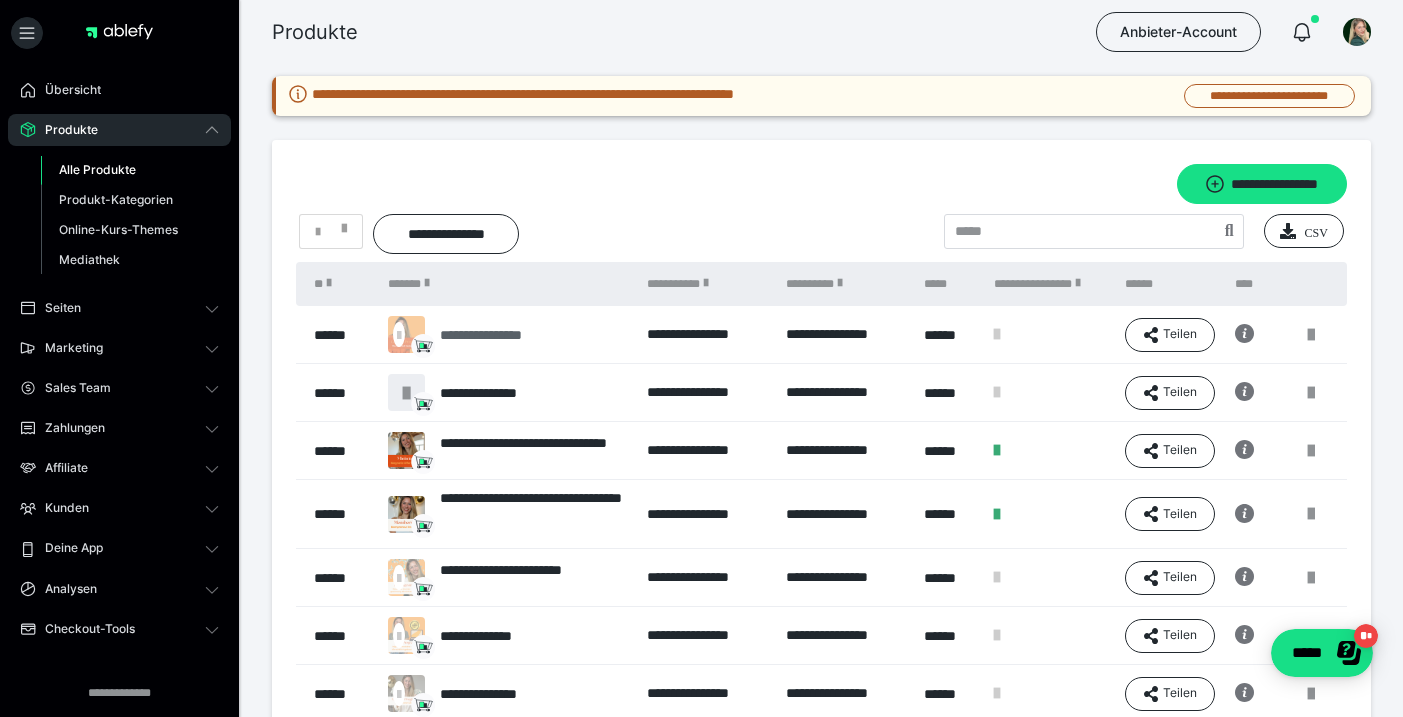 click on "**********" at bounding box center [504, 335] 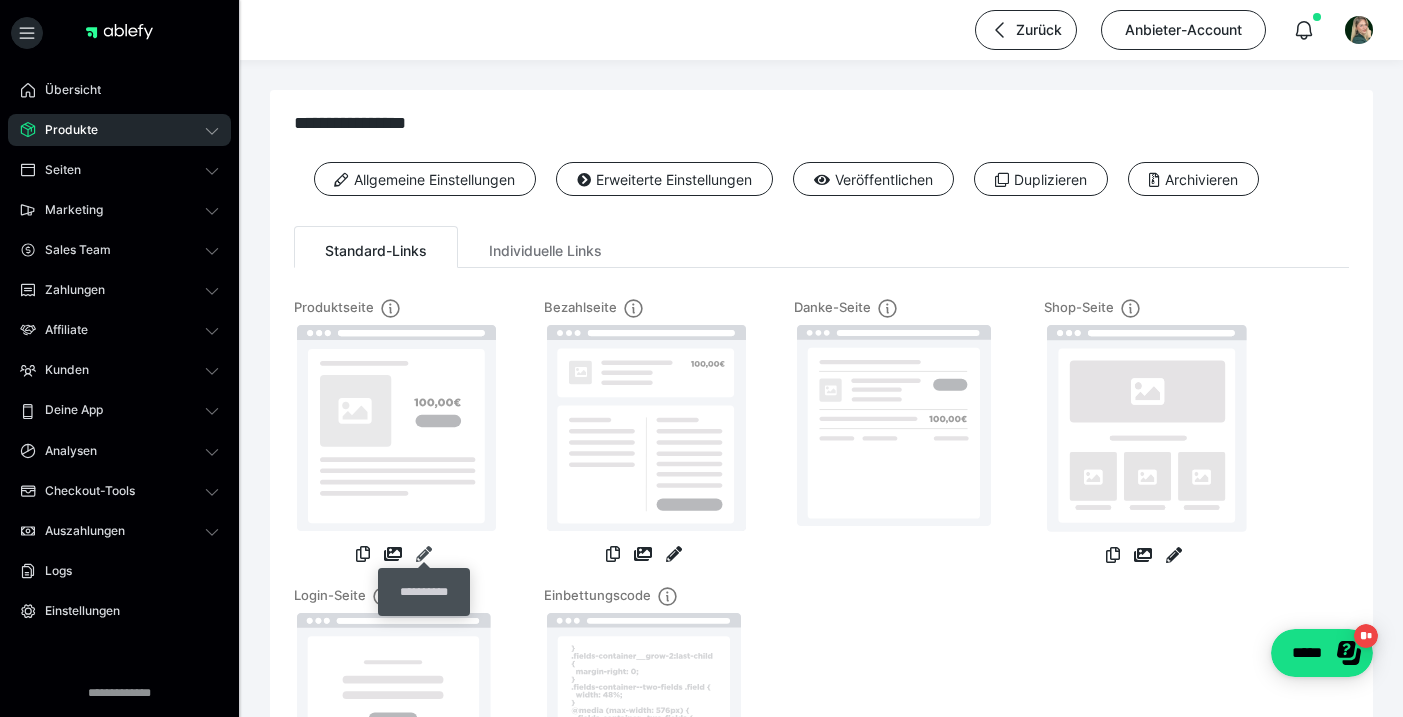 click at bounding box center [424, 554] 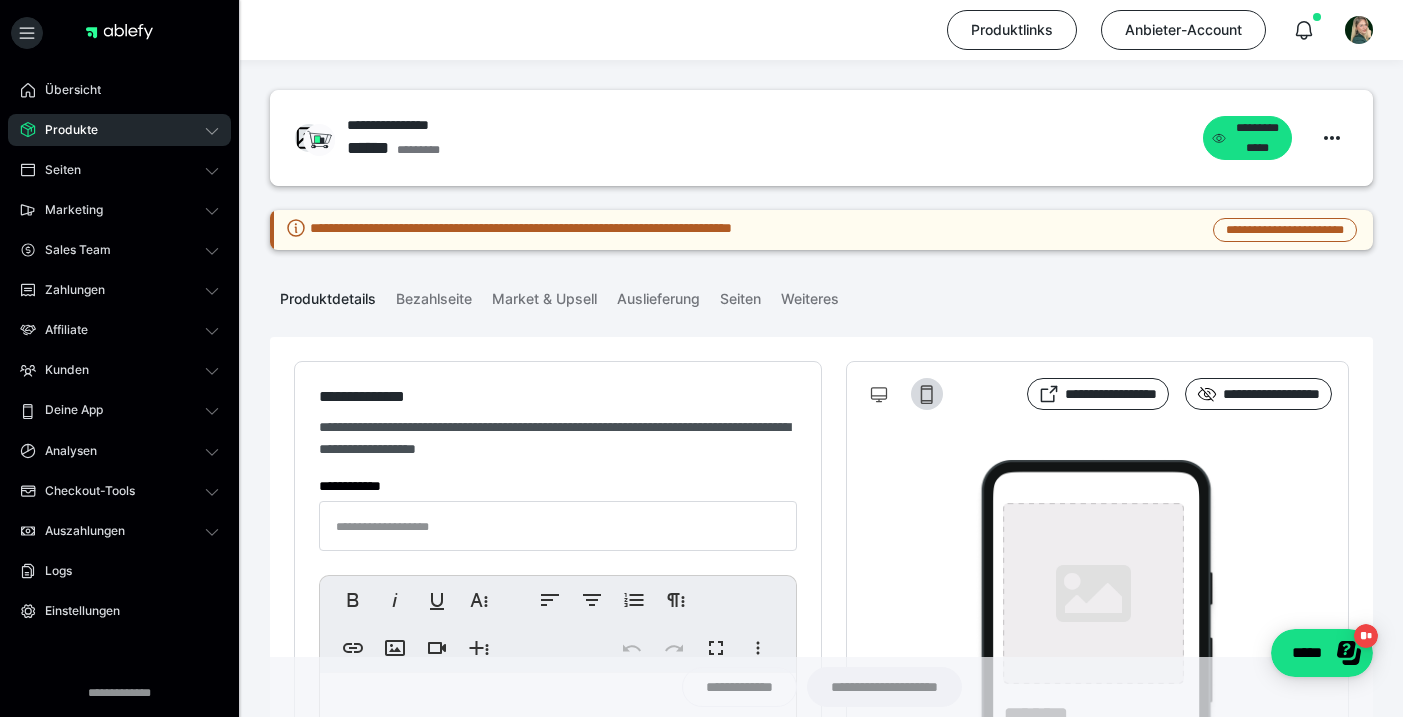 type on "**********" 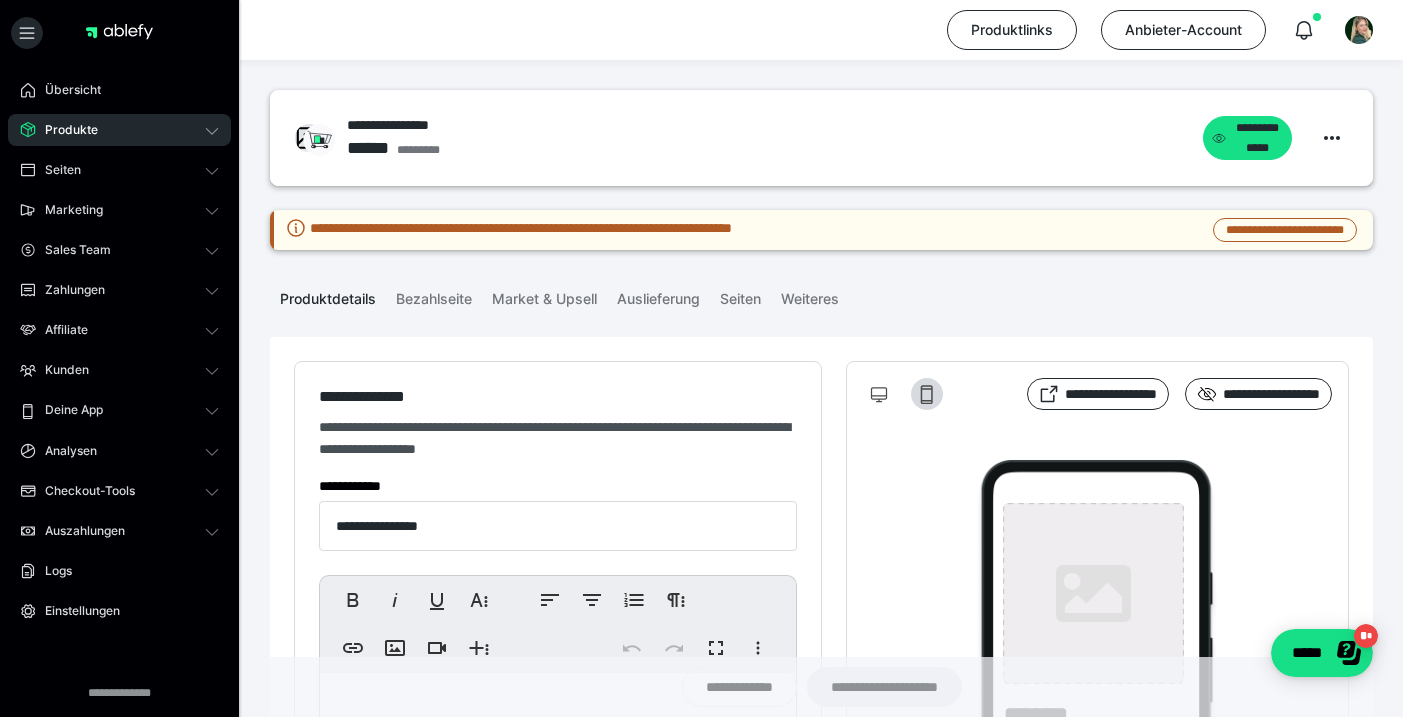 type on "**********" 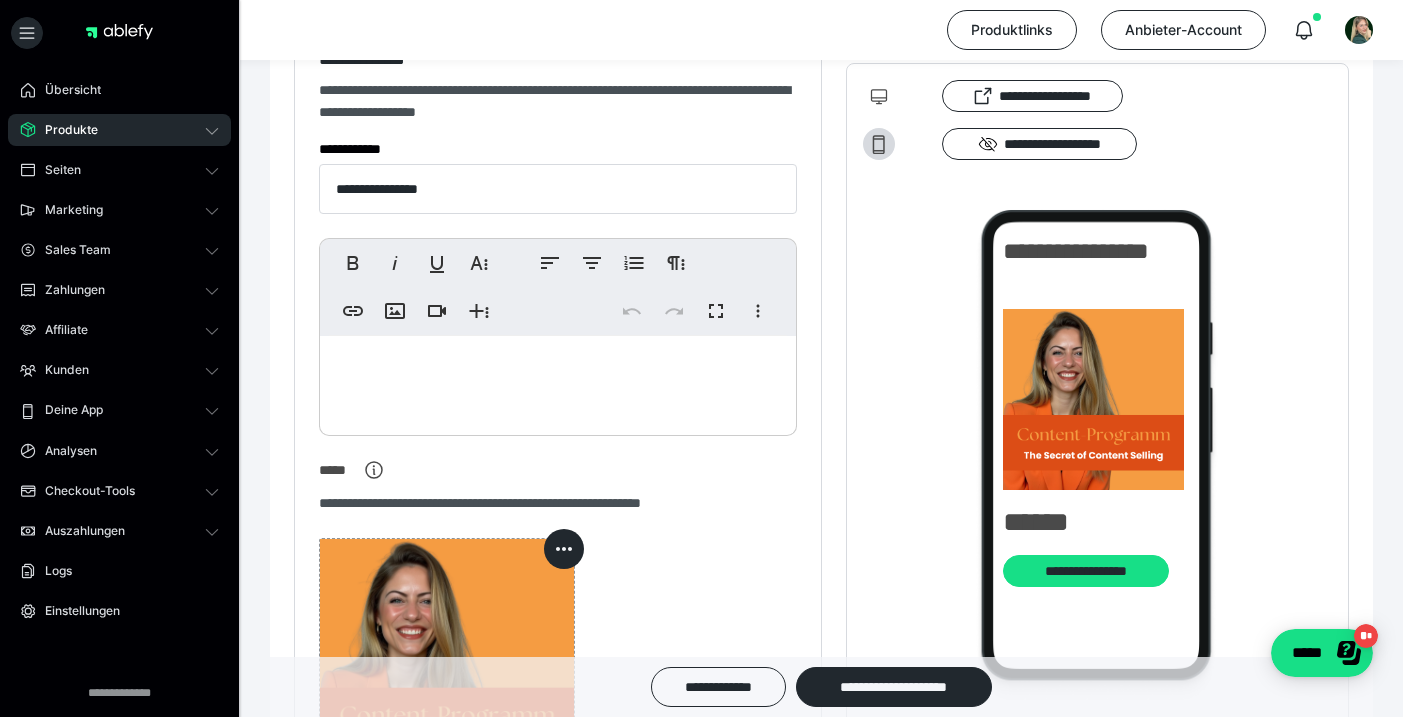 scroll, scrollTop: 314, scrollLeft: 0, axis: vertical 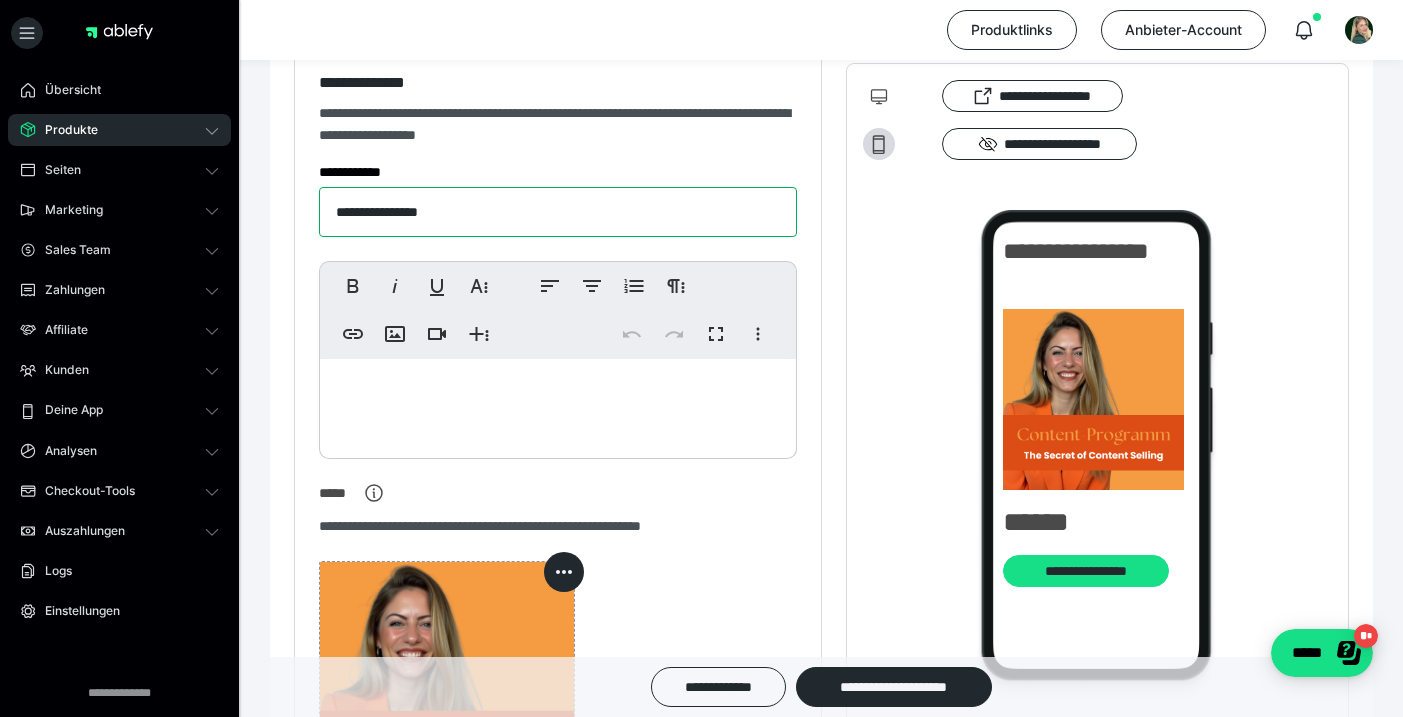 click on "**********" at bounding box center (558, 212) 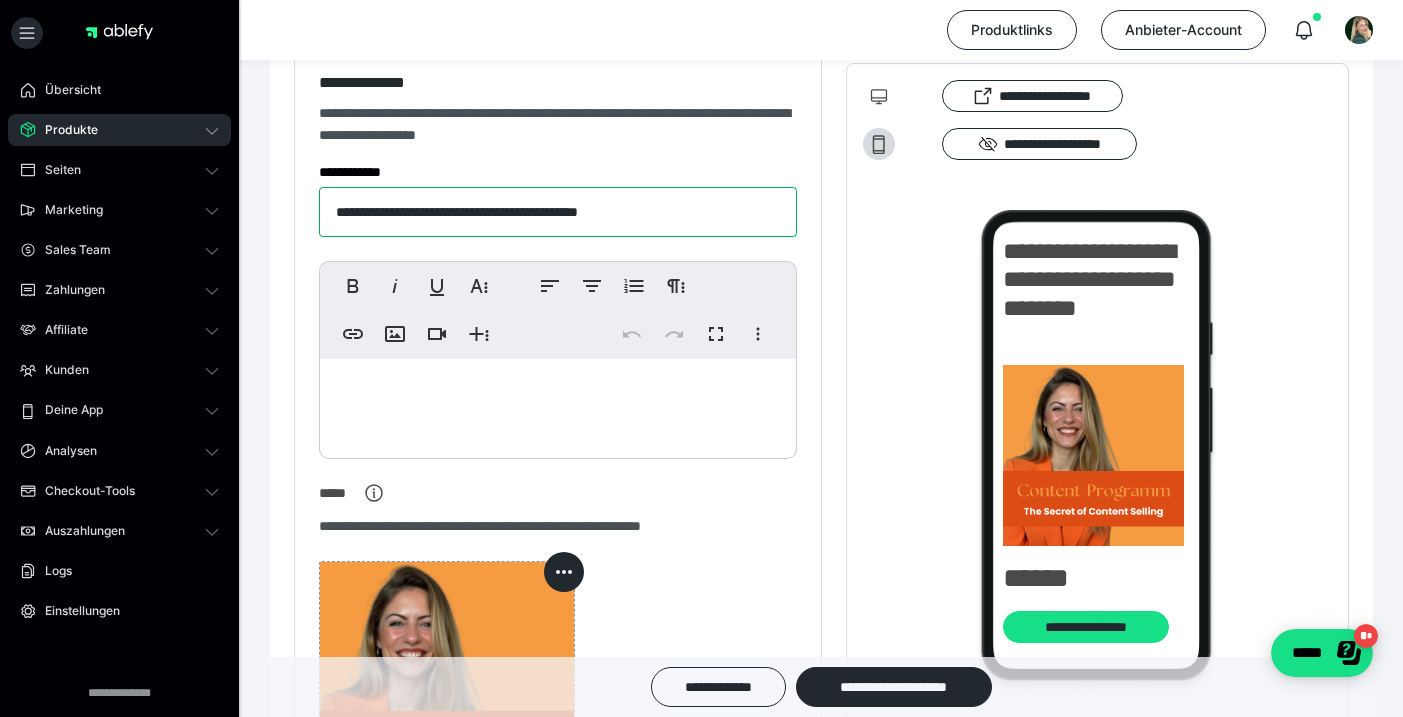 type on "**********" 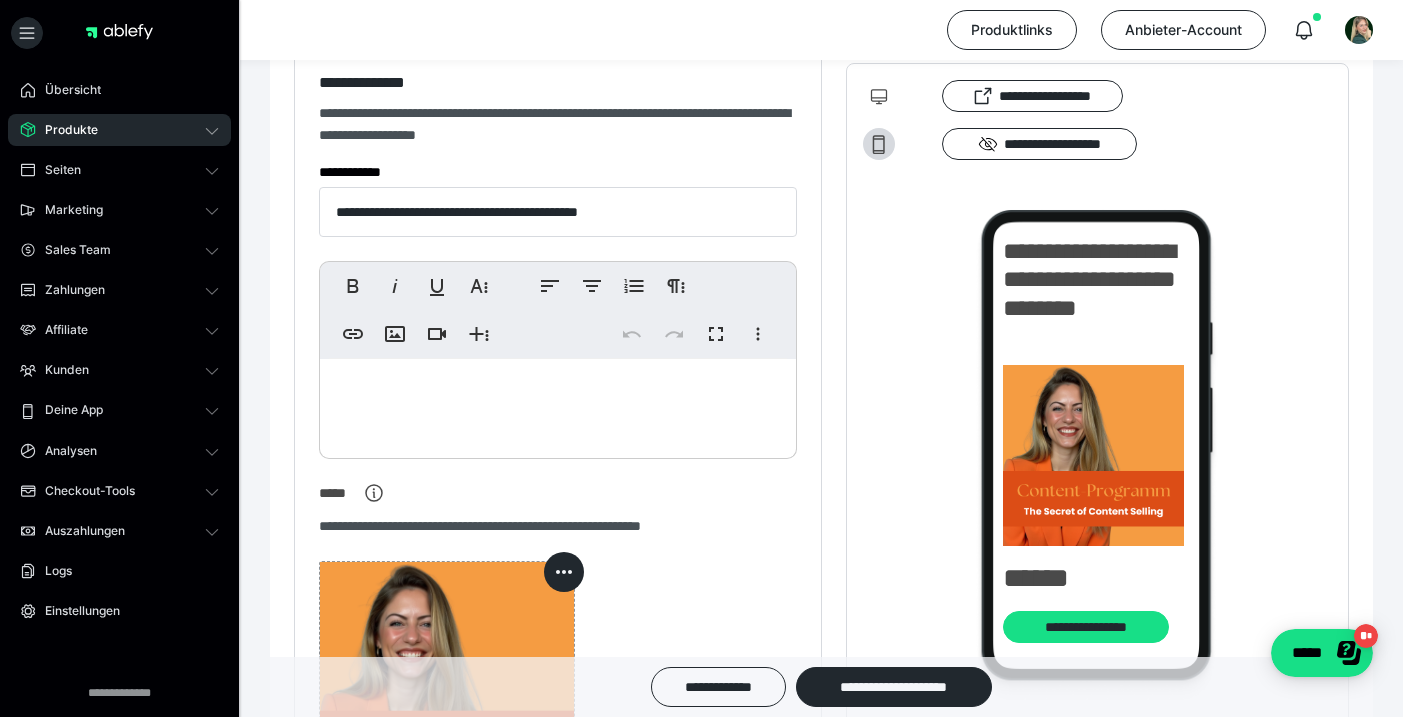 click at bounding box center (558, 404) 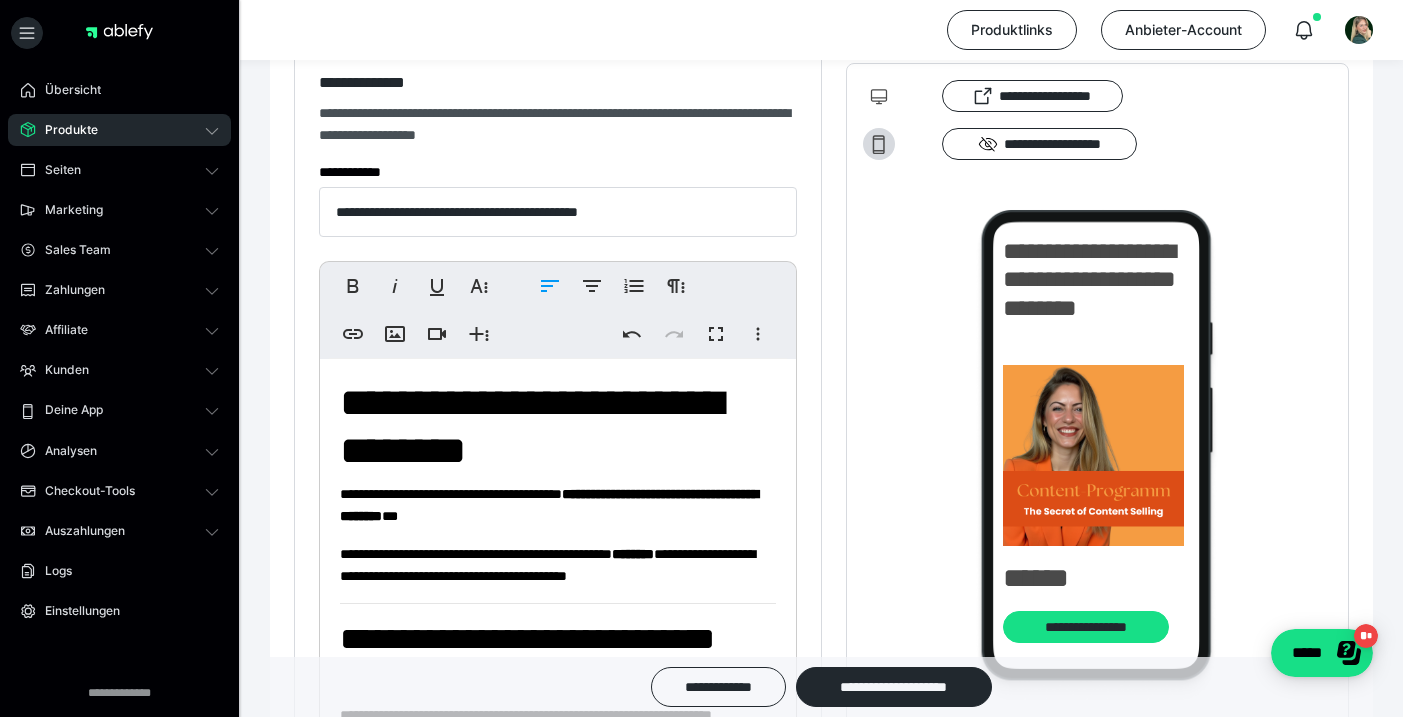 scroll, scrollTop: 0, scrollLeft: 0, axis: both 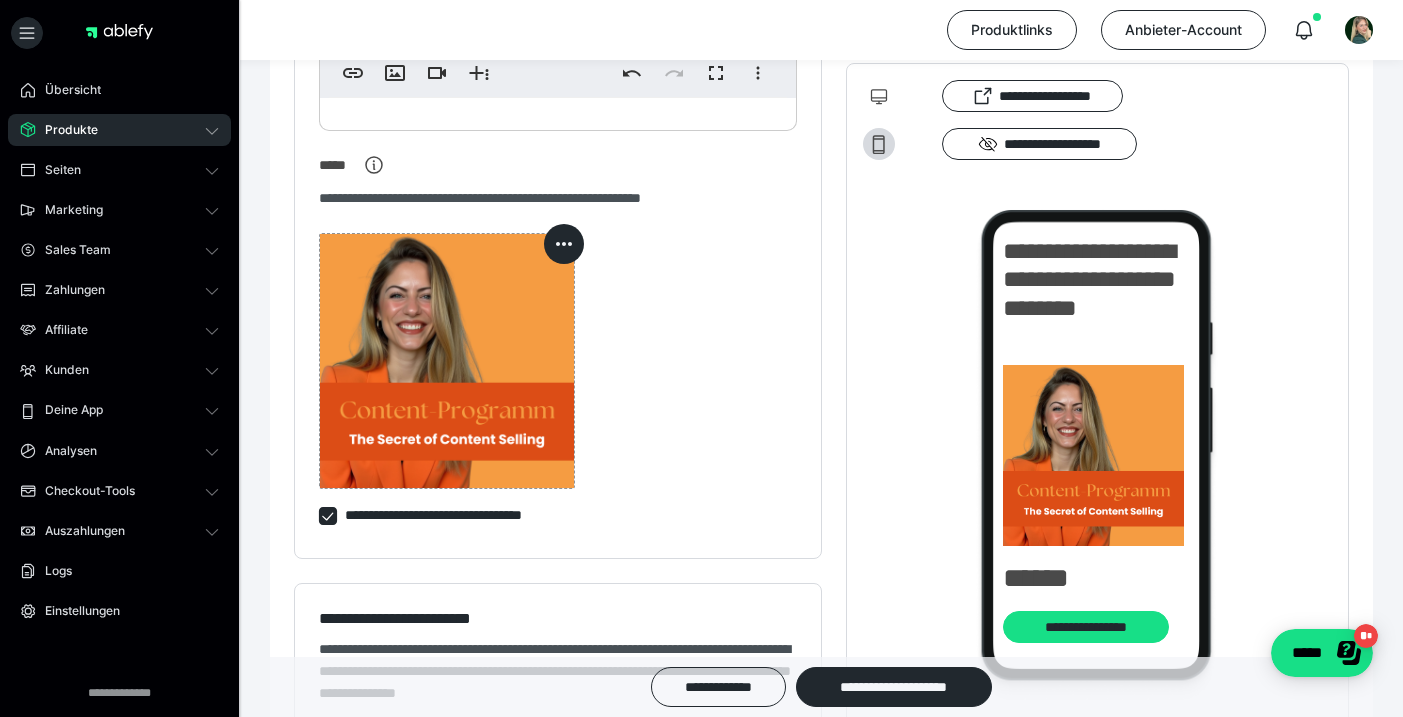 drag, startPoint x: 336, startPoint y: 386, endPoint x: 736, endPoint y: 794, distance: 571.3703 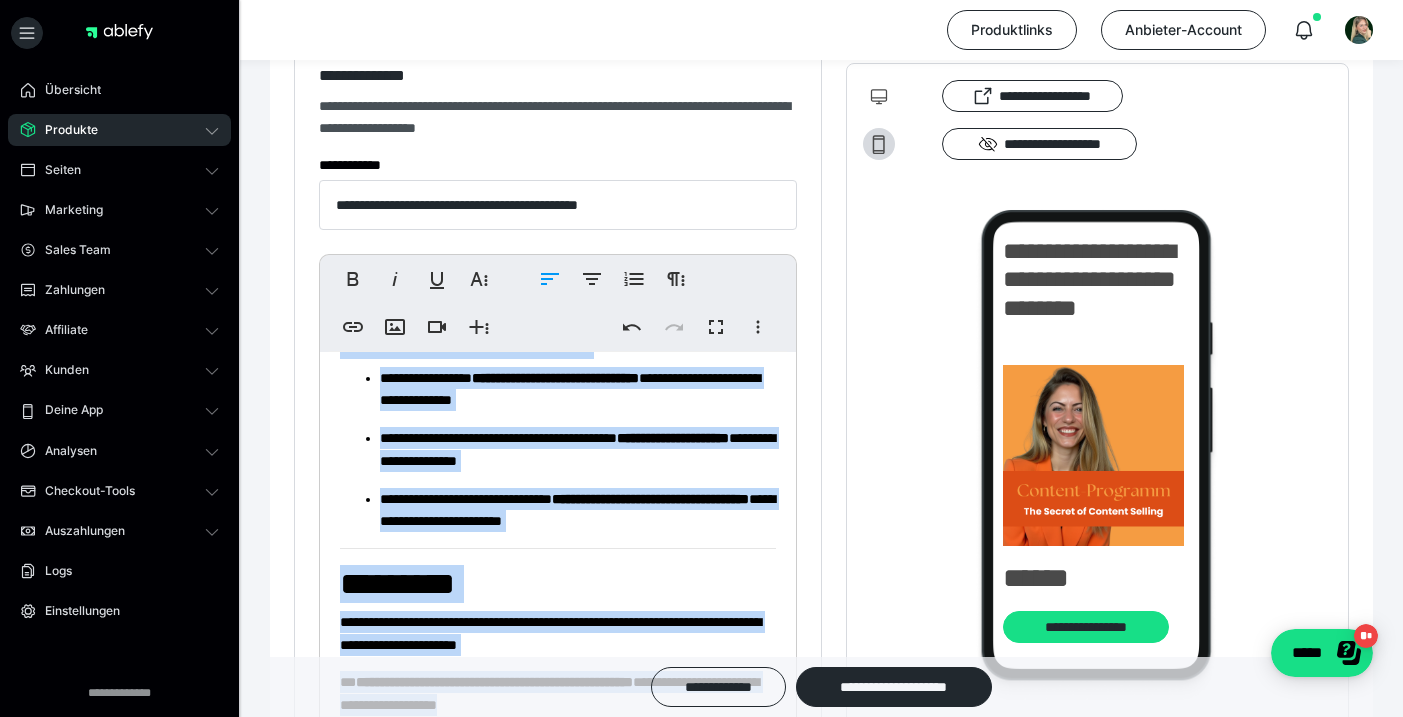 scroll, scrollTop: 266, scrollLeft: 0, axis: vertical 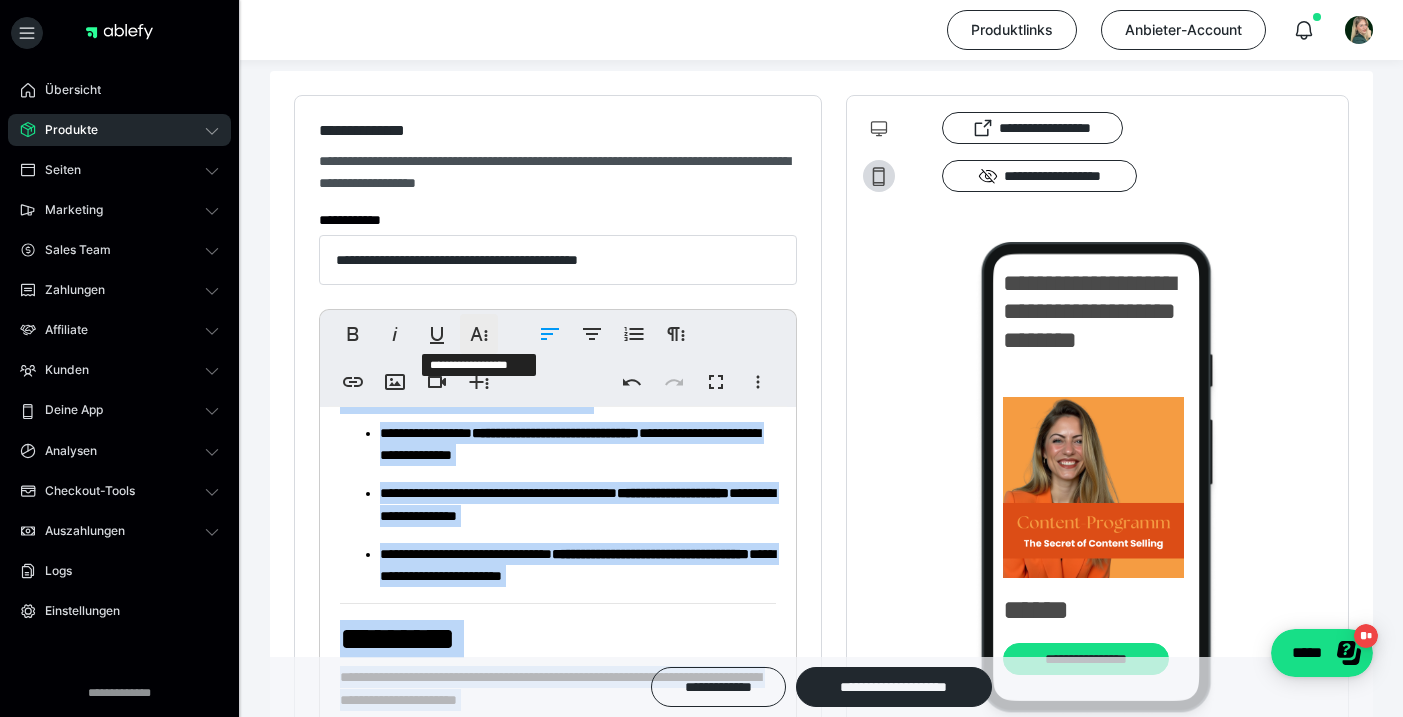 click 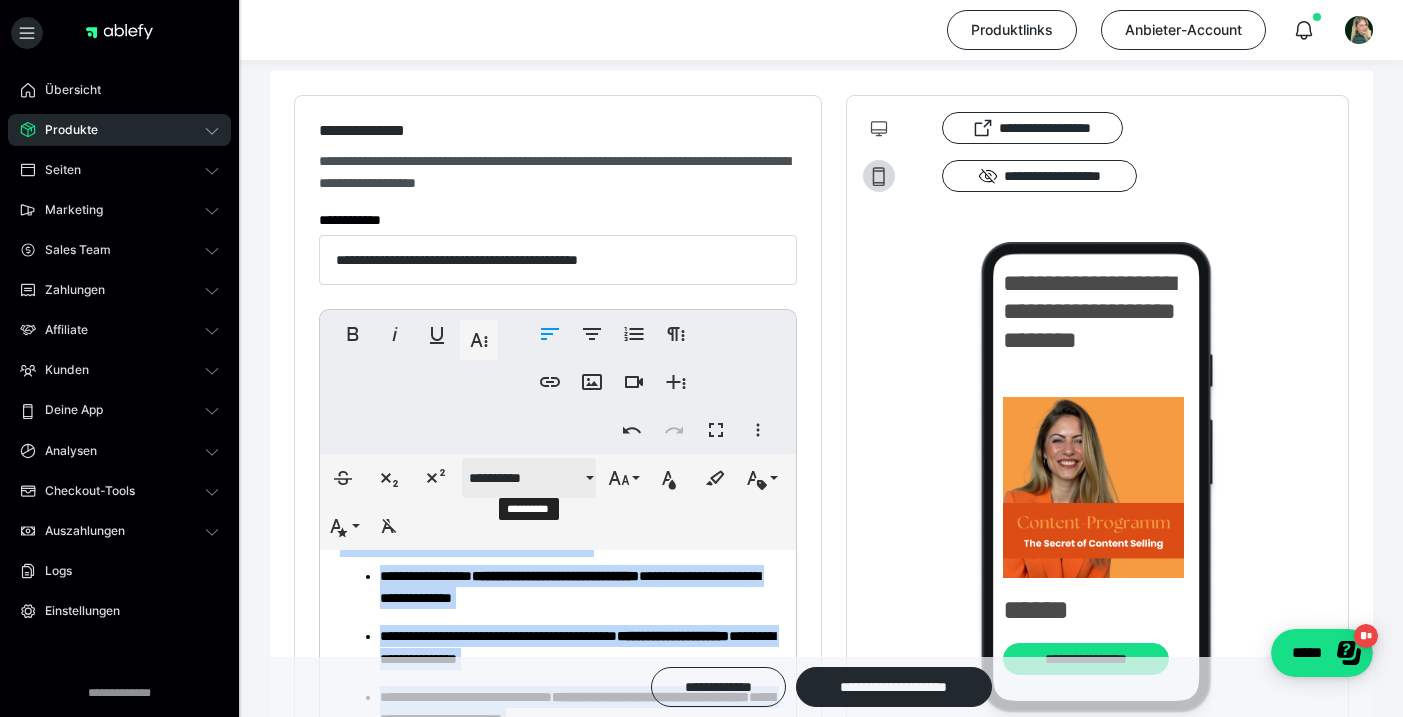 click on "**********" at bounding box center [525, 478] 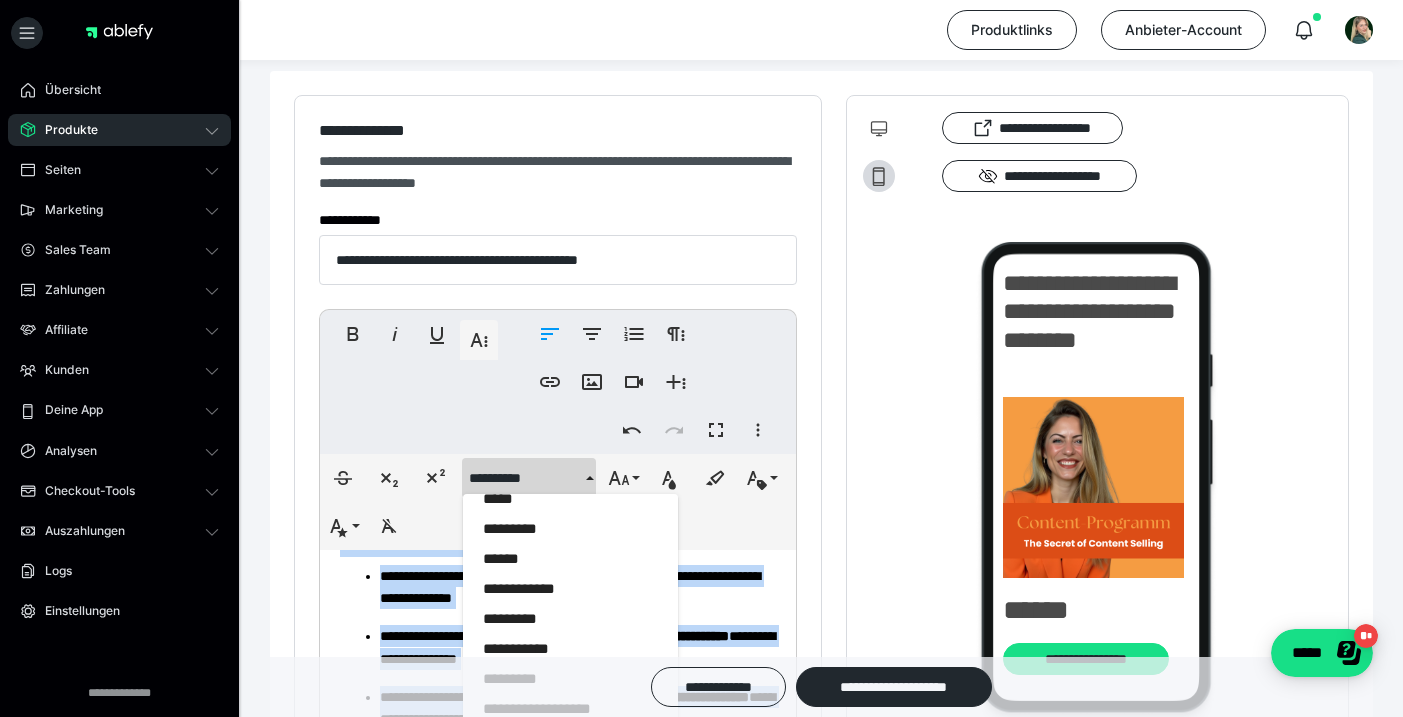 scroll, scrollTop: 746, scrollLeft: 0, axis: vertical 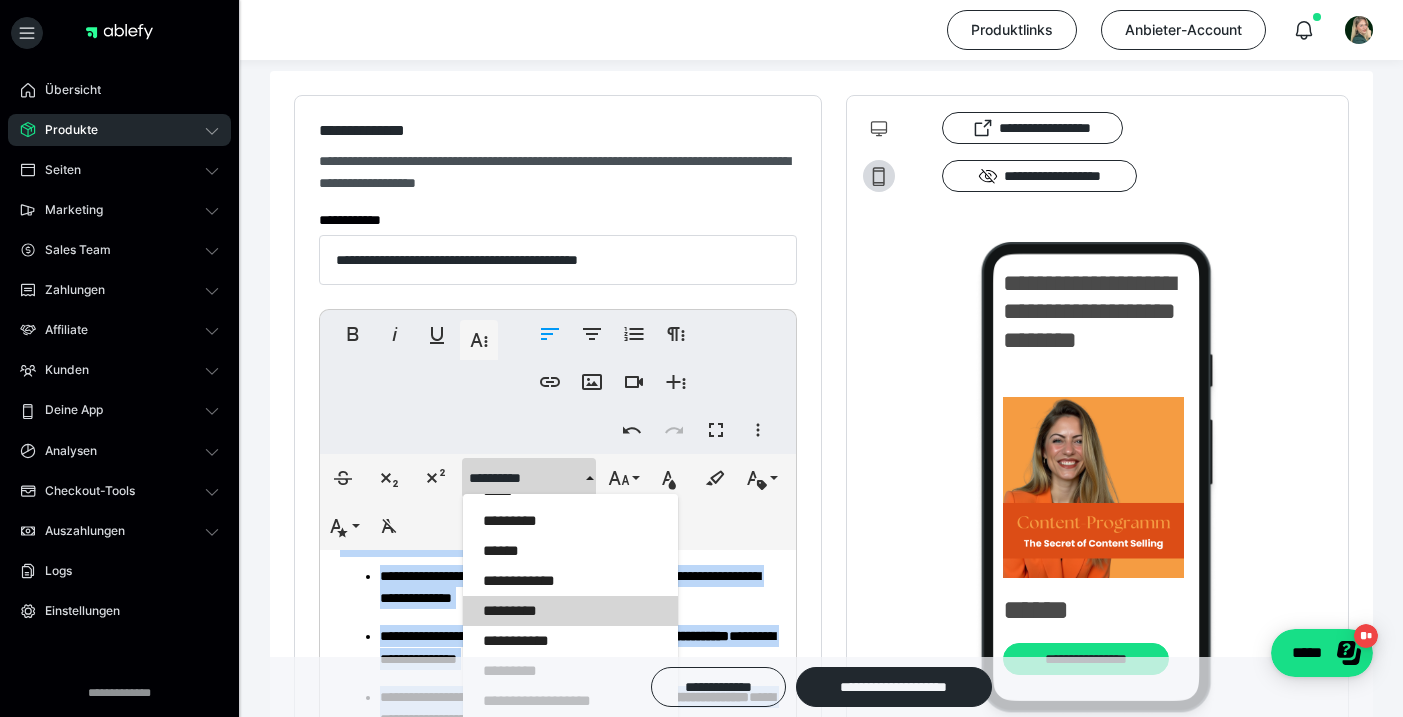 click on "*********" at bounding box center (570, 611) 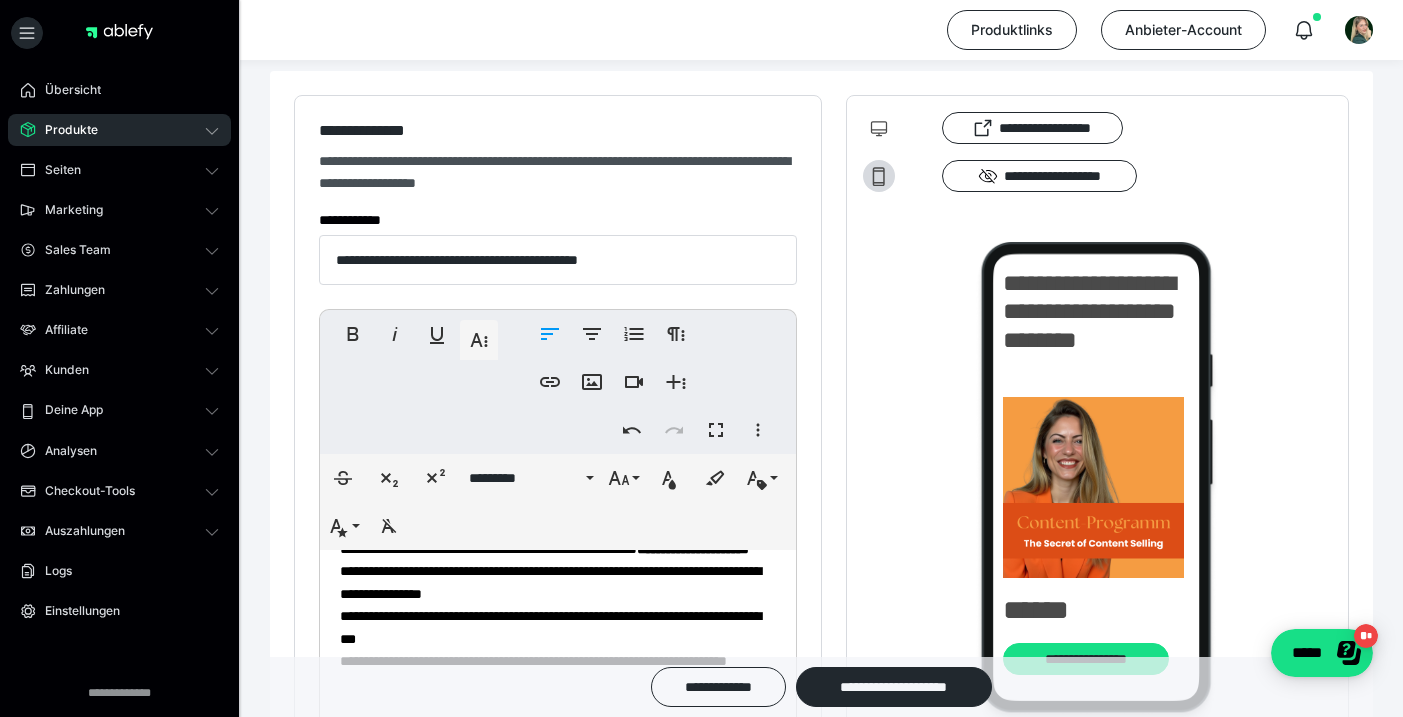 click on "**********" at bounding box center (1098, 453) 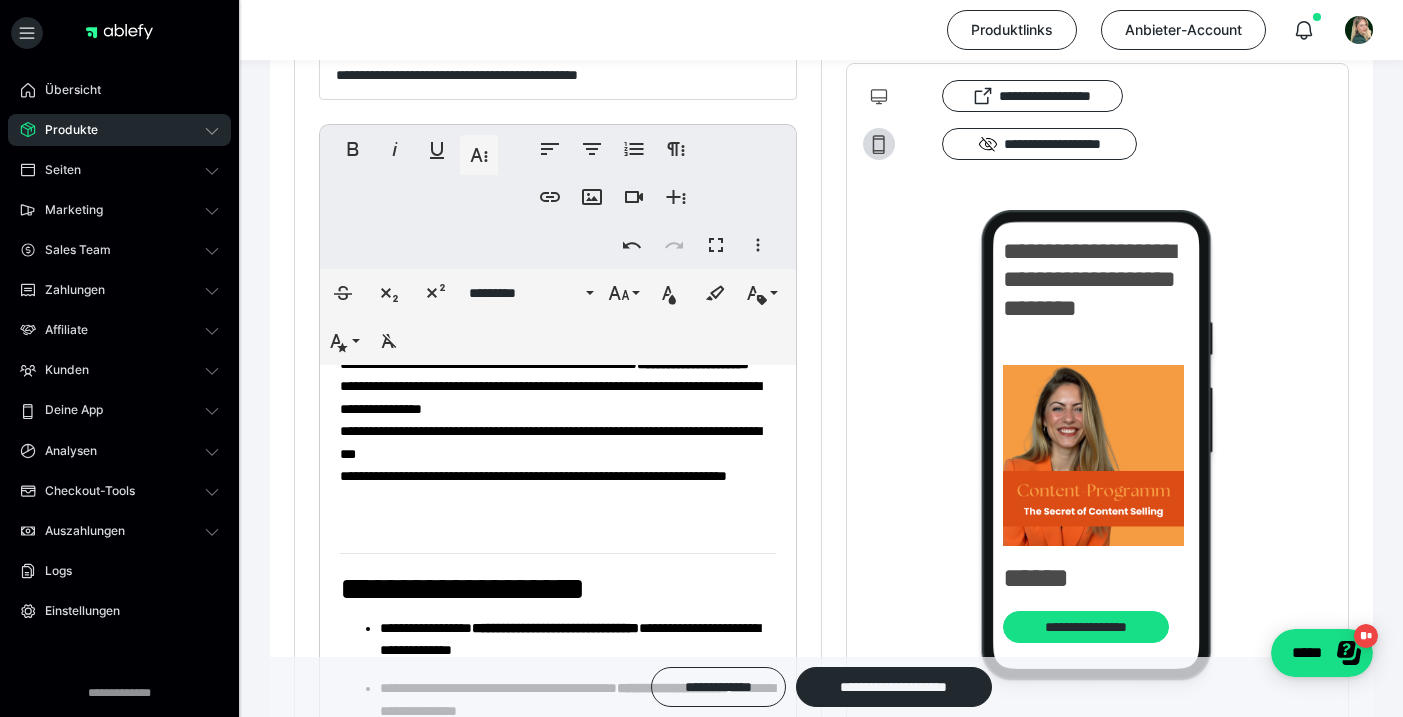 scroll, scrollTop: 452, scrollLeft: 0, axis: vertical 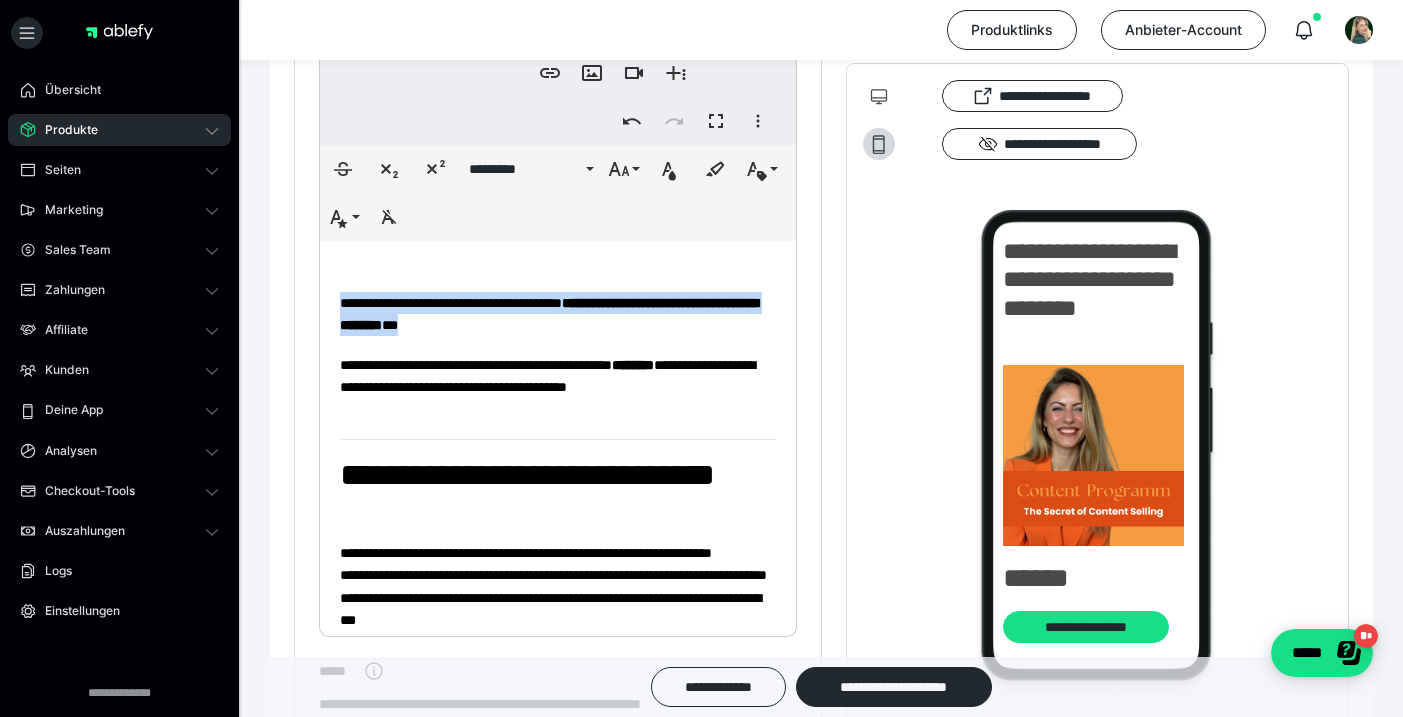 drag, startPoint x: 629, startPoint y: 328, endPoint x: 340, endPoint y: 298, distance: 290.55292 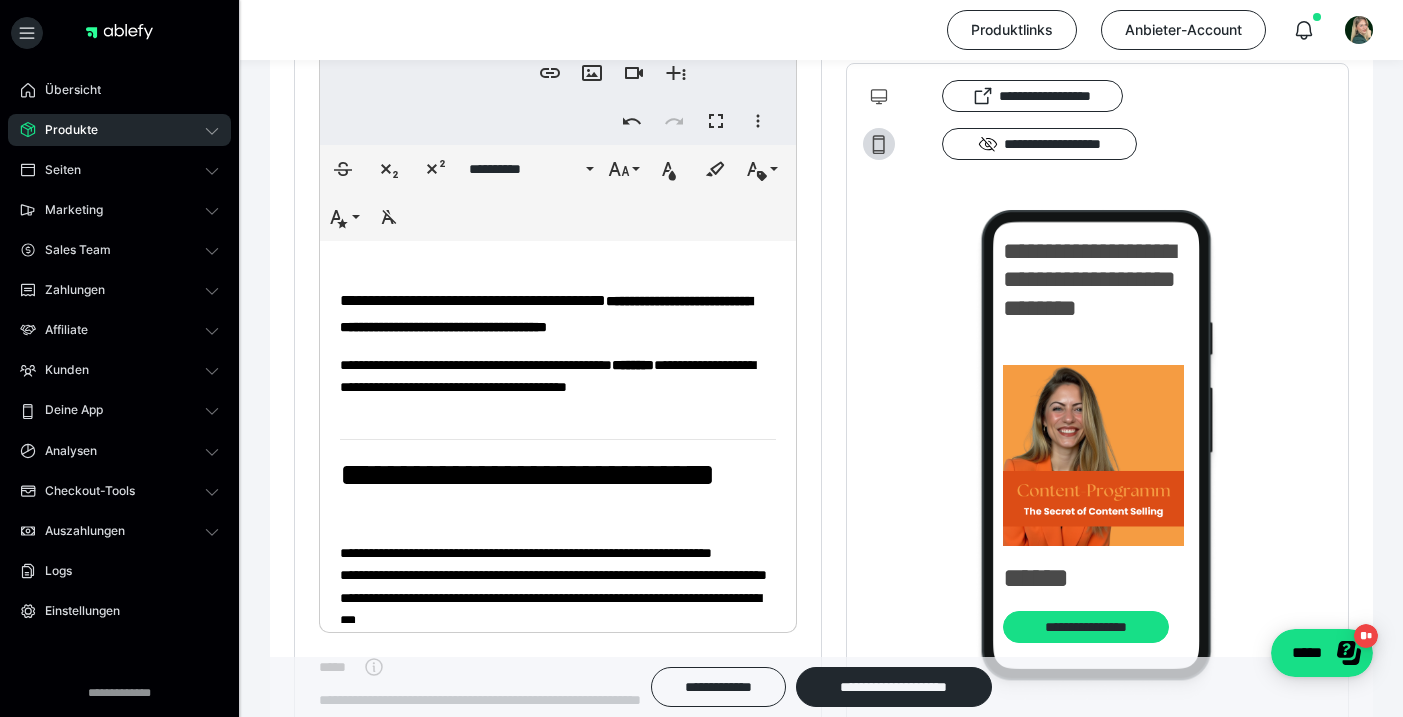 scroll, scrollTop: 592, scrollLeft: 0, axis: vertical 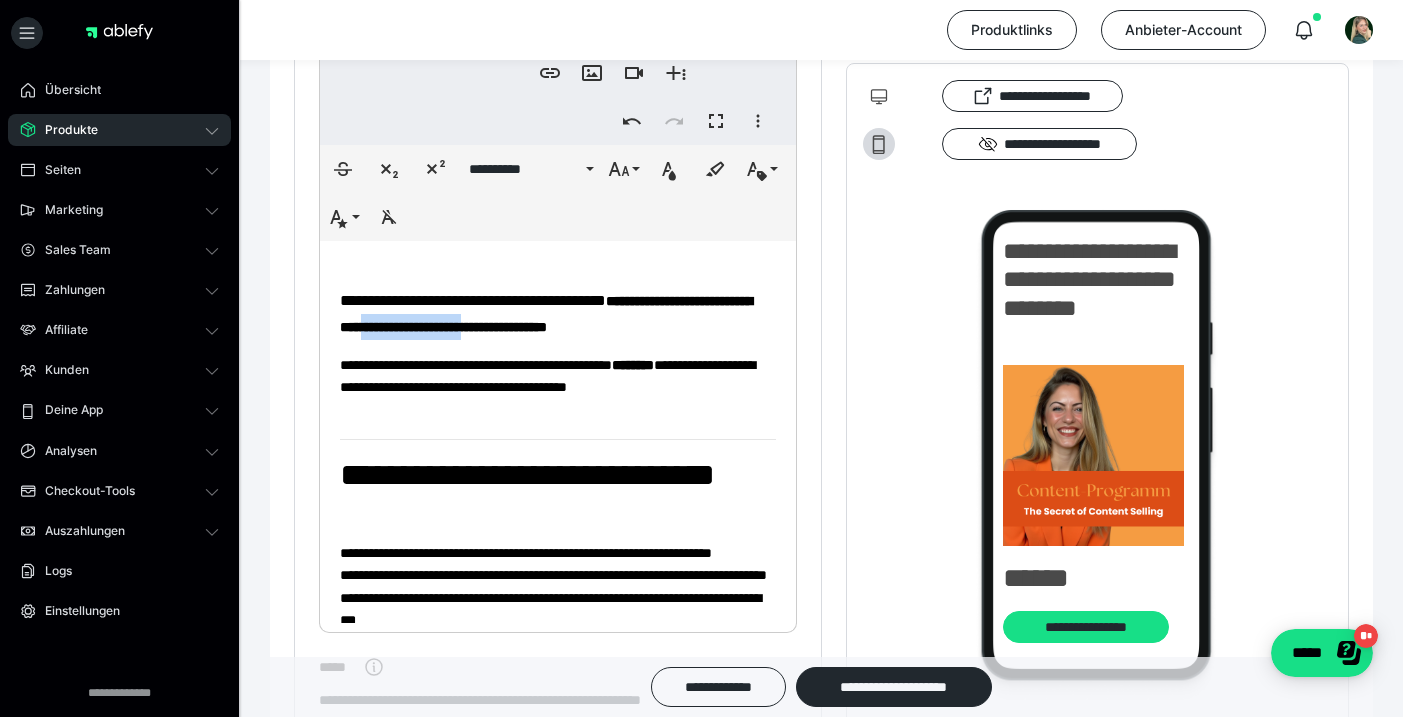 drag, startPoint x: 491, startPoint y: 321, endPoint x: 622, endPoint y: 322, distance: 131.00381 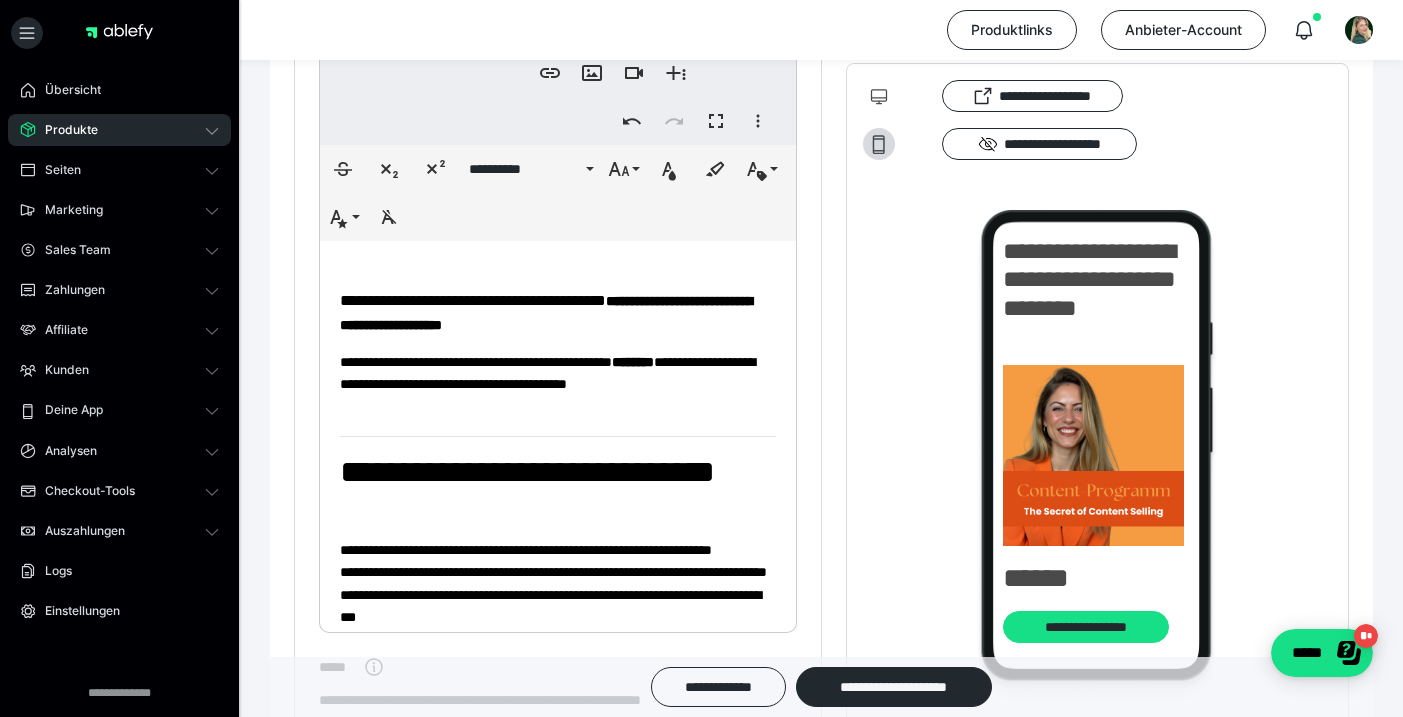 type 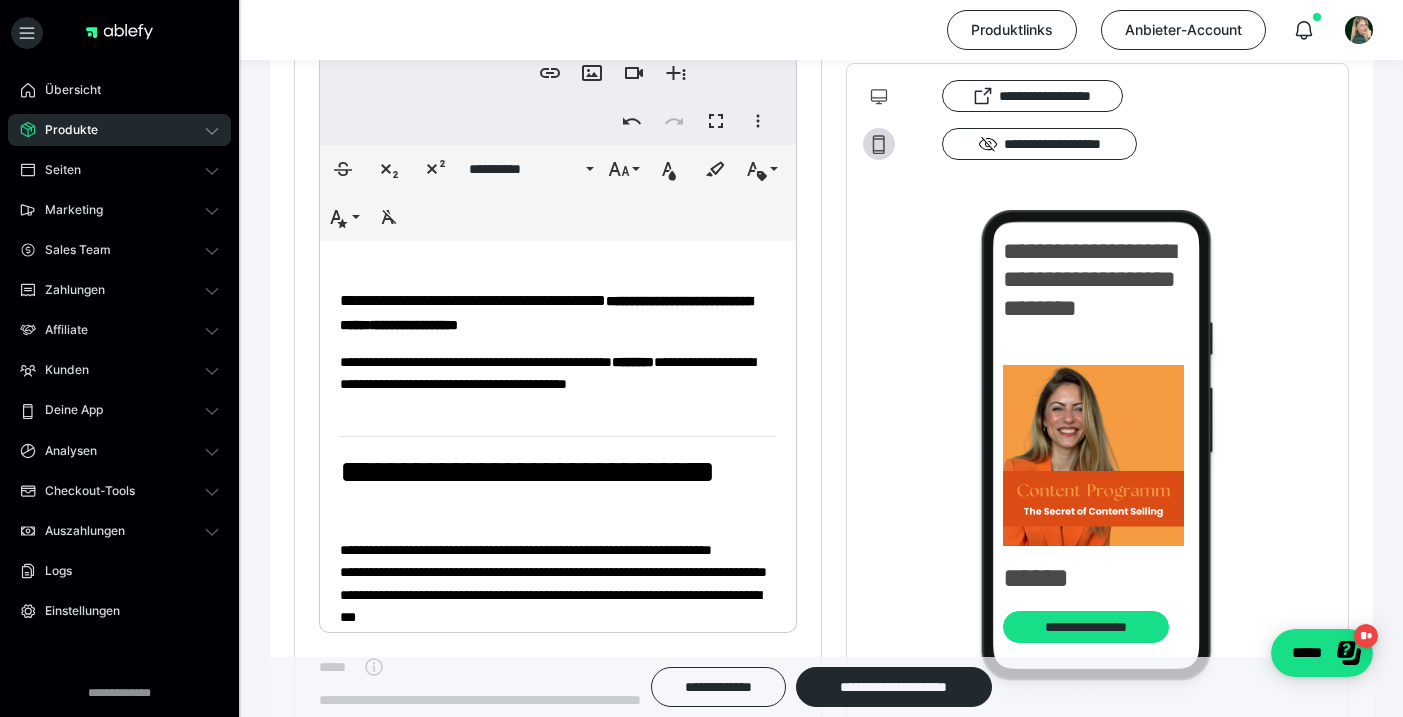 click on "**********" at bounding box center (546, 313) 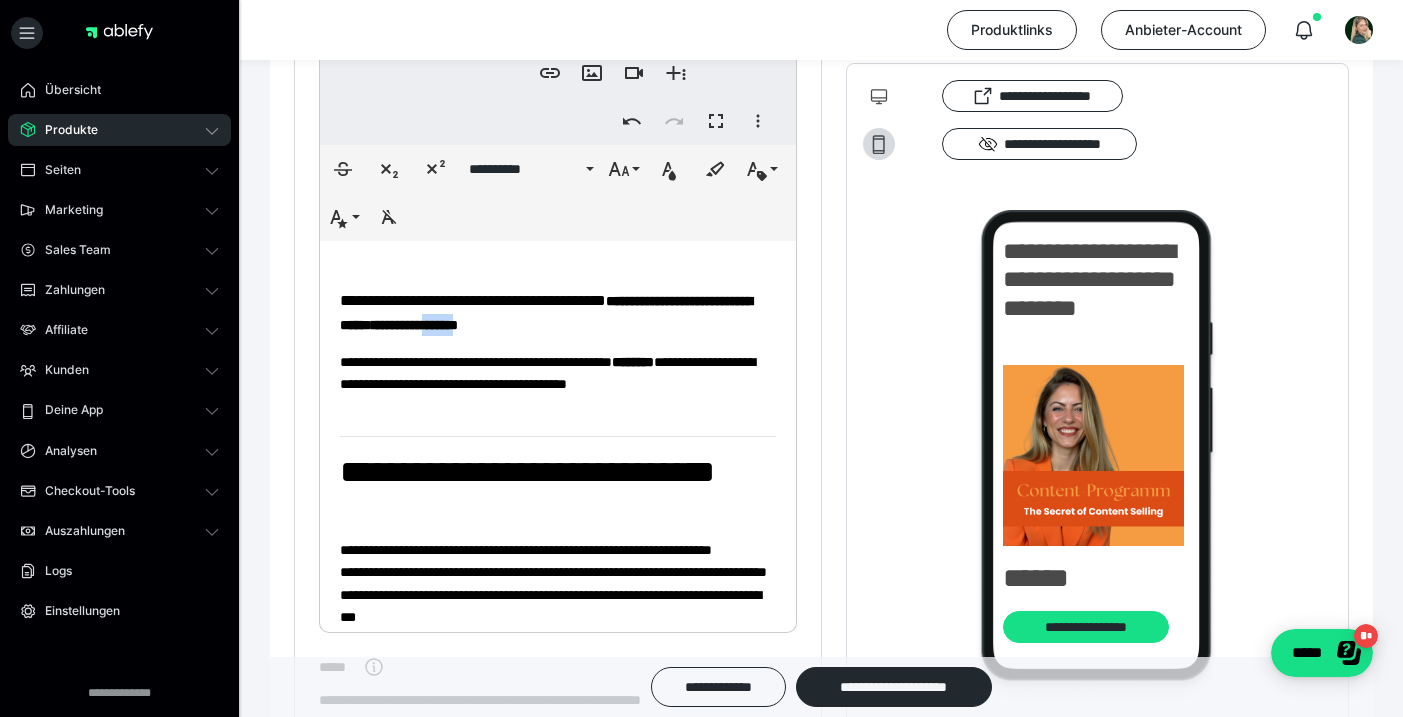 click on "**********" at bounding box center (546, 313) 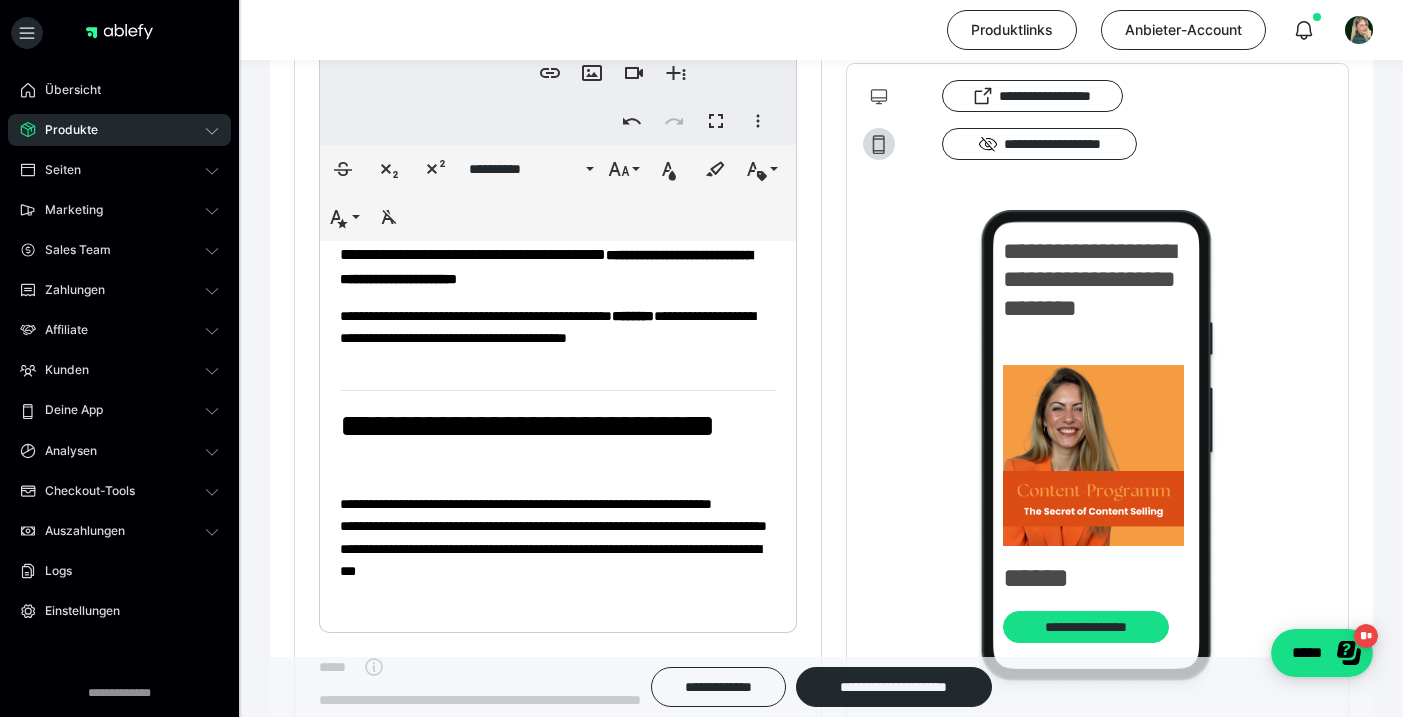 scroll, scrollTop: 239, scrollLeft: 0, axis: vertical 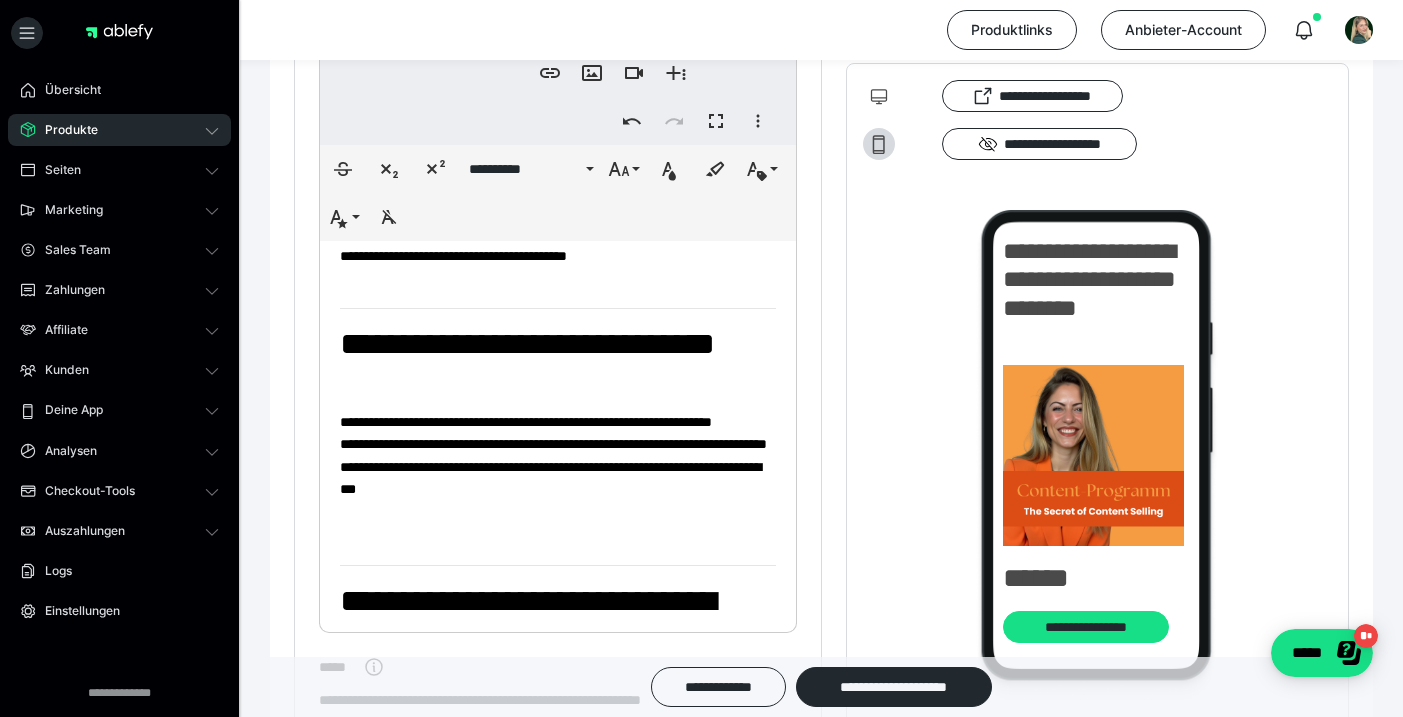 click on "**********" at bounding box center [527, 344] 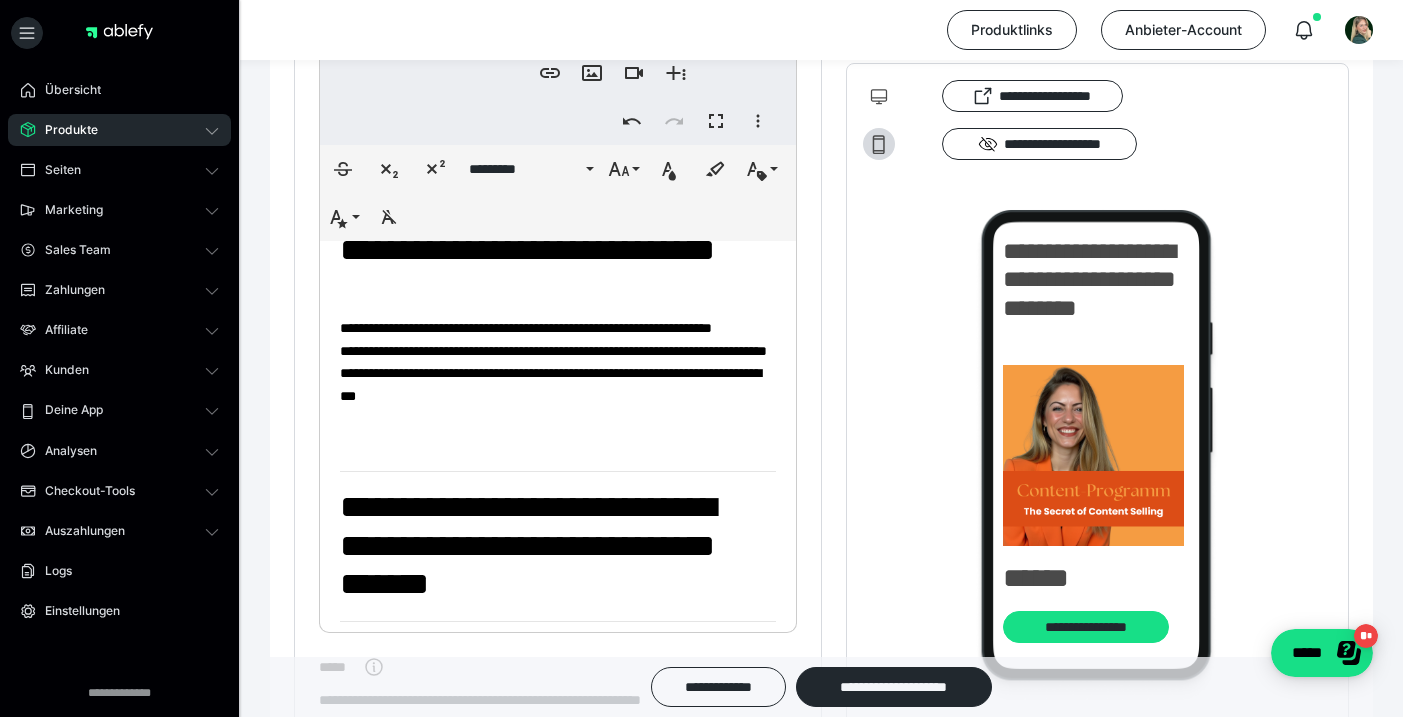 scroll, scrollTop: 439, scrollLeft: 0, axis: vertical 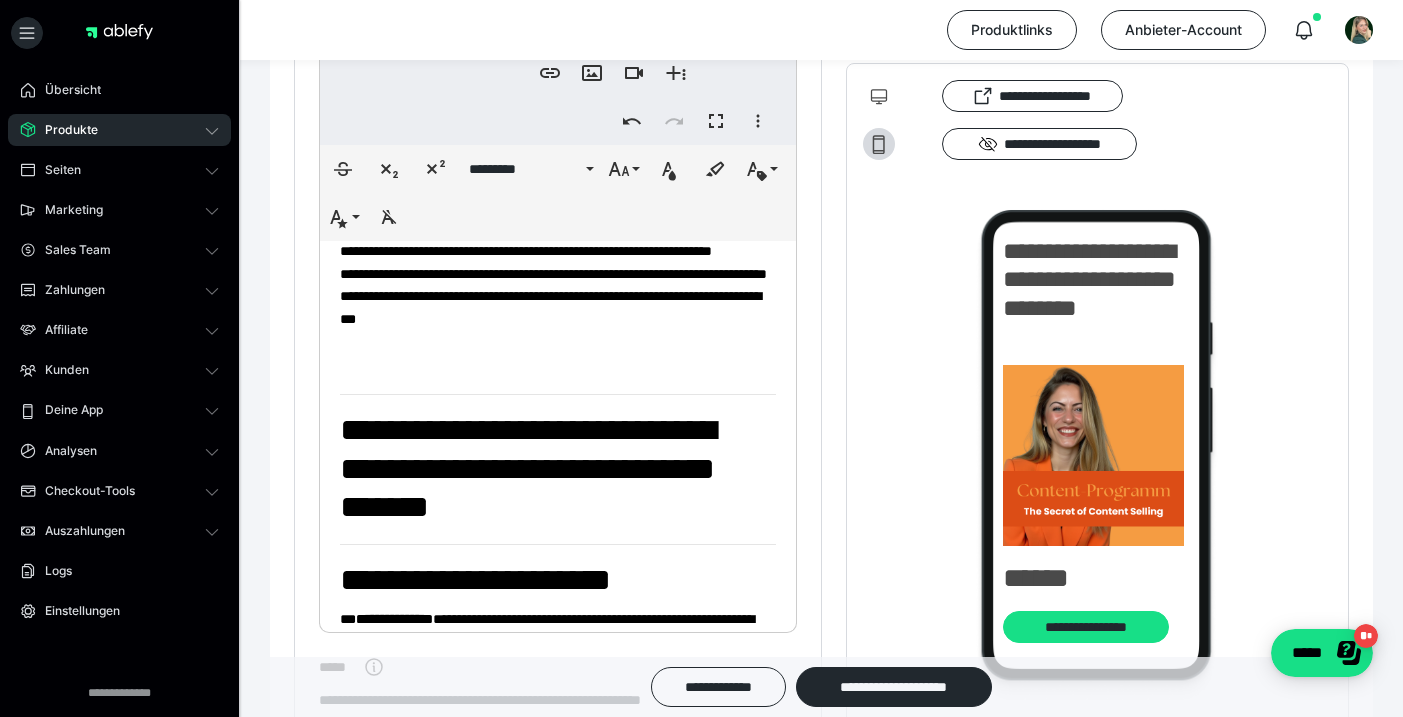 click on "**********" at bounding box center (528, 468) 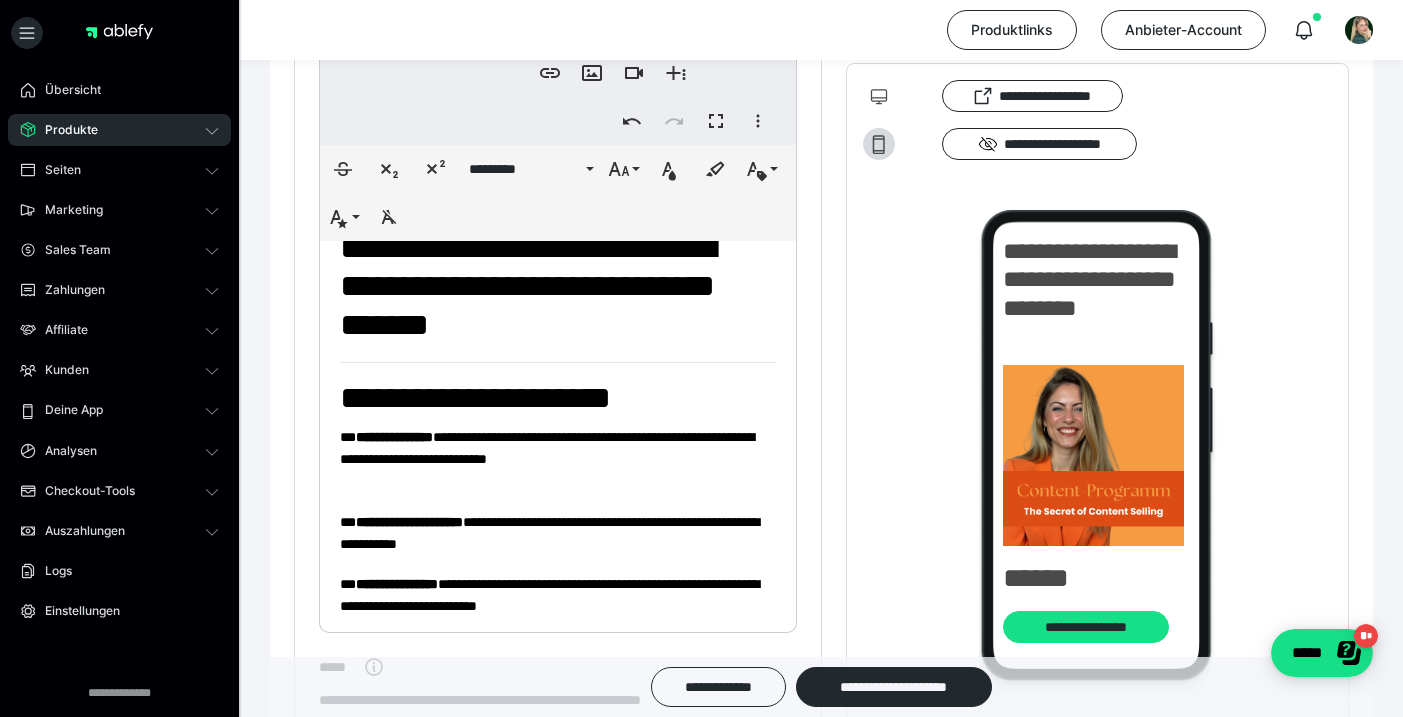 scroll, scrollTop: 656, scrollLeft: 0, axis: vertical 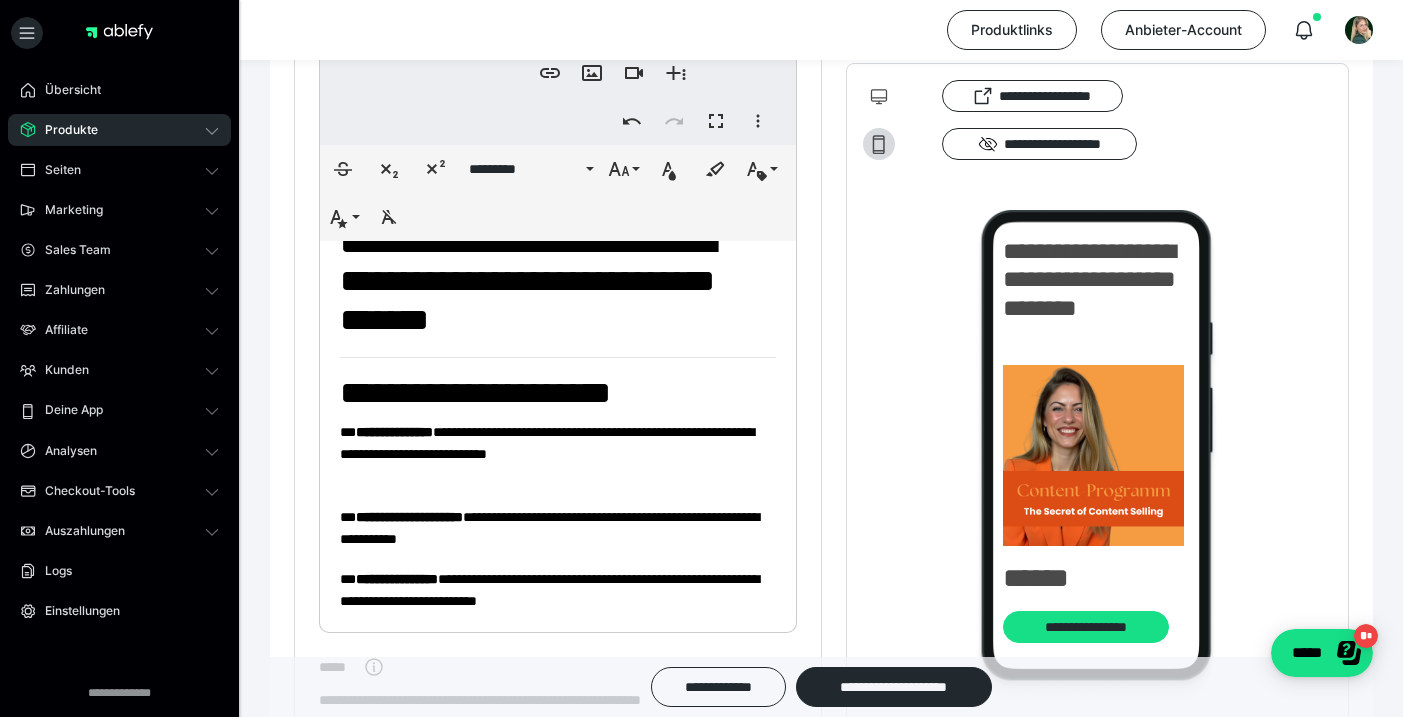 click on "**********" at bounding box center [475, 393] 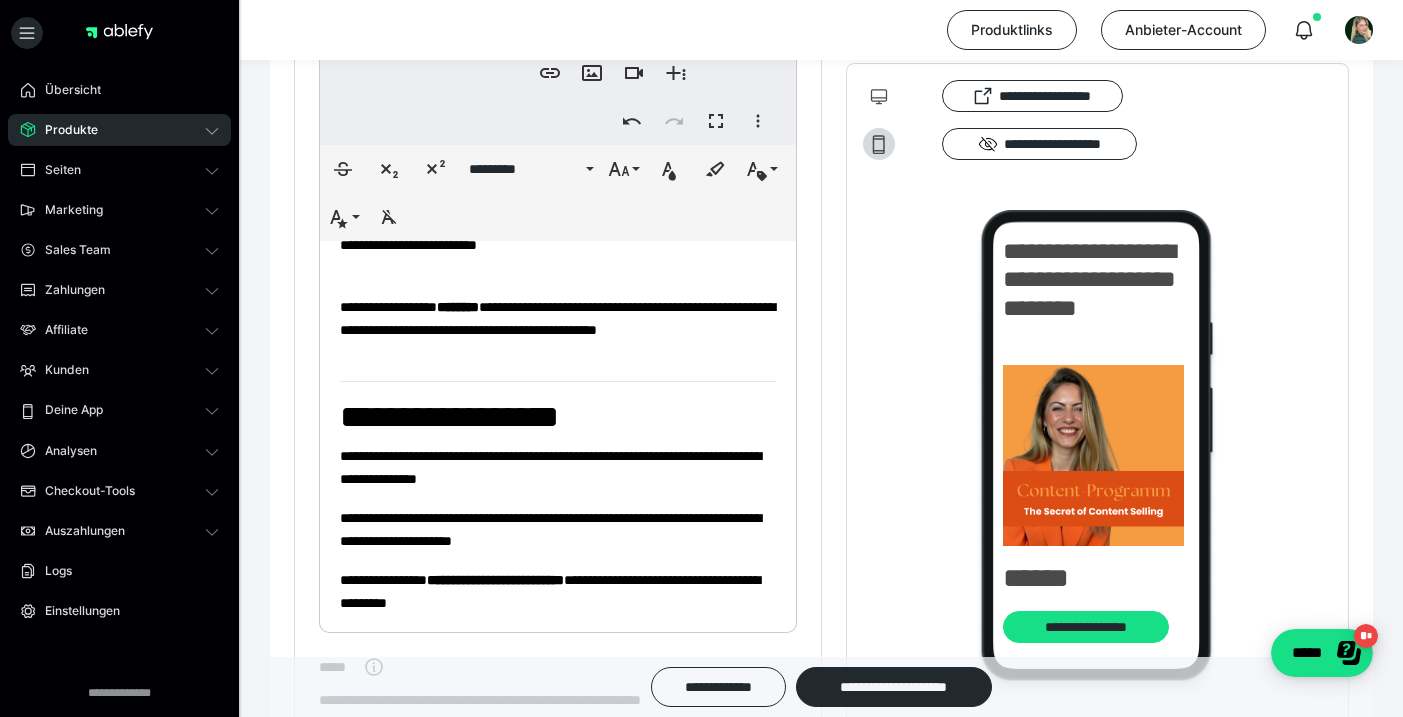 scroll, scrollTop: 1050, scrollLeft: 0, axis: vertical 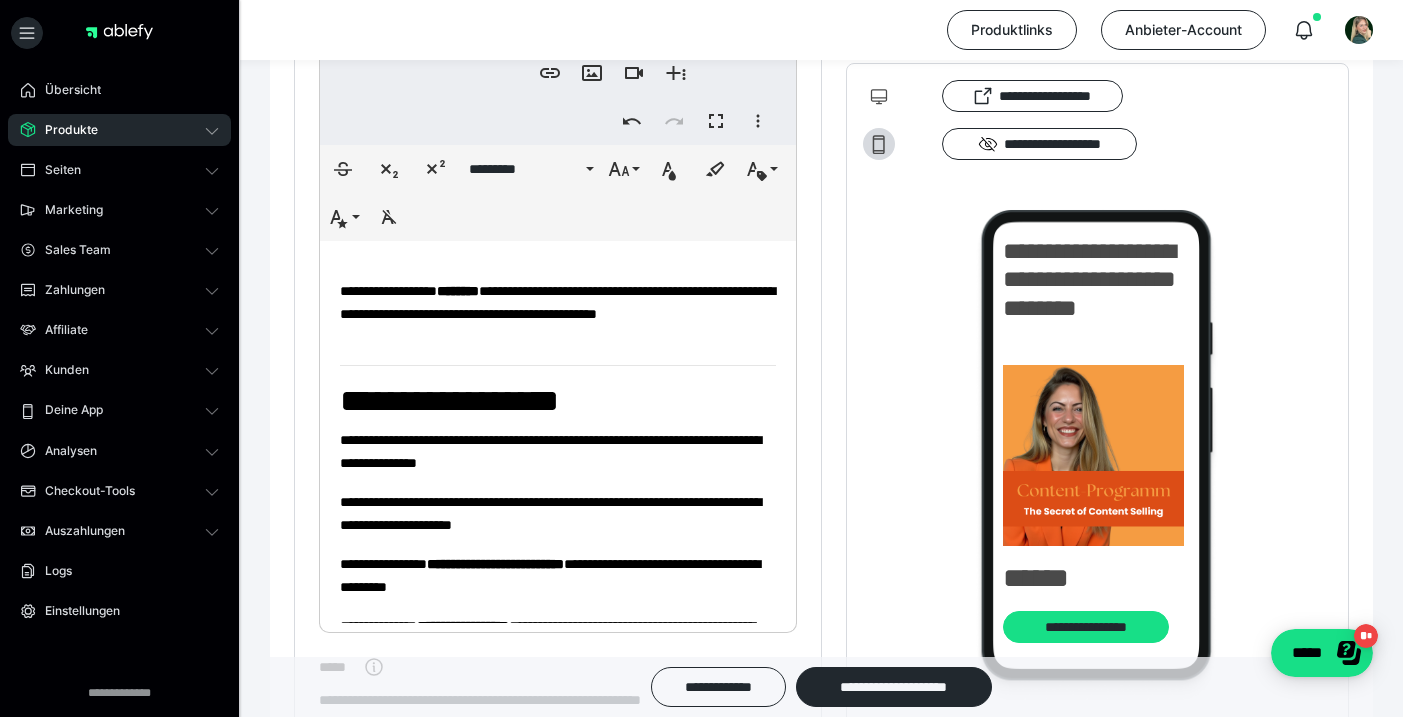 click on "**********" at bounding box center (558, 388) 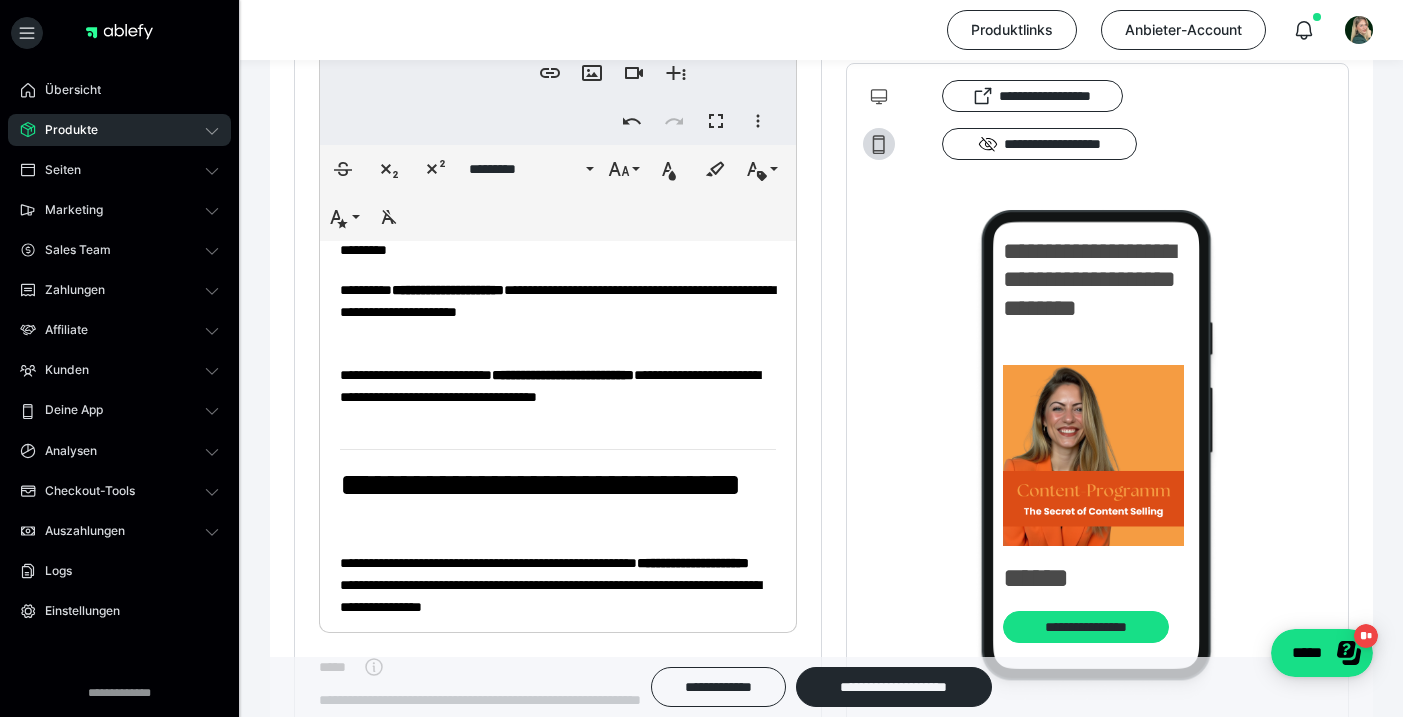 scroll, scrollTop: 1562, scrollLeft: 0, axis: vertical 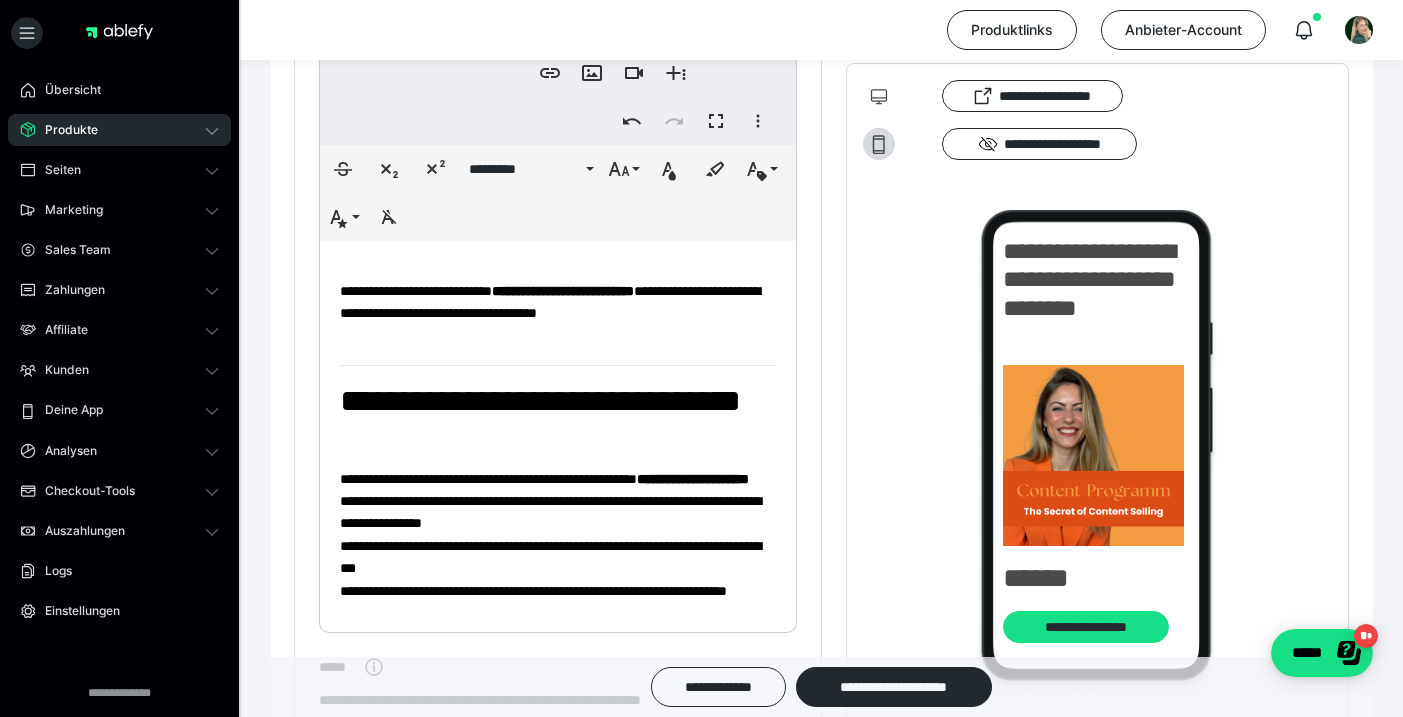click on "**********" at bounding box center (540, 401) 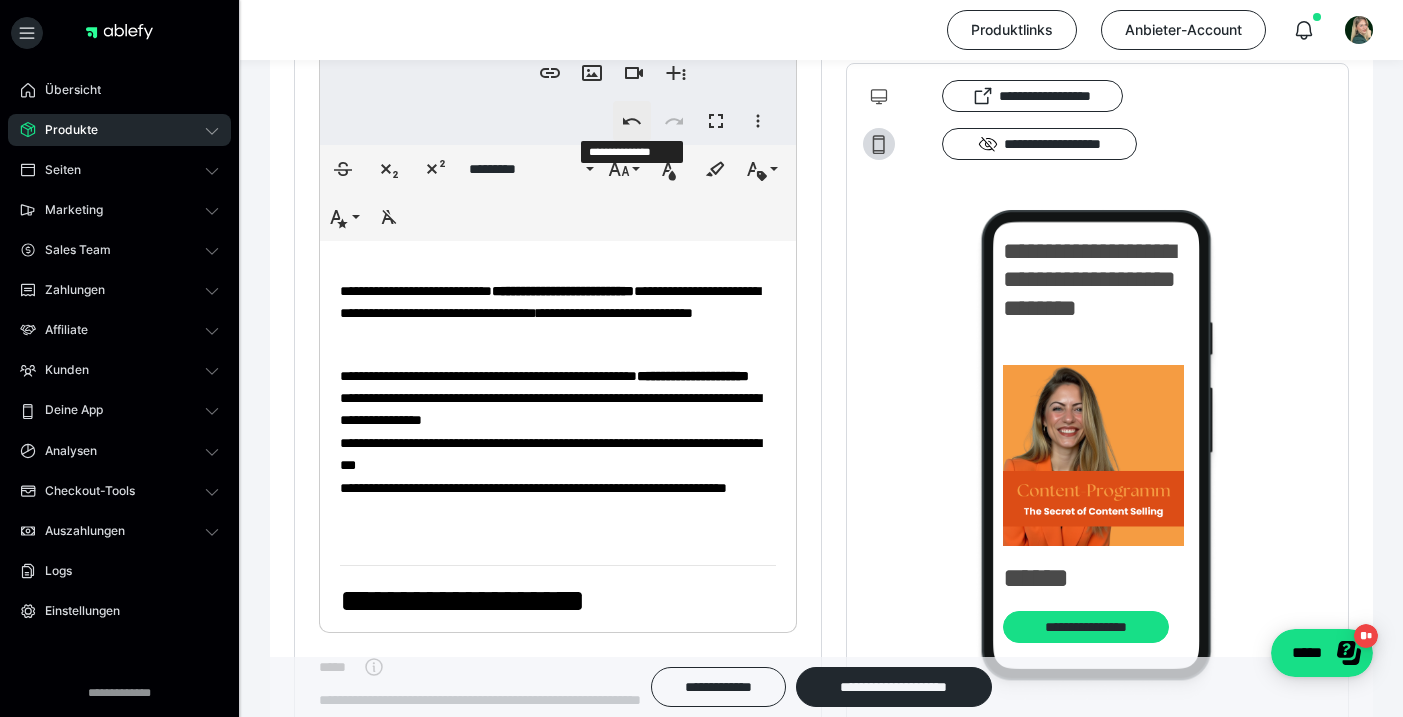 click 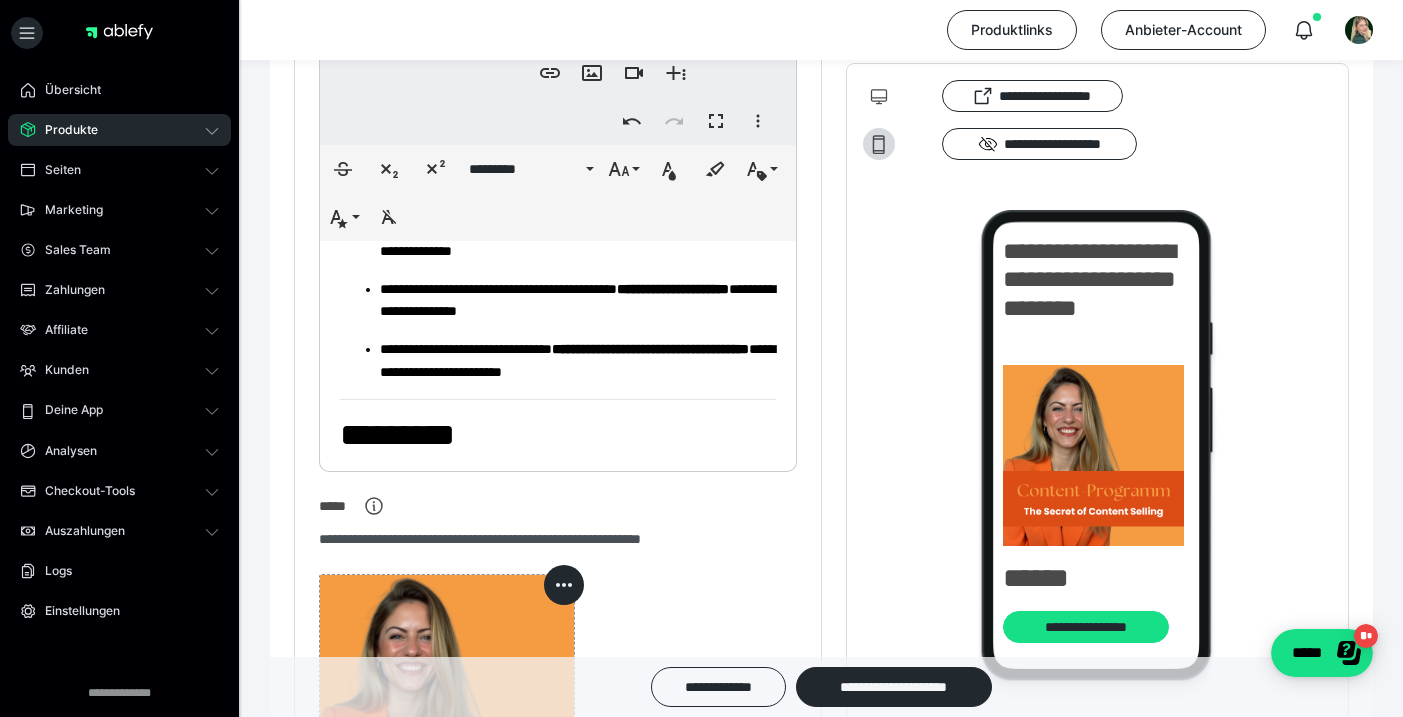 scroll, scrollTop: 751, scrollLeft: 0, axis: vertical 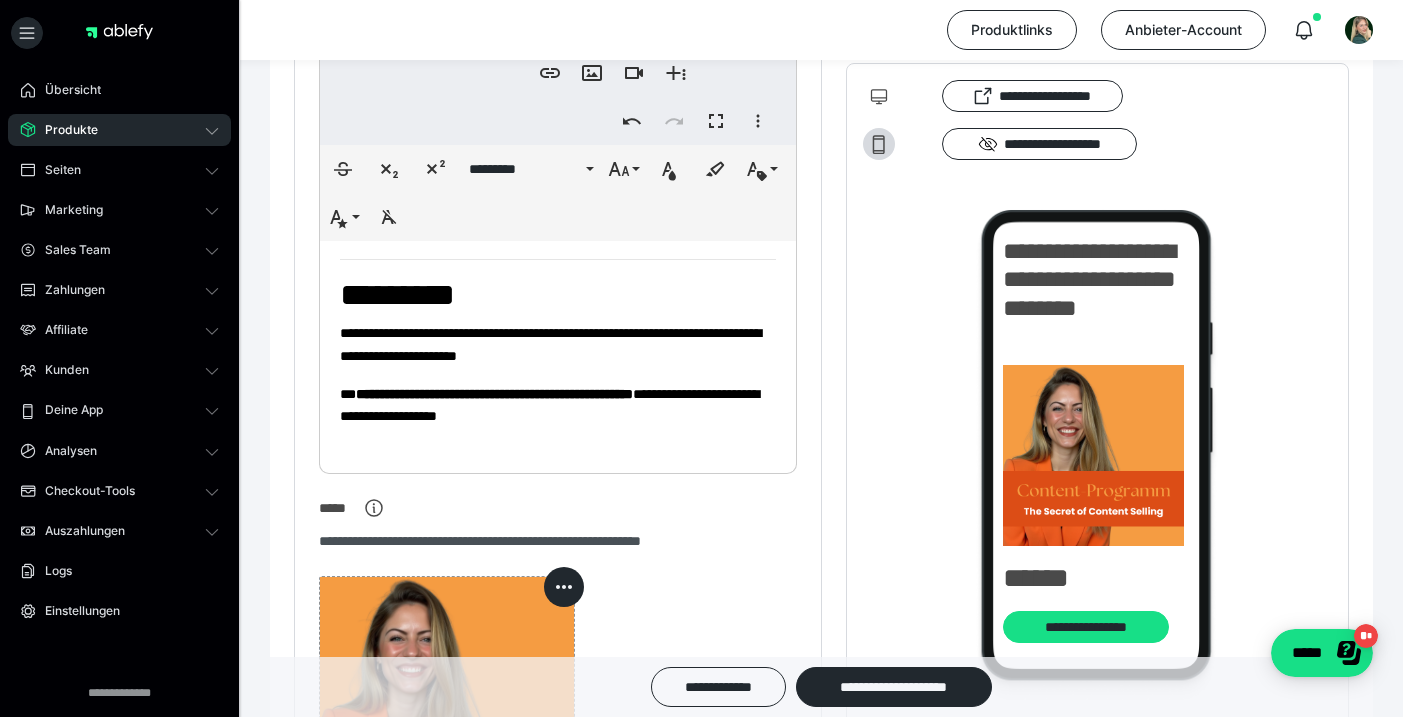 click on "**********" at bounding box center [462, 50] 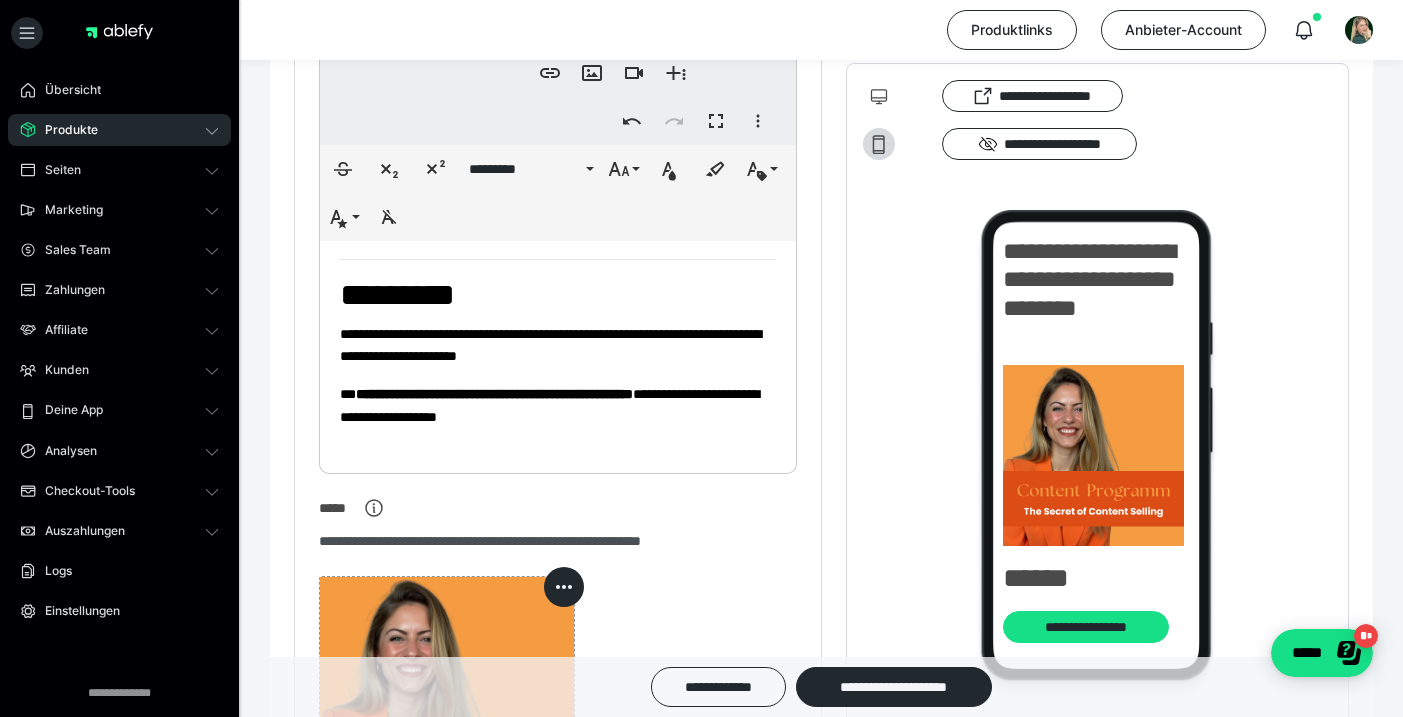 scroll, scrollTop: 2011, scrollLeft: 0, axis: vertical 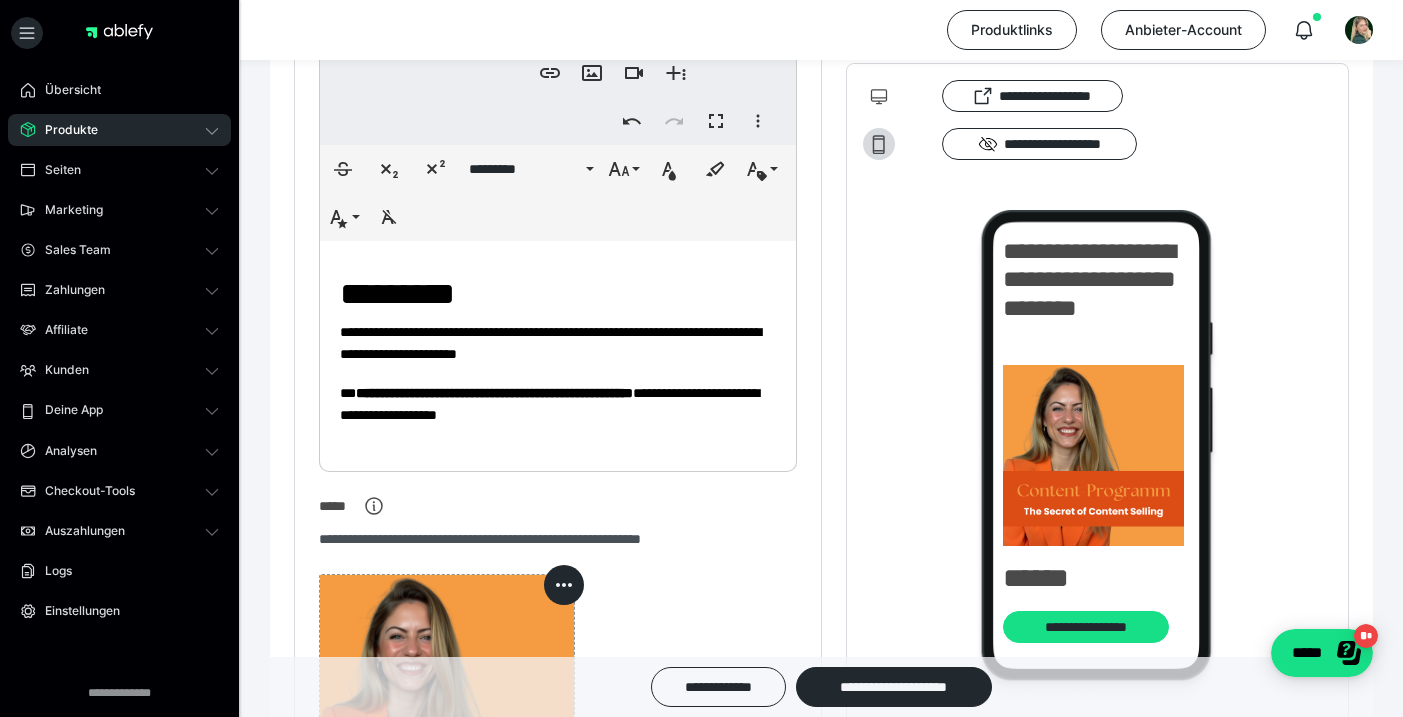 click on "**********" at bounding box center (578, 190) 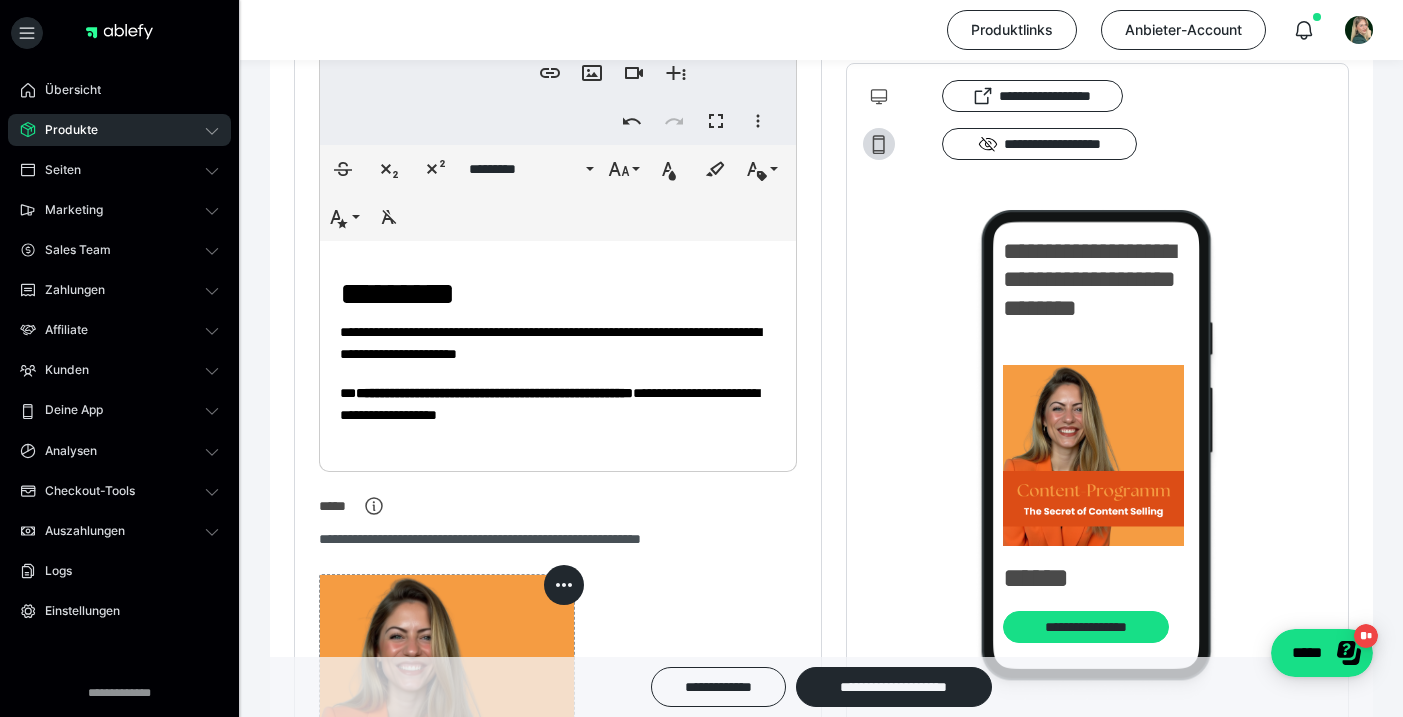 click on "**********" at bounding box center [578, 190] 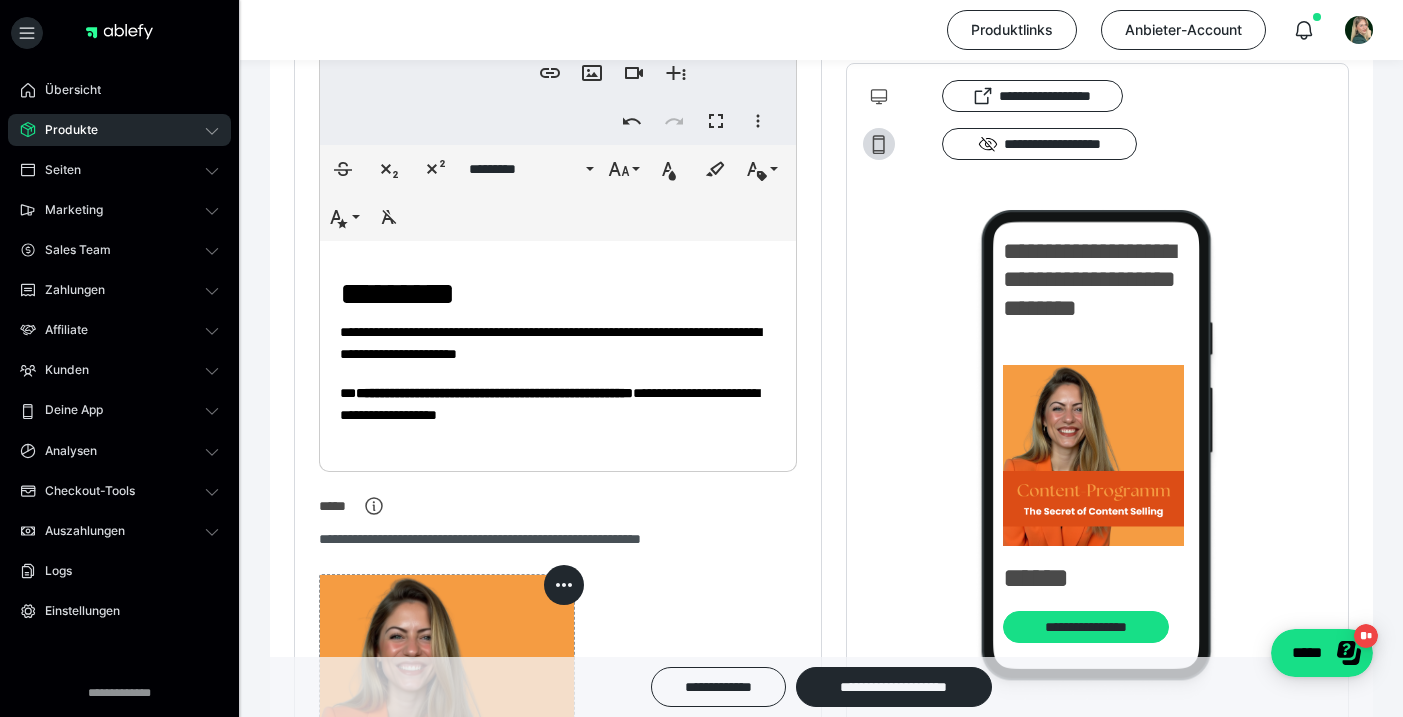 drag, startPoint x: 746, startPoint y: 356, endPoint x: 622, endPoint y: 363, distance: 124.197426 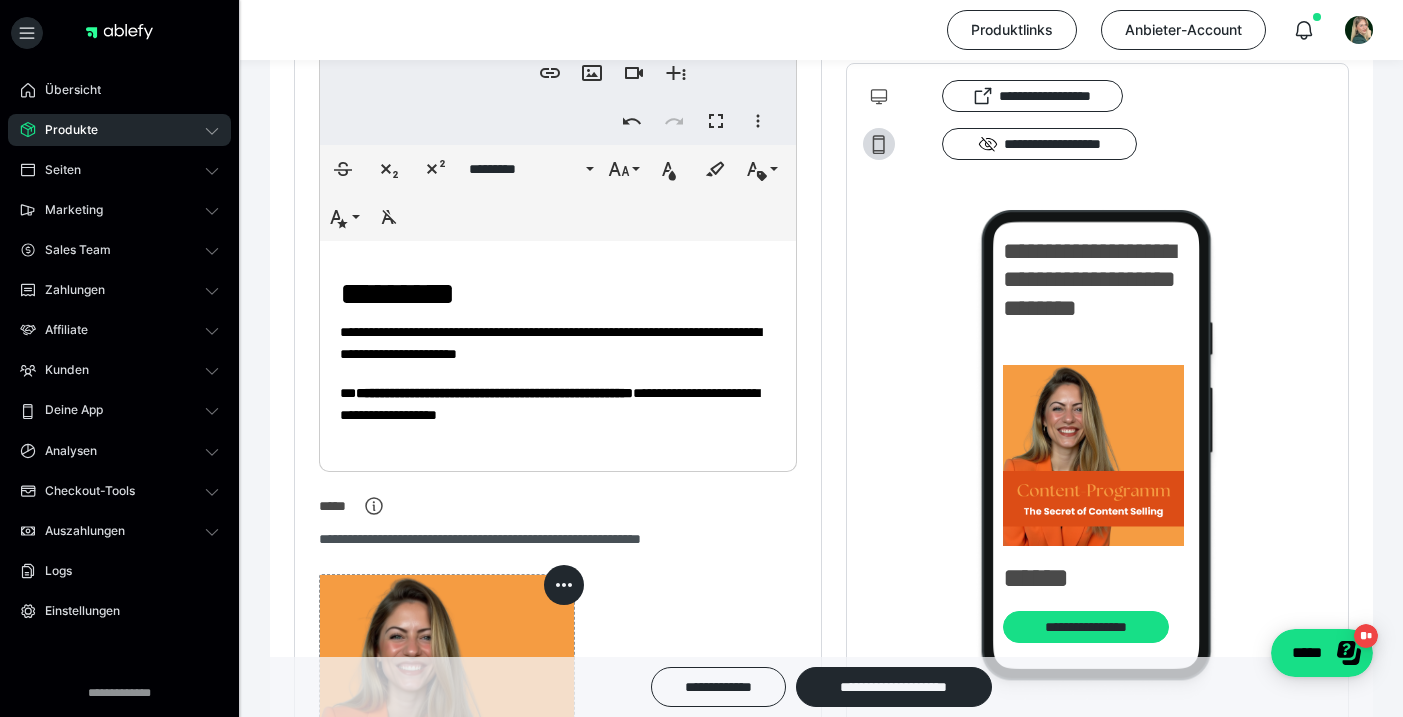 drag, startPoint x: 749, startPoint y: 352, endPoint x: 607, endPoint y: 361, distance: 142.28493 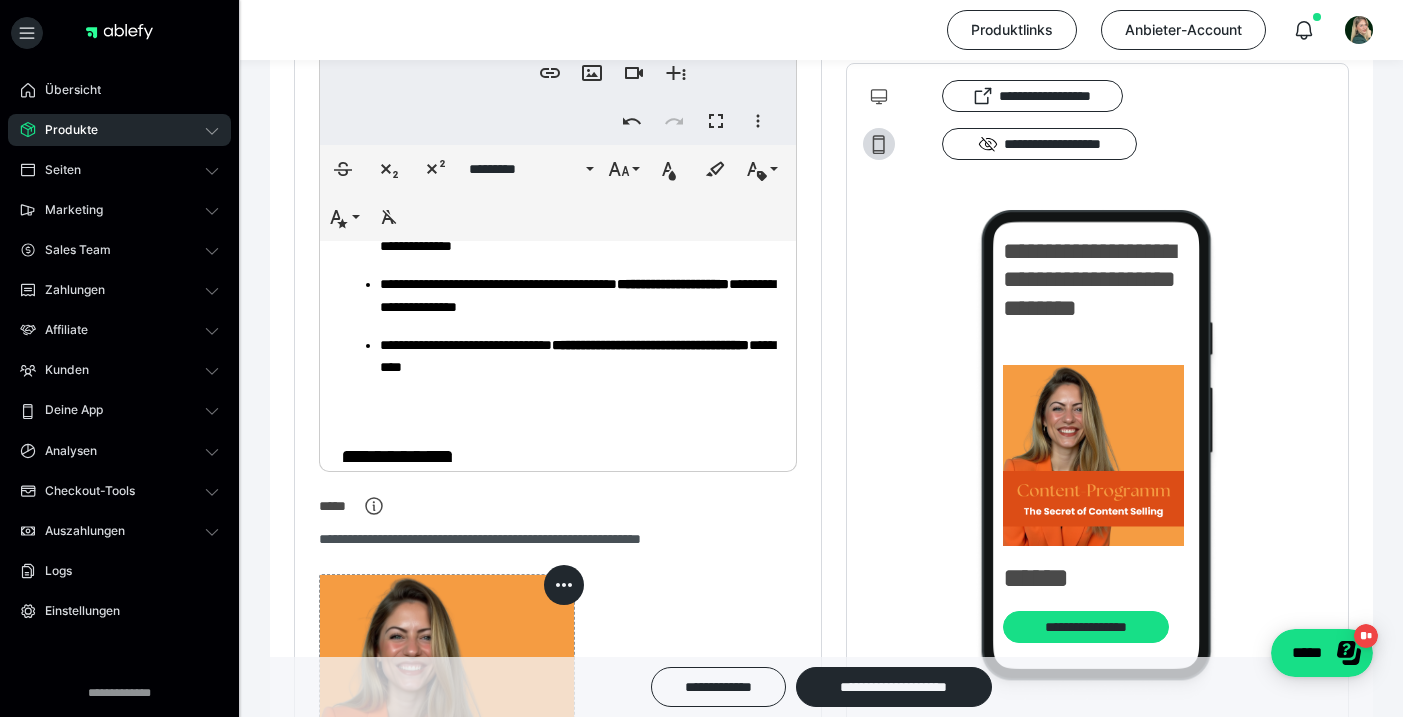 scroll, scrollTop: 1596, scrollLeft: 0, axis: vertical 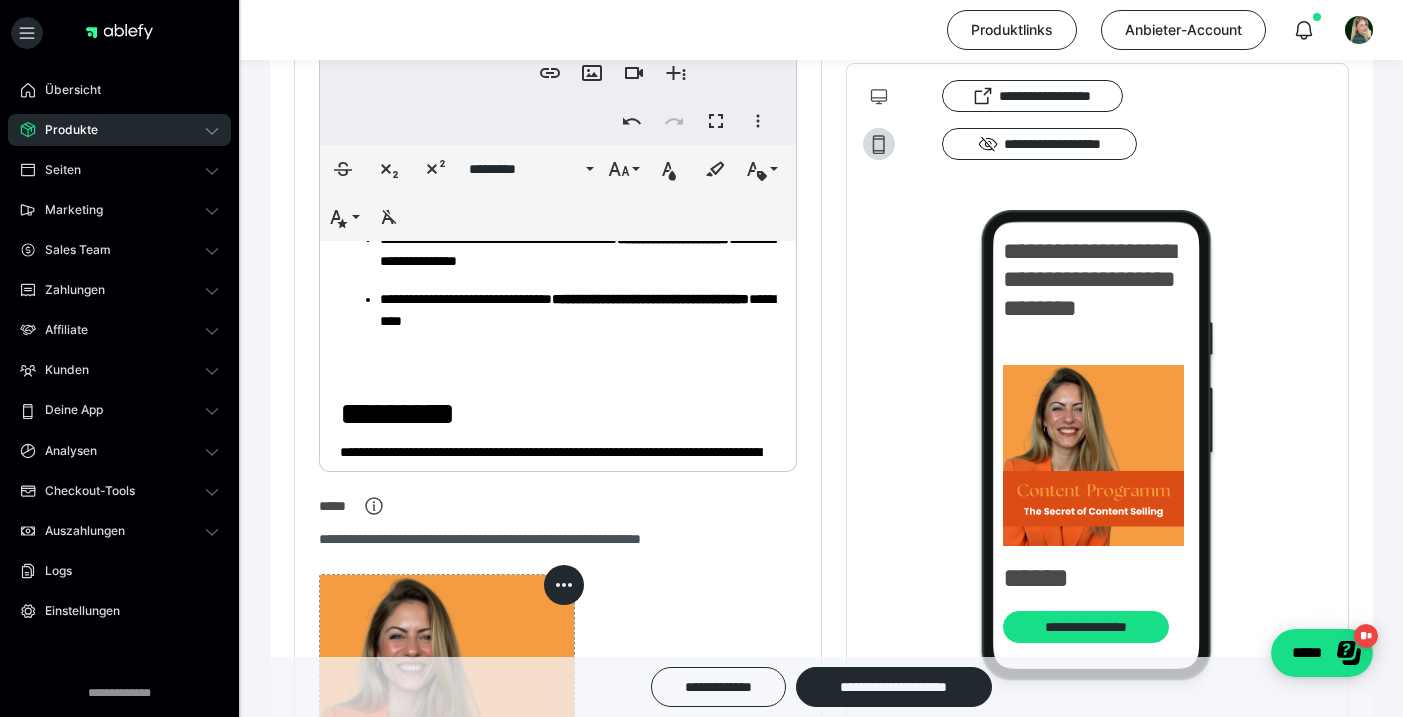 click on "**********" at bounding box center [558, 14] 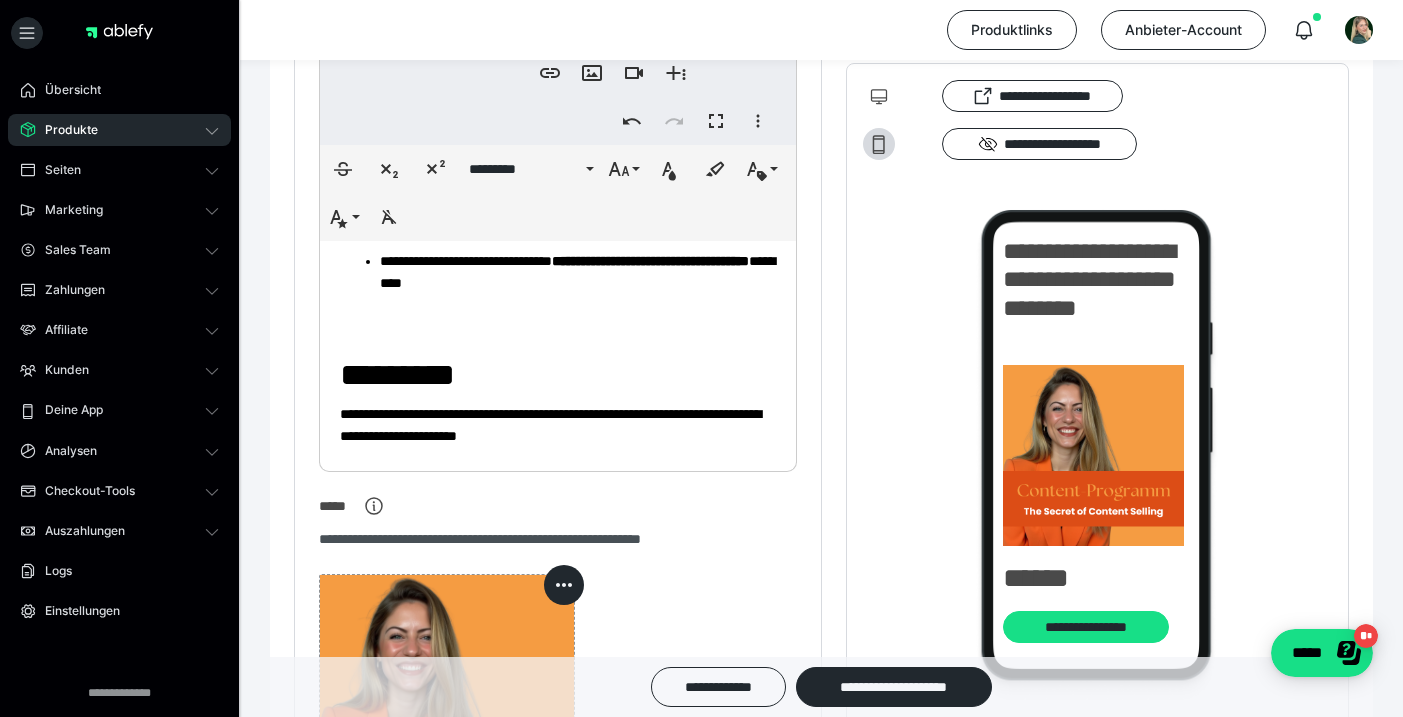 click on "**********" at bounding box center (558, -25) 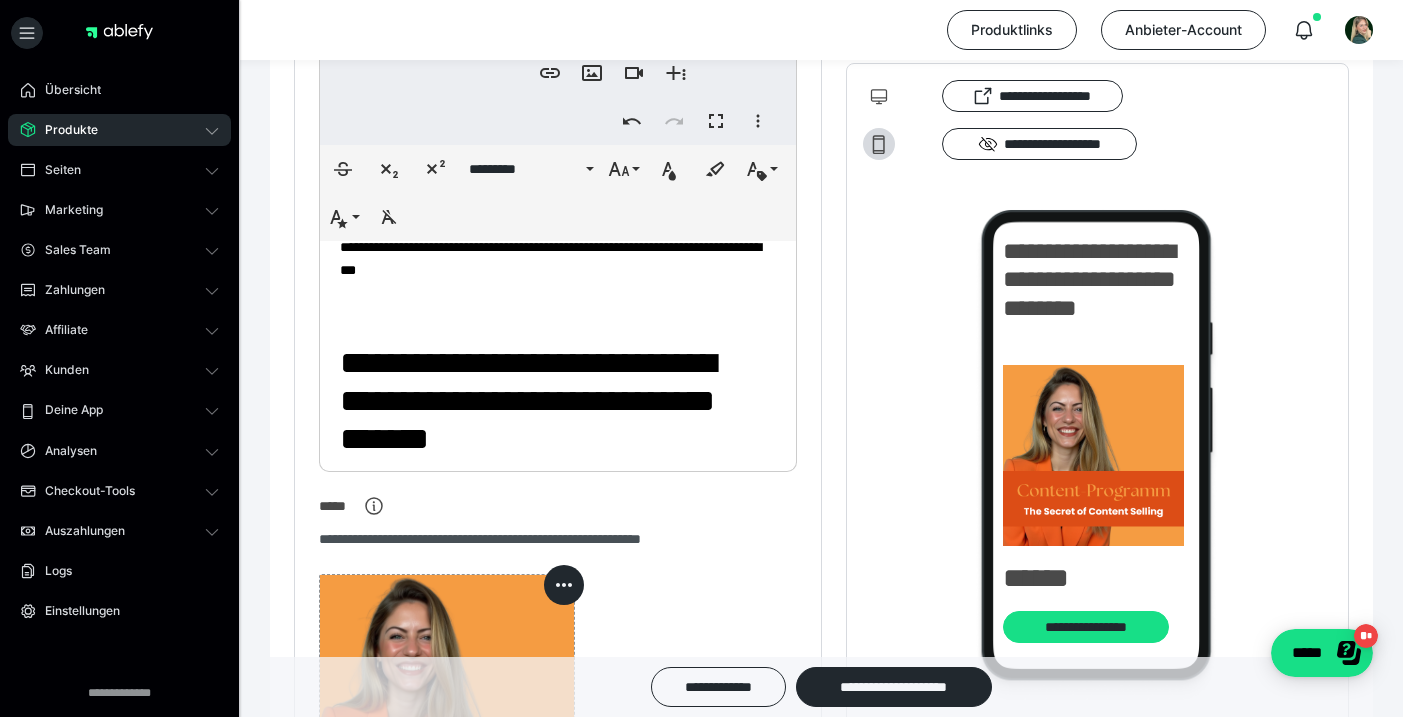 scroll, scrollTop: 221, scrollLeft: 0, axis: vertical 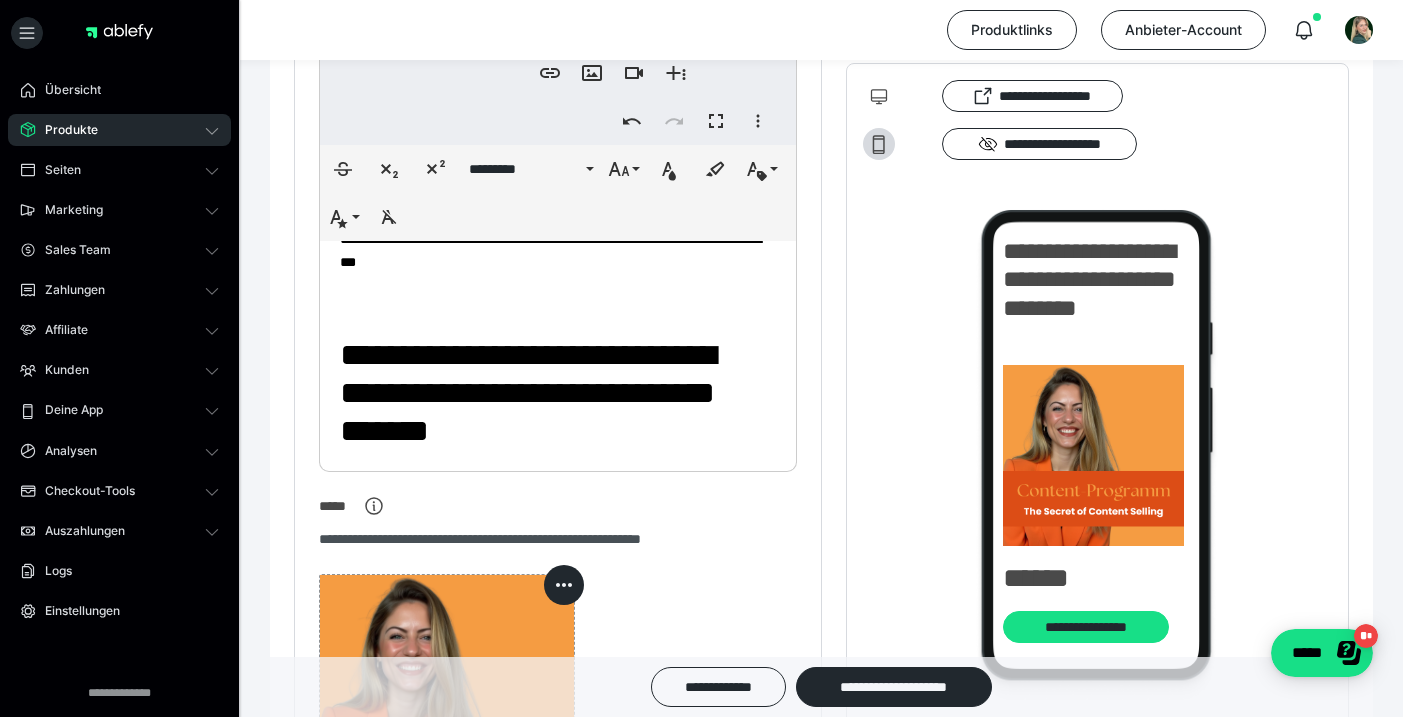click on "**********" at bounding box center [558, 229] 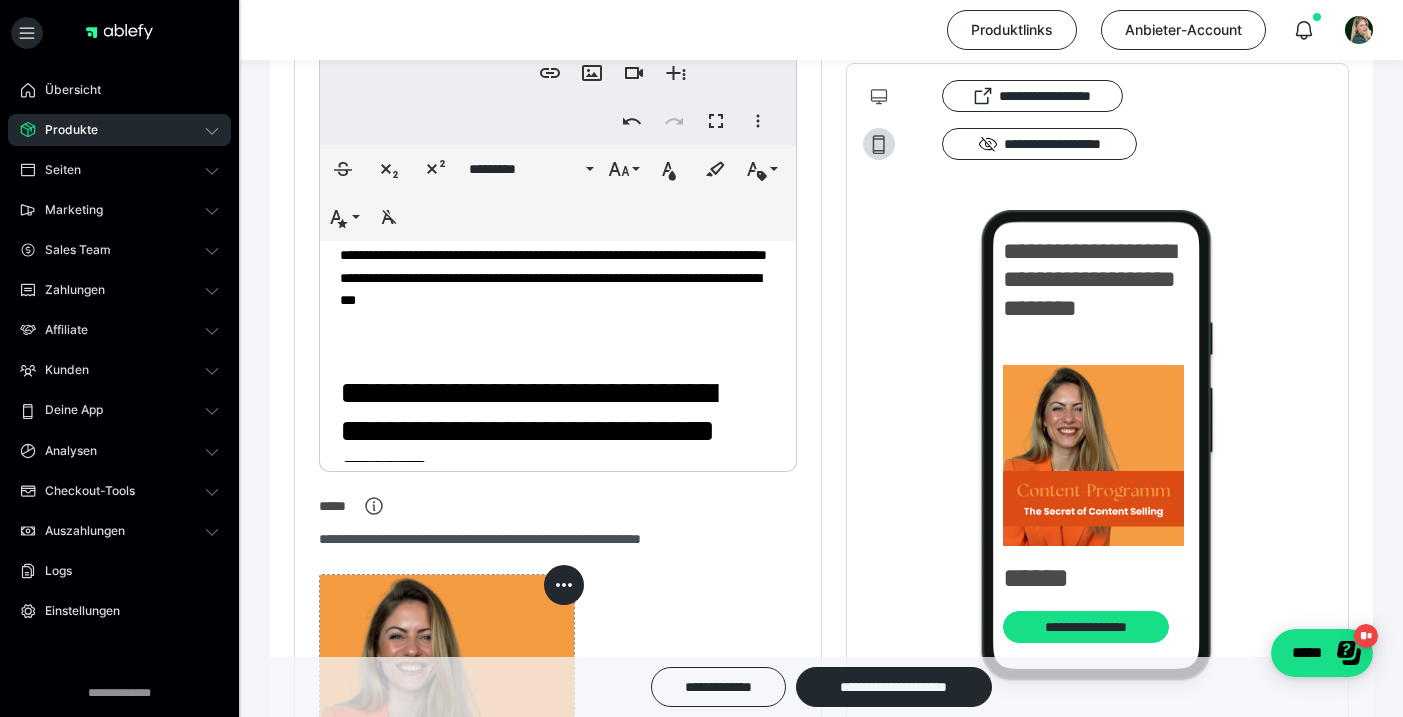 scroll, scrollTop: 330, scrollLeft: 0, axis: vertical 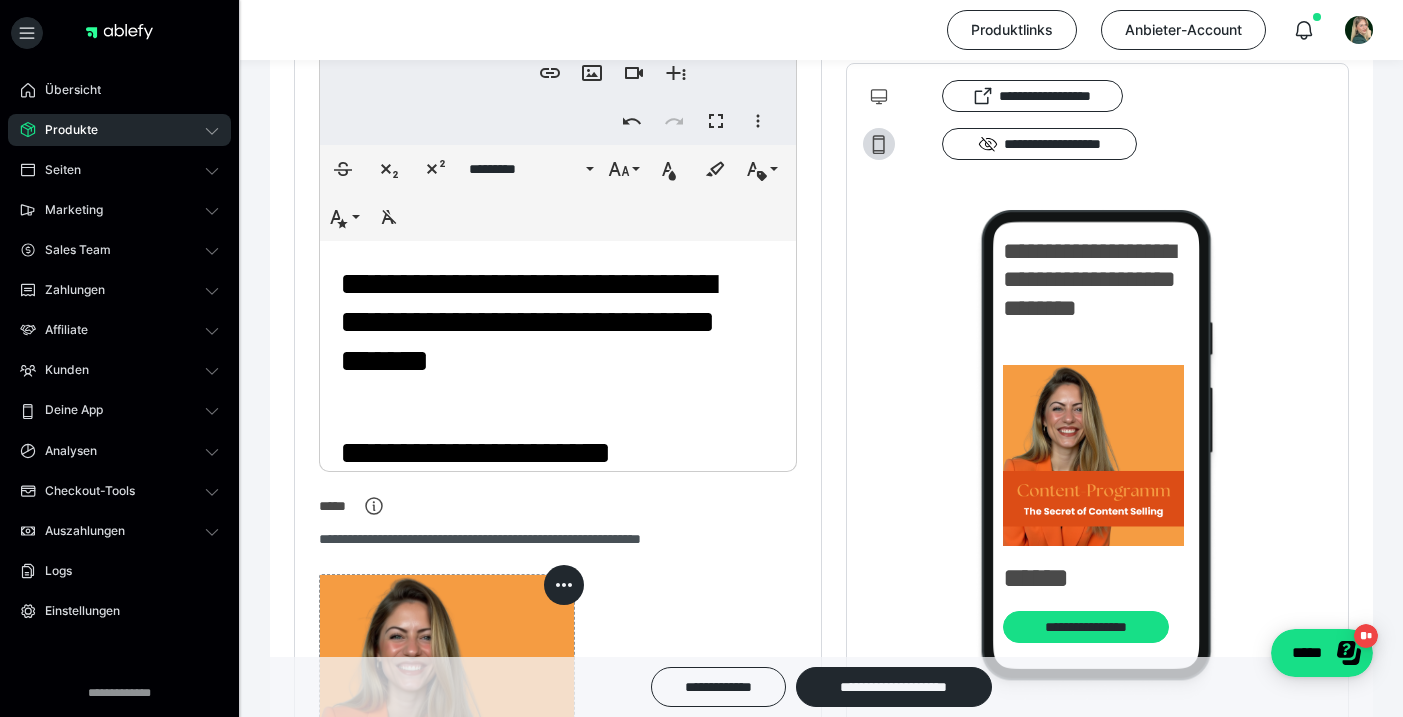 click on "**********" at bounding box center [558, 158] 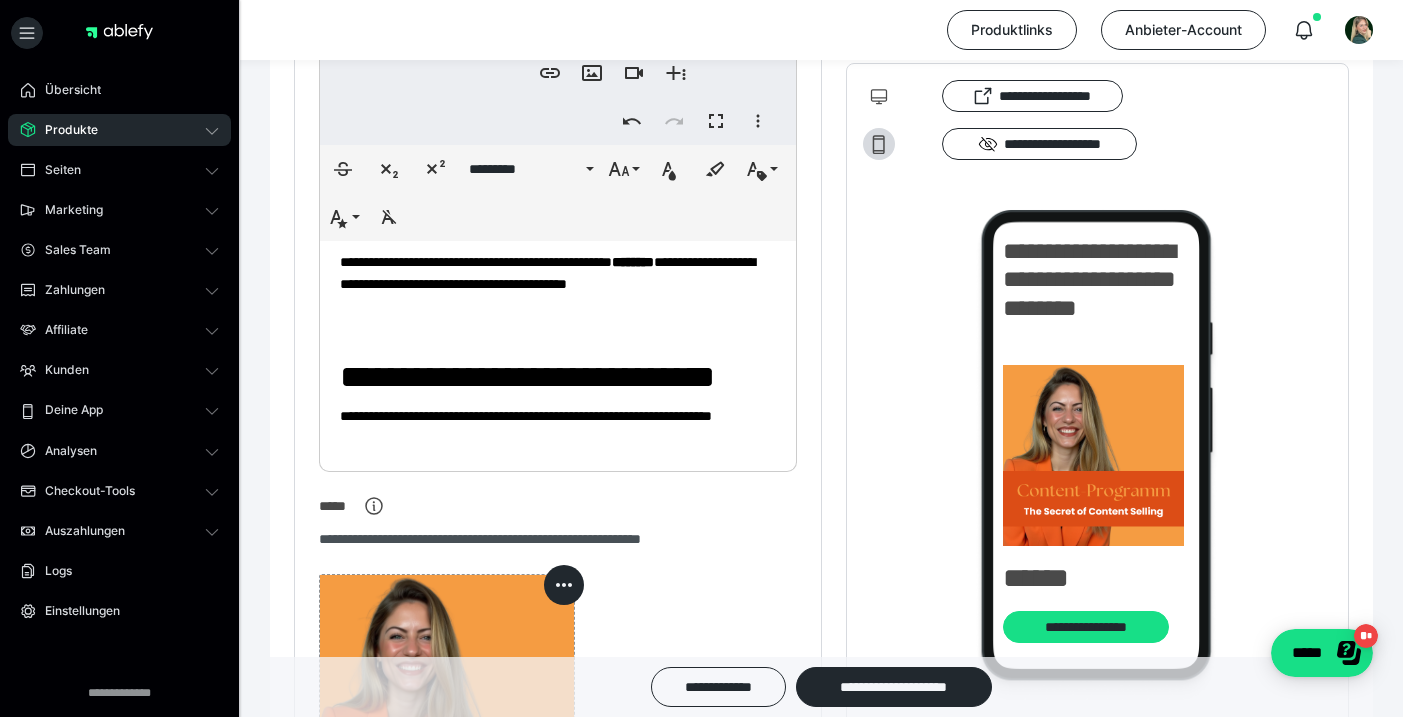 scroll, scrollTop: 0, scrollLeft: 0, axis: both 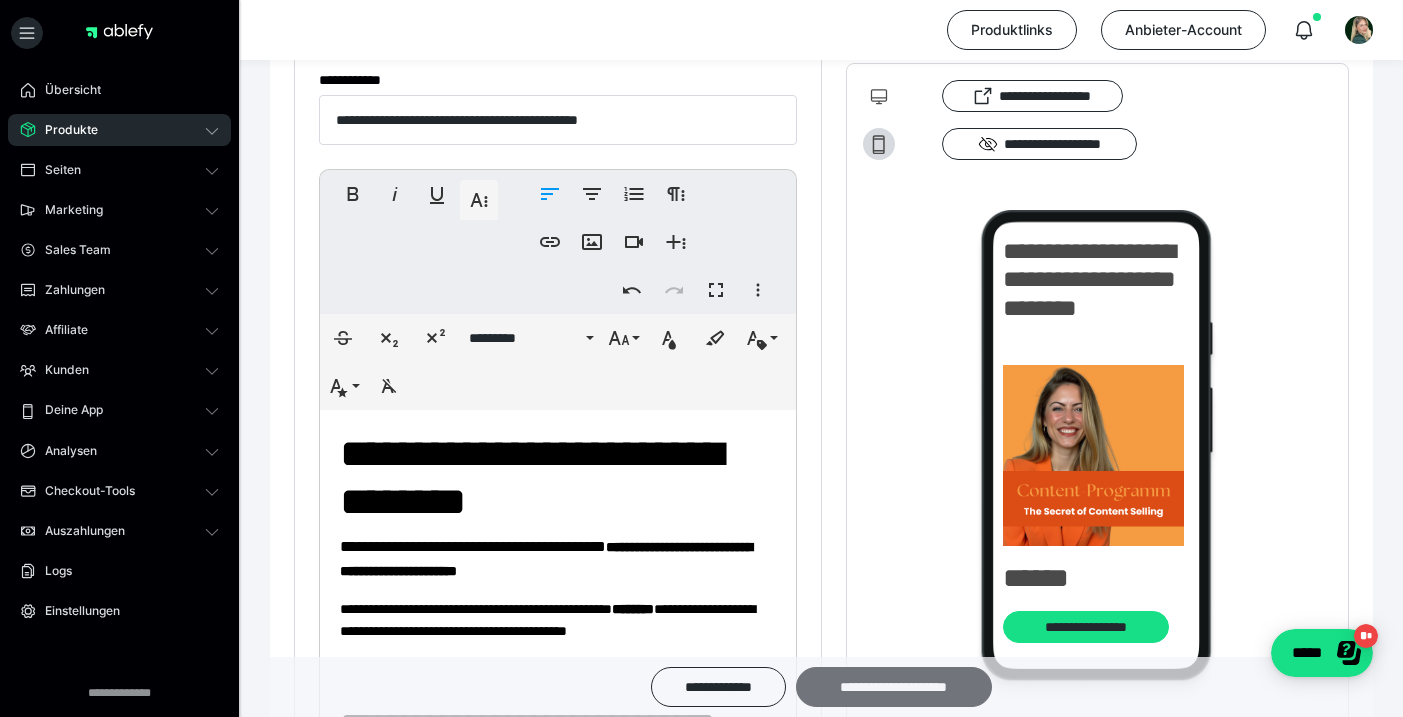 click on "**********" at bounding box center (894, 687) 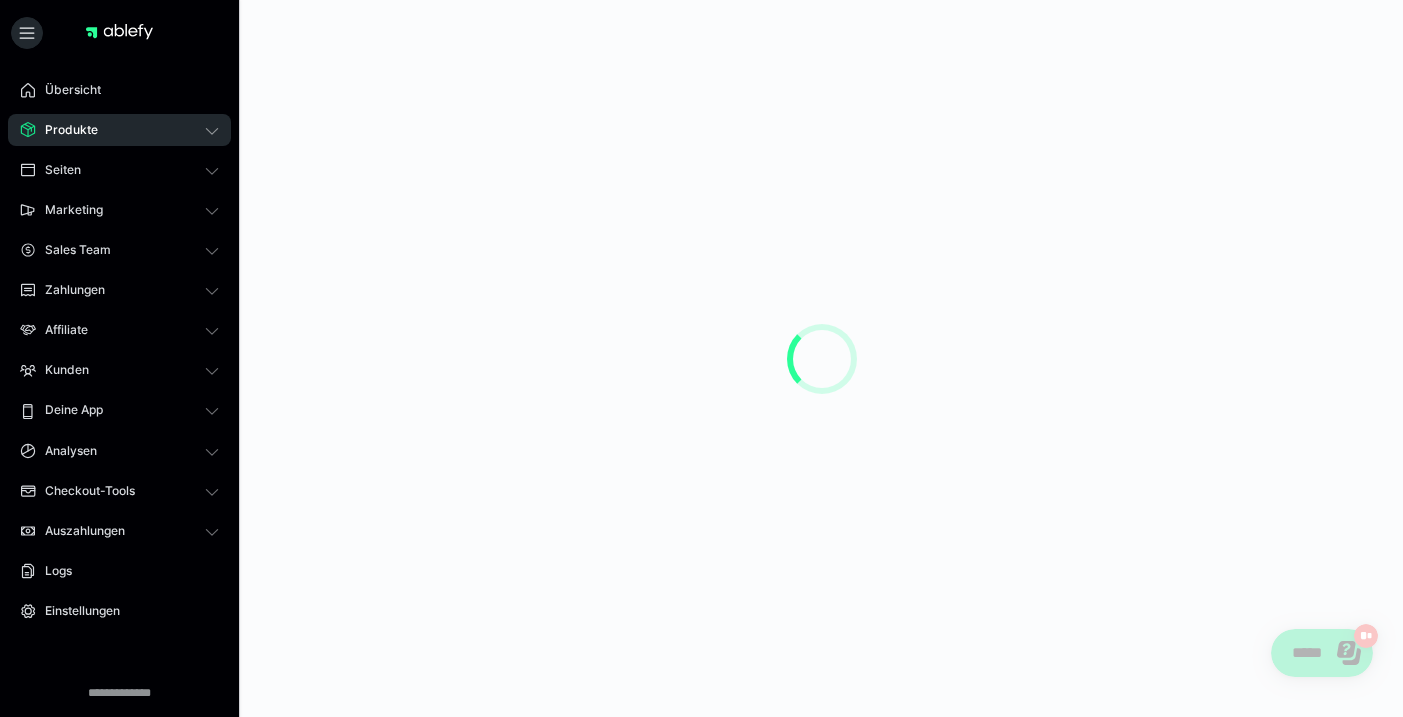 scroll, scrollTop: 0, scrollLeft: 0, axis: both 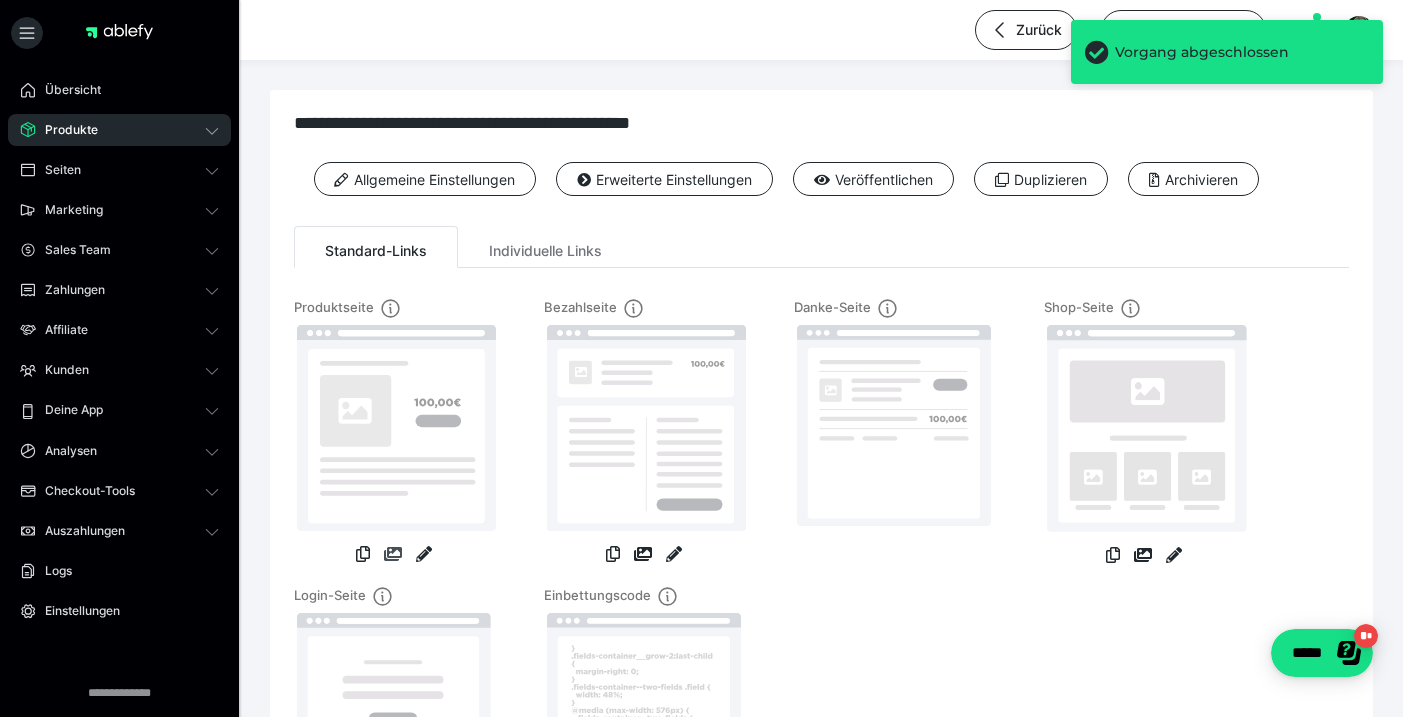 click at bounding box center [393, 554] 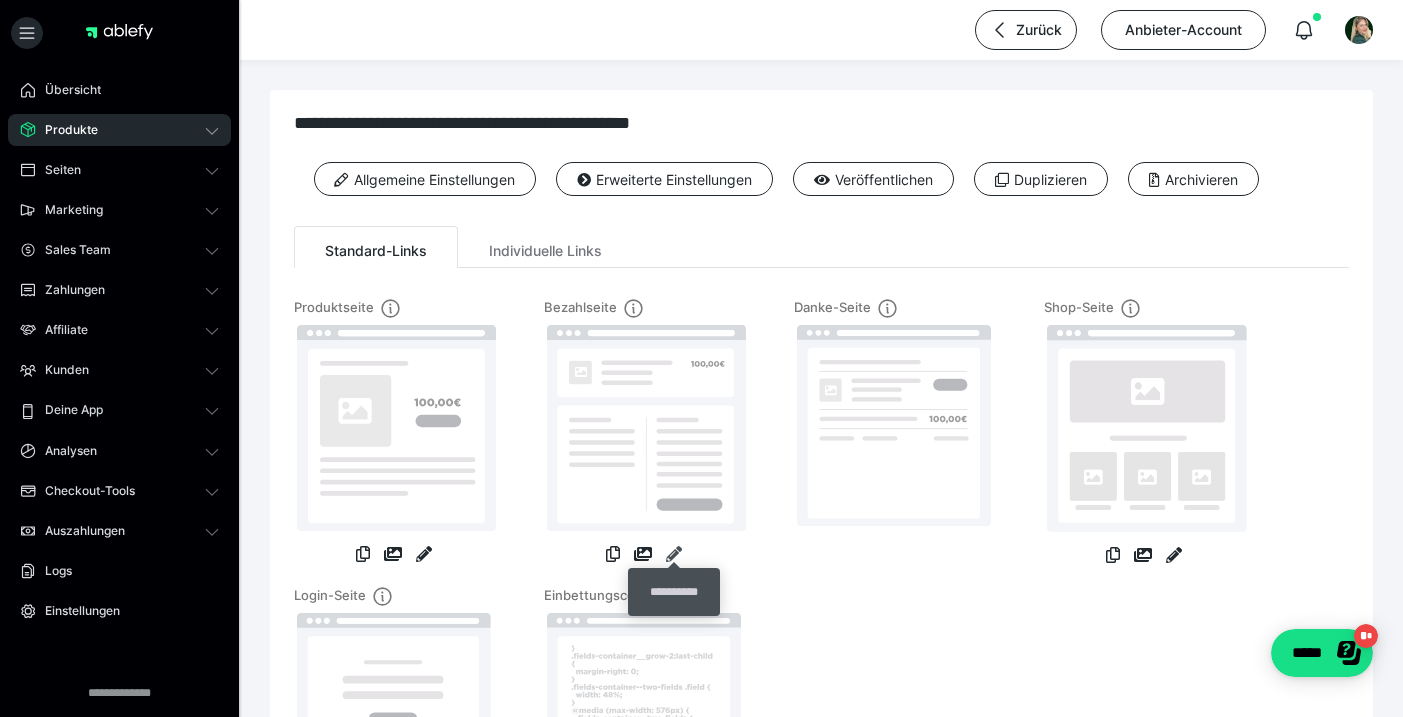 click at bounding box center (674, 554) 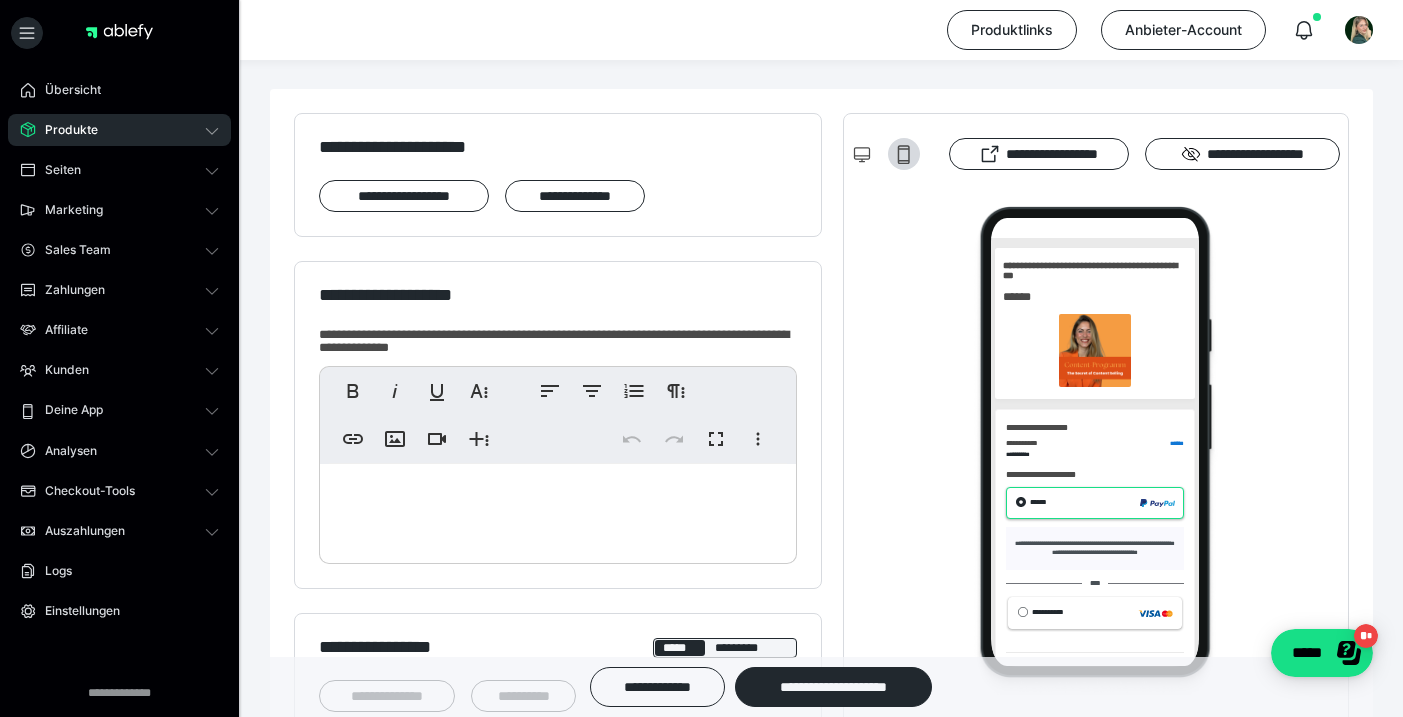 scroll, scrollTop: 0, scrollLeft: 0, axis: both 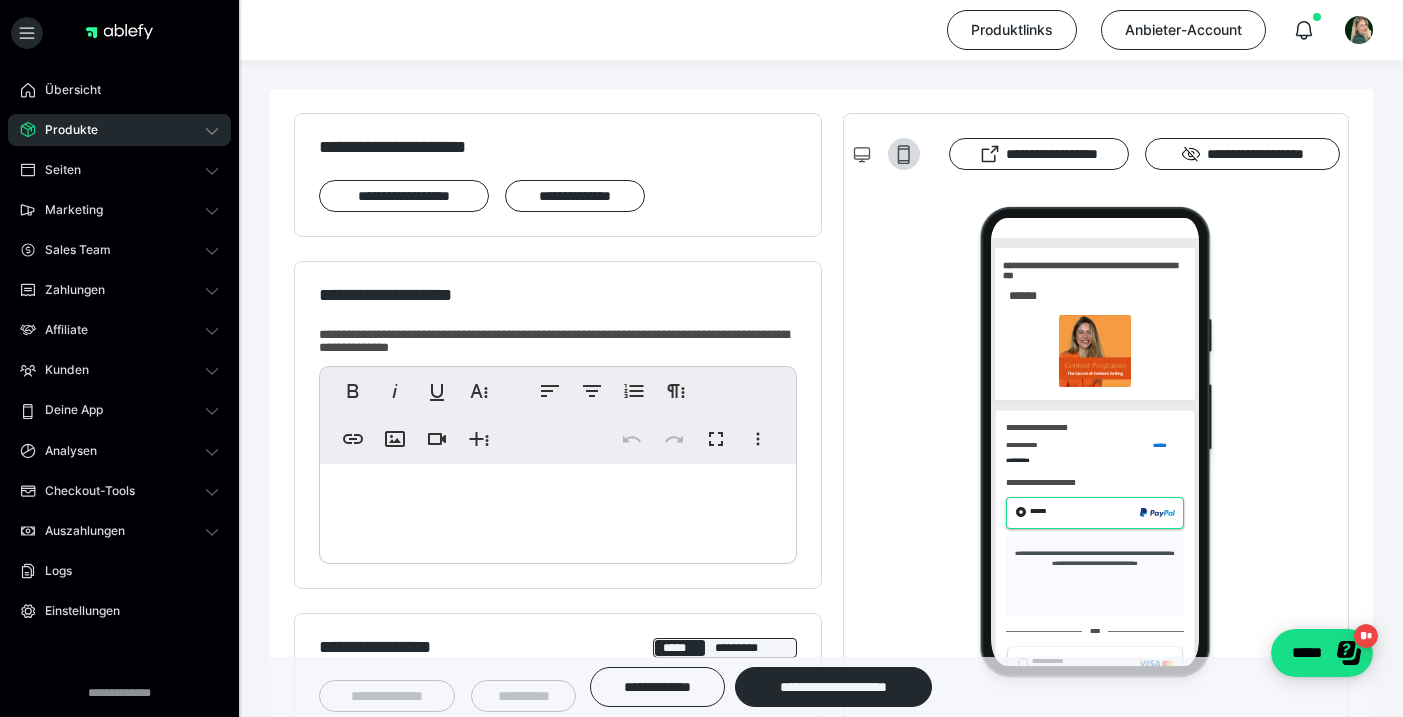 drag, startPoint x: 479, startPoint y: 463, endPoint x: 482, endPoint y: 475, distance: 12.369317 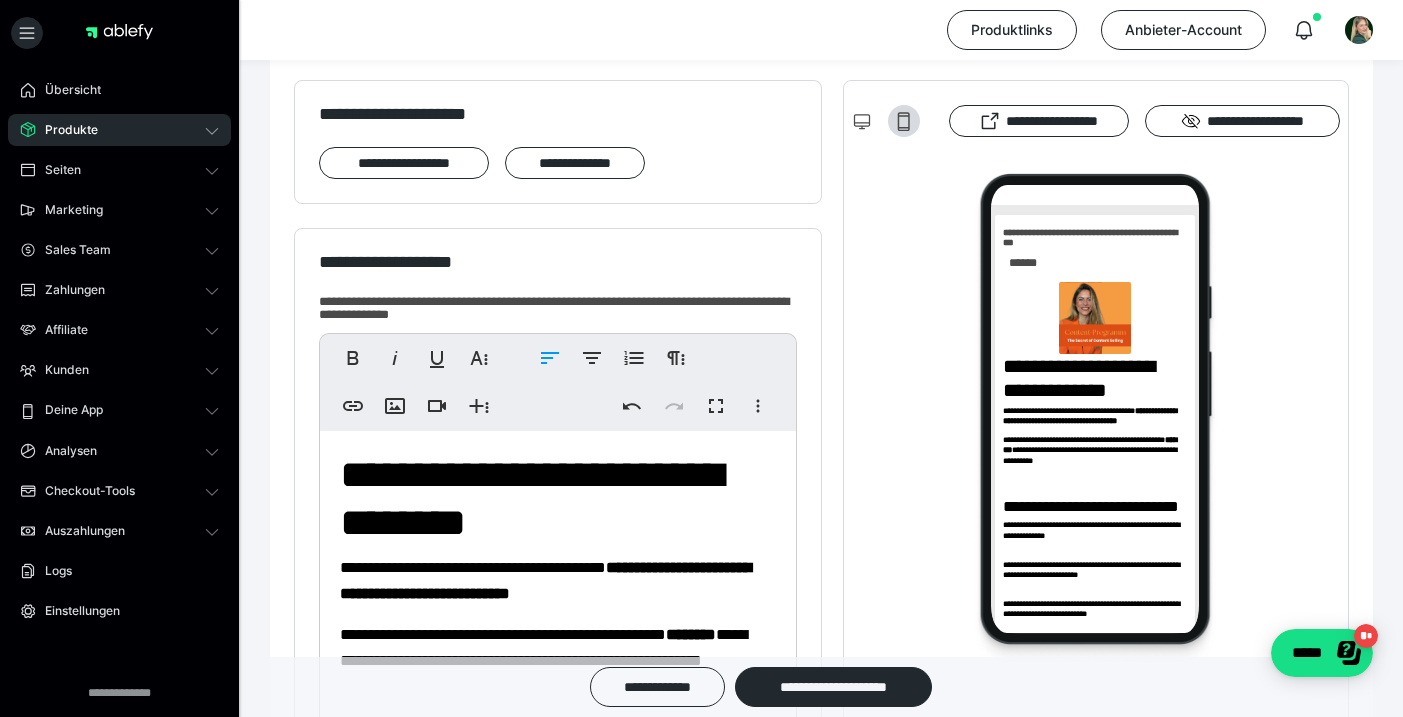 scroll, scrollTop: 2655, scrollLeft: 0, axis: vertical 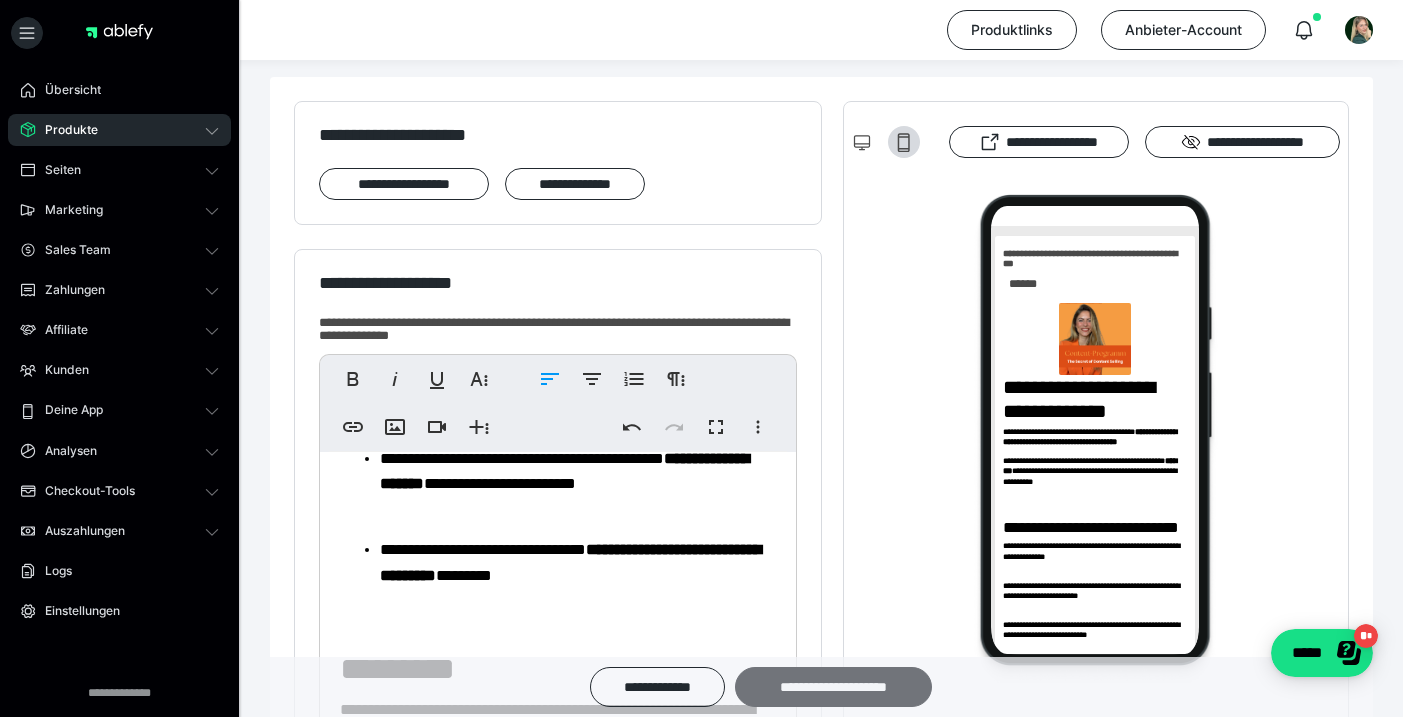 click on "**********" at bounding box center [833, 687] 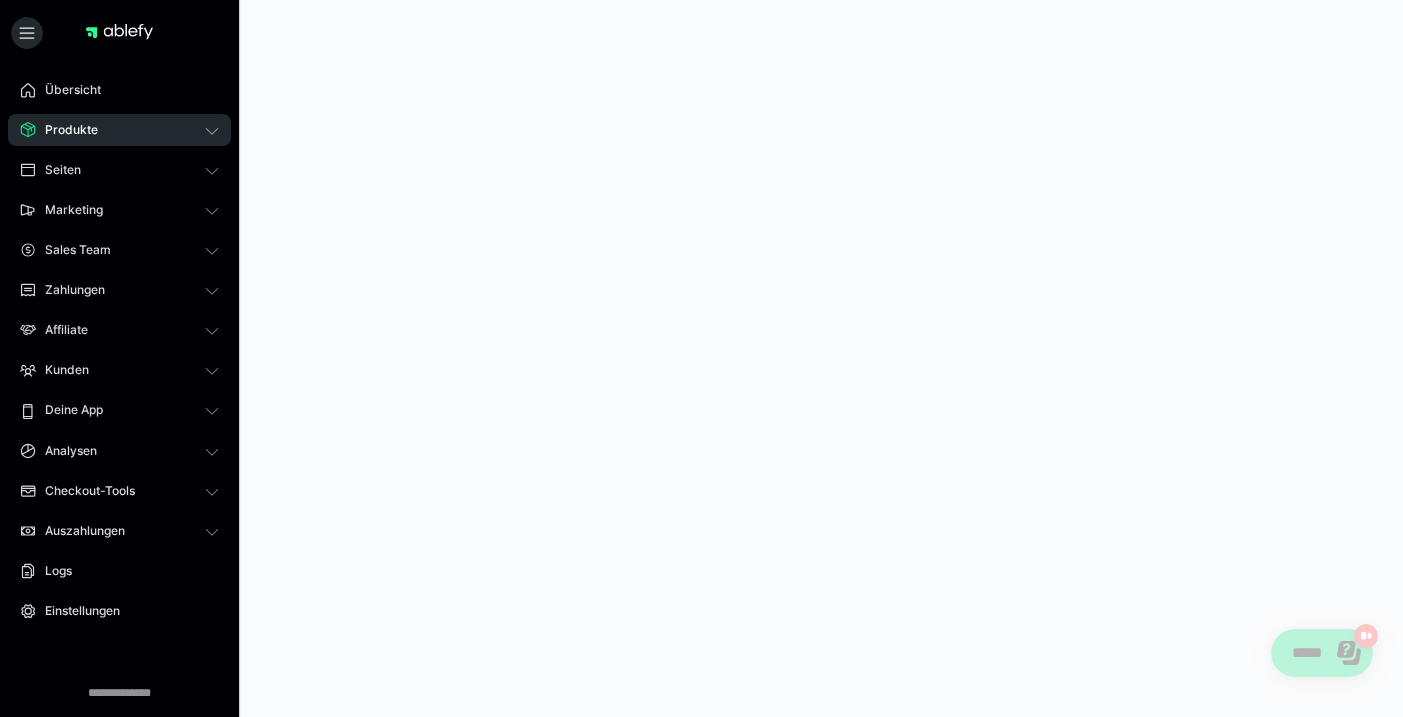 scroll, scrollTop: 0, scrollLeft: 0, axis: both 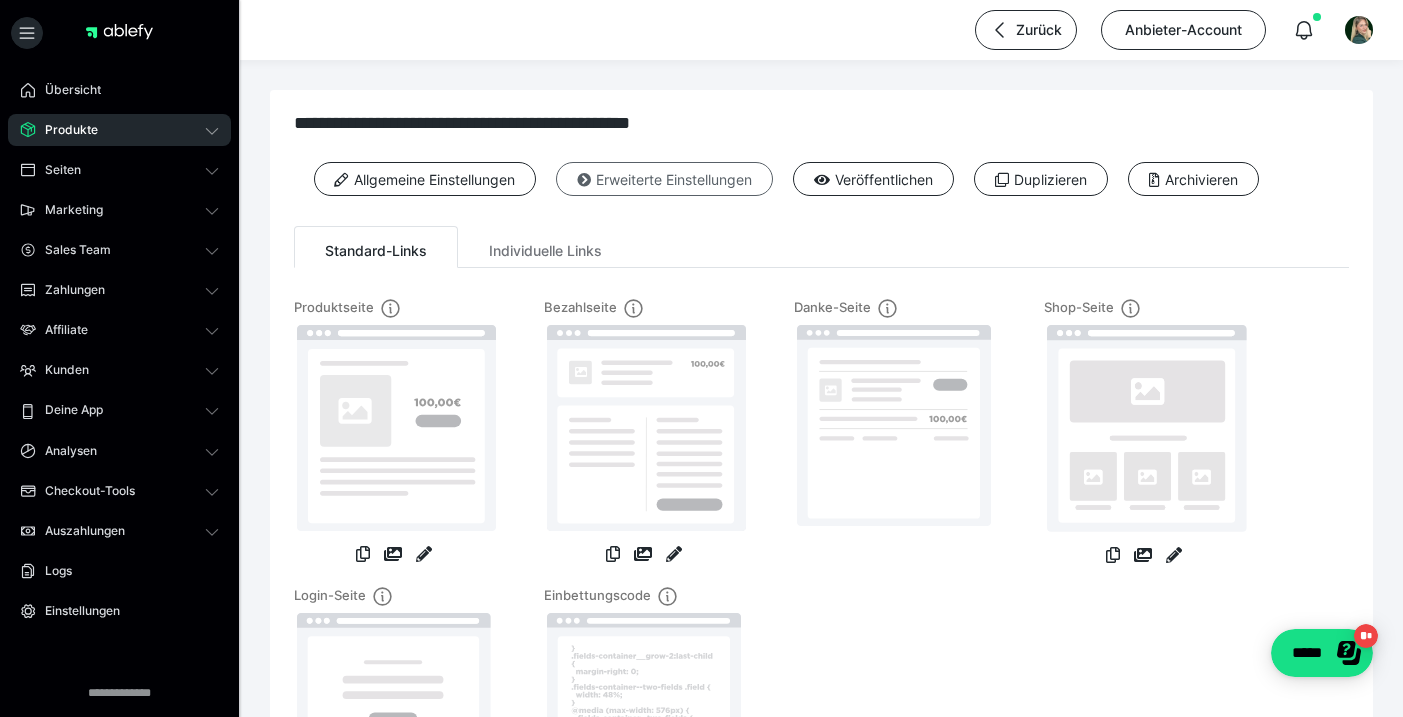 click on "Erweiterte Einstellungen" at bounding box center [664, 179] 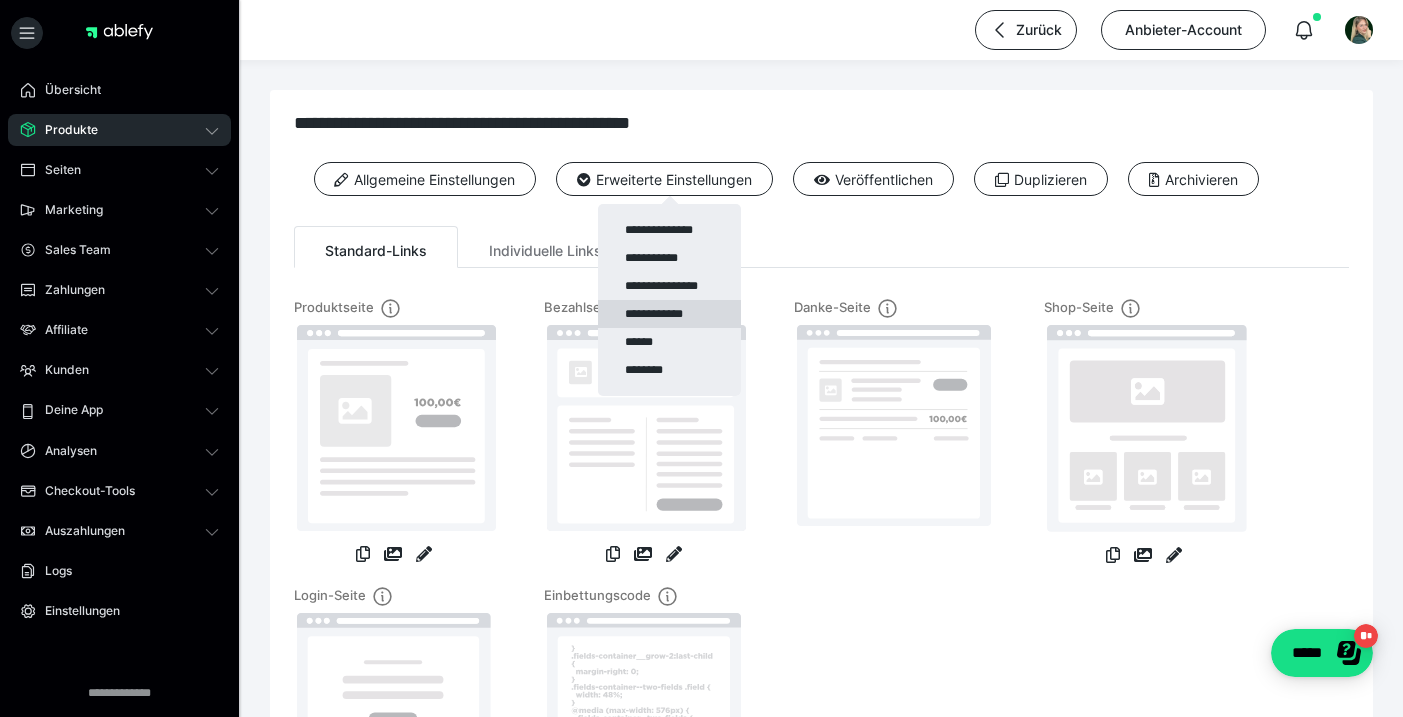 click on "**********" at bounding box center [669, 314] 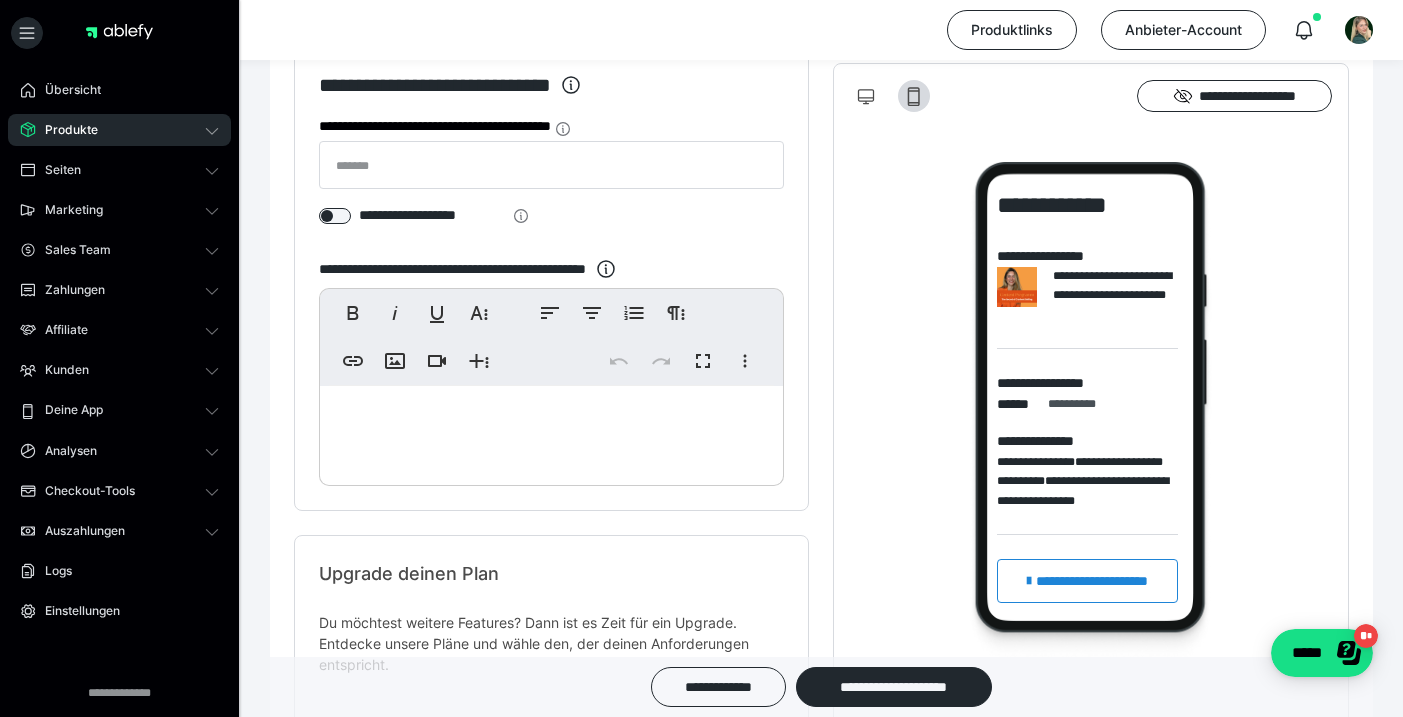 scroll, scrollTop: 411, scrollLeft: 0, axis: vertical 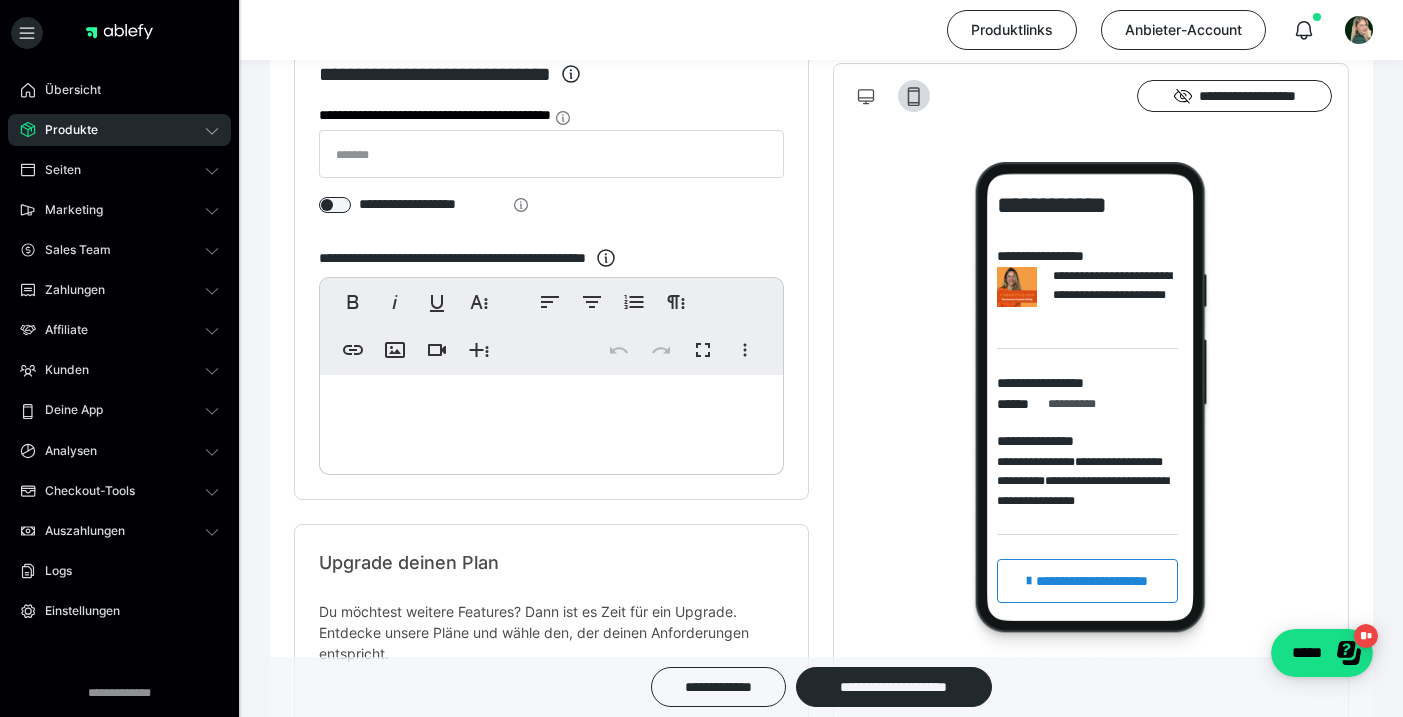 click at bounding box center (551, 420) 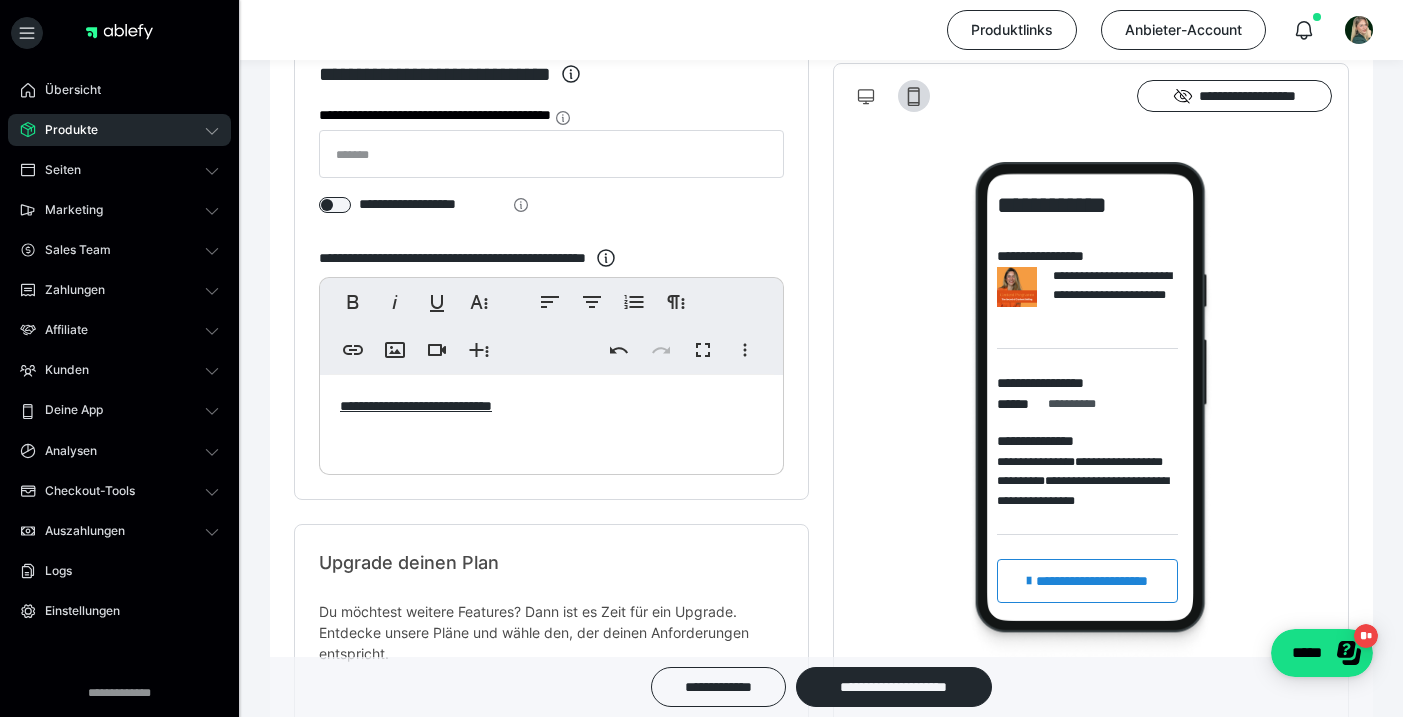 scroll, scrollTop: 0, scrollLeft: 7, axis: horizontal 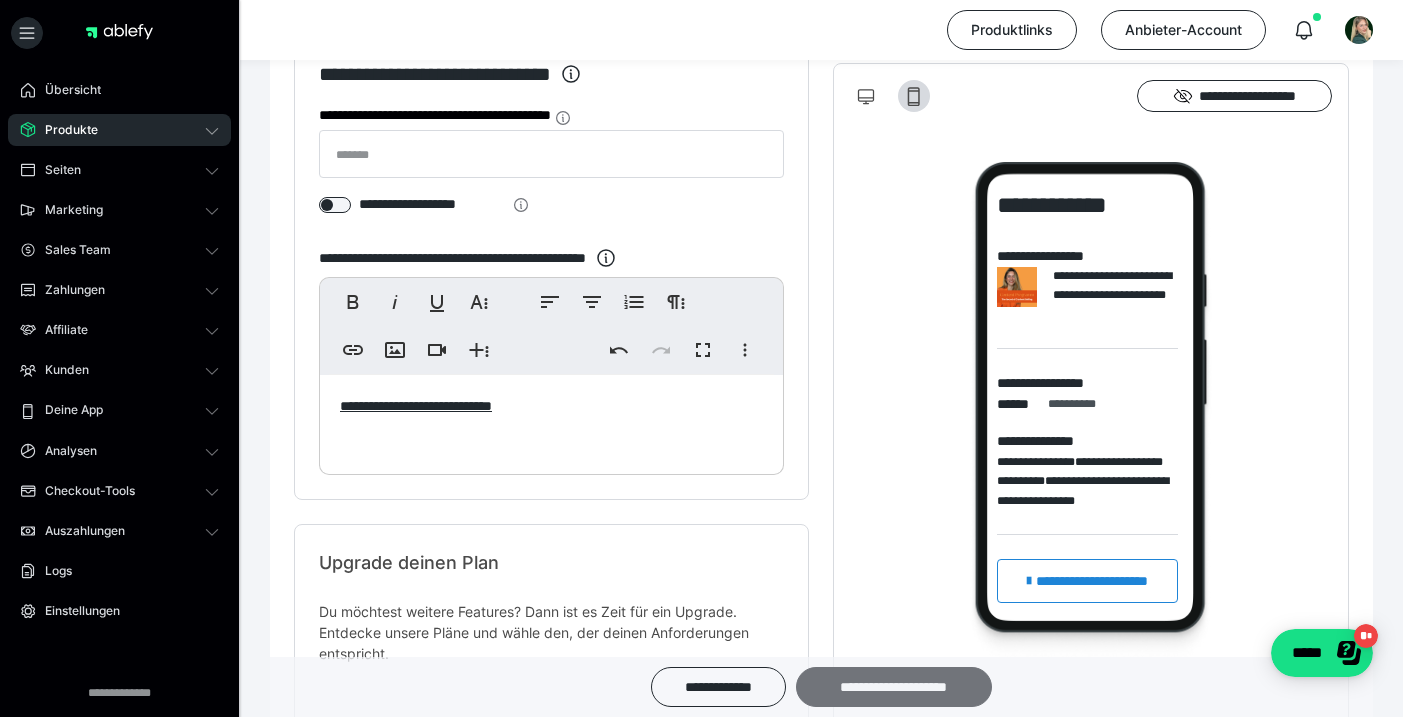 click on "**********" at bounding box center (894, 687) 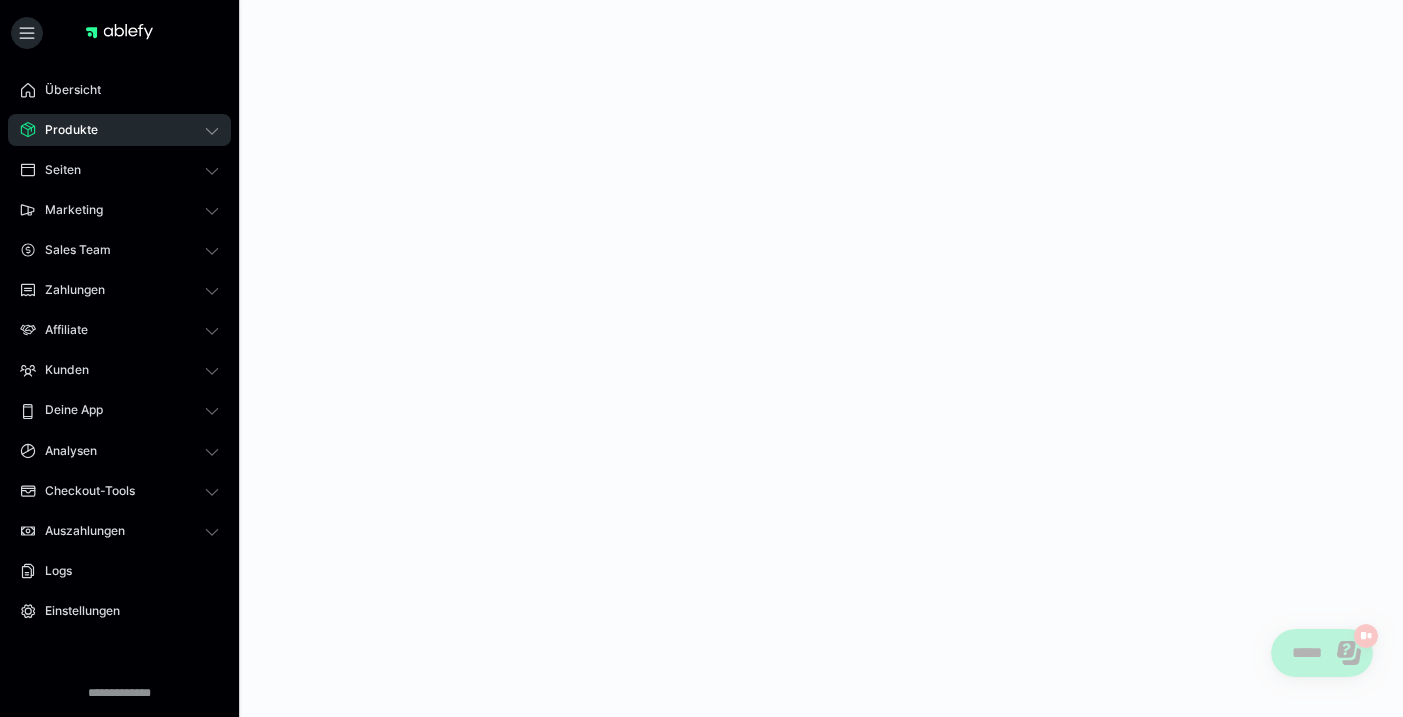 scroll, scrollTop: 0, scrollLeft: 0, axis: both 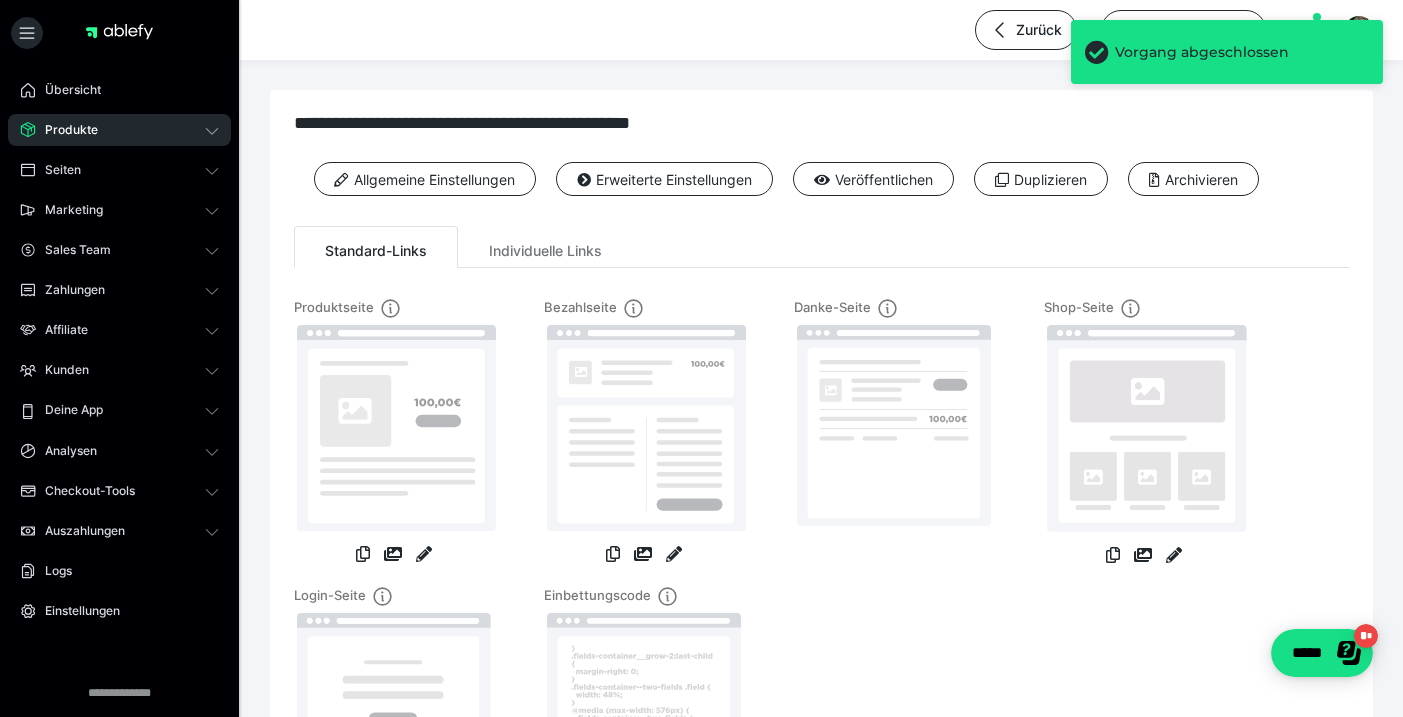 click on "Produkte" at bounding box center [119, 130] 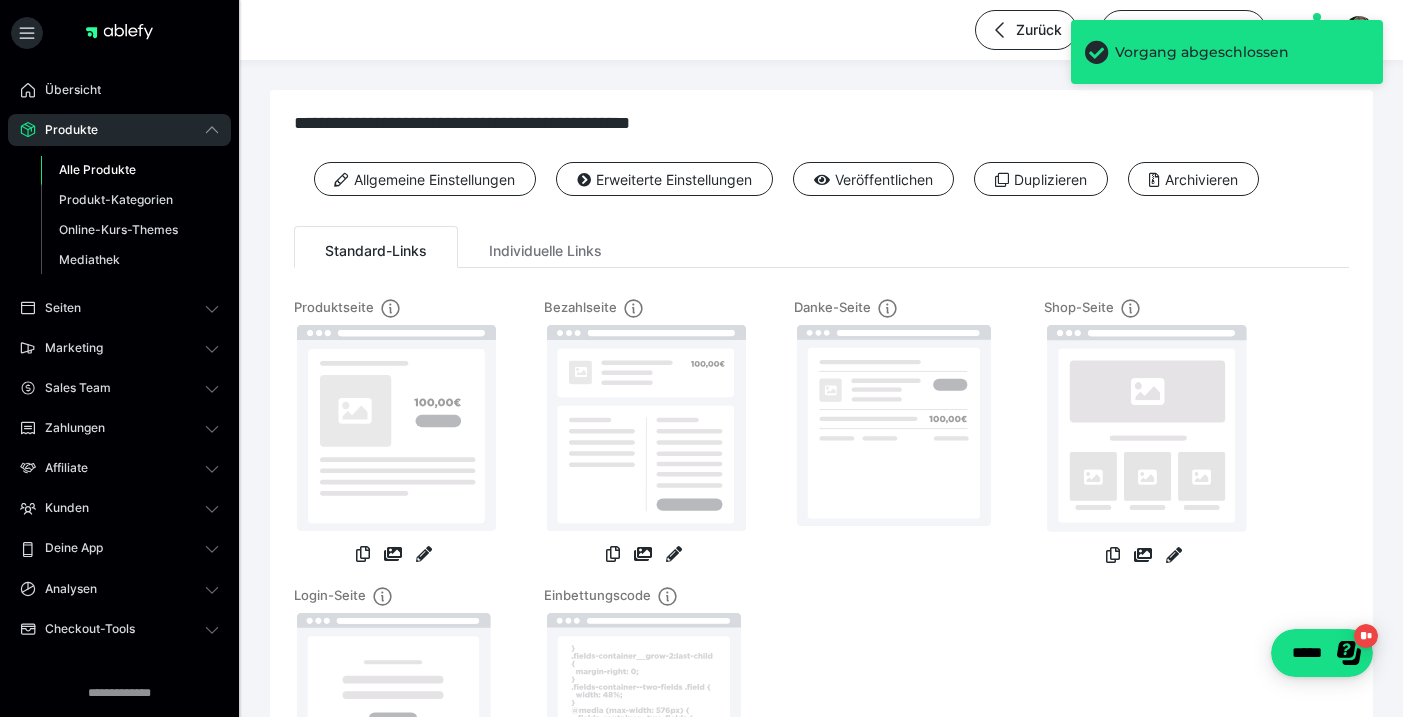 click on "Alle Produkte" at bounding box center (97, 169) 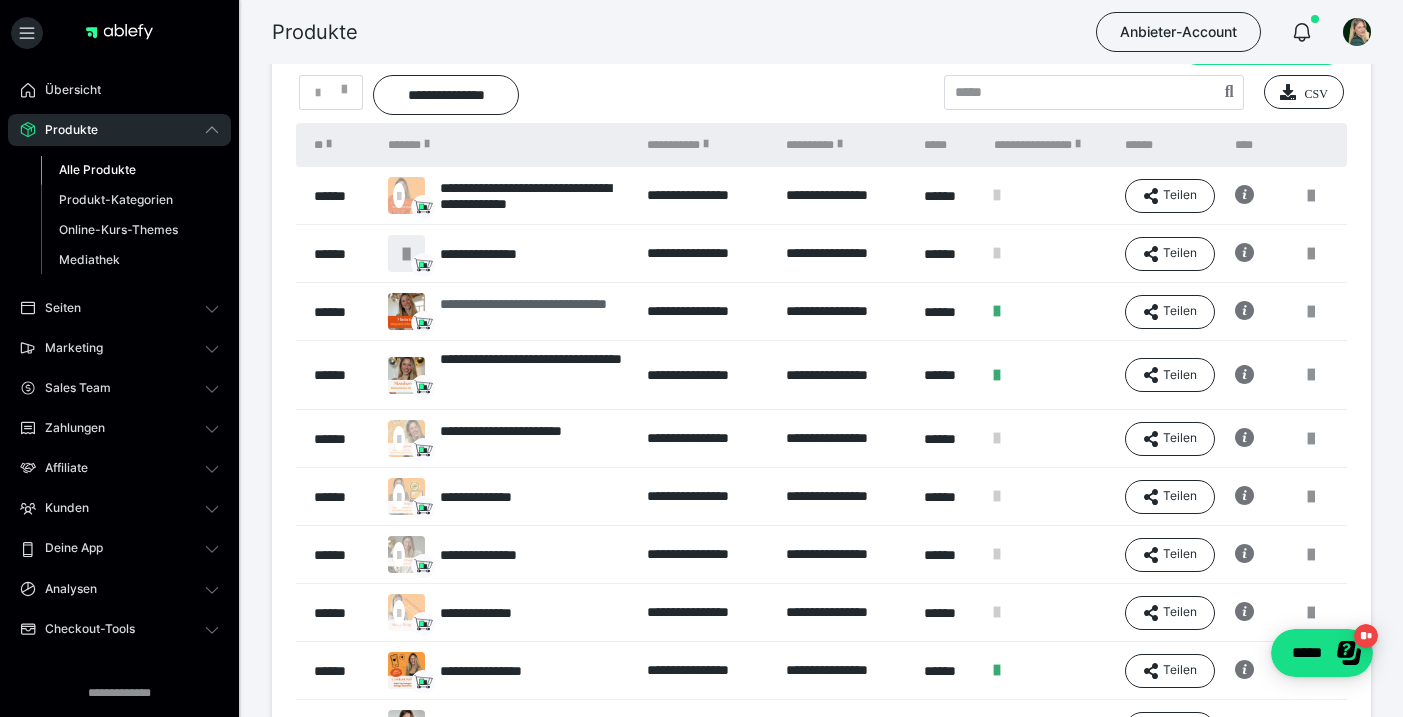 scroll, scrollTop: 156, scrollLeft: 0, axis: vertical 